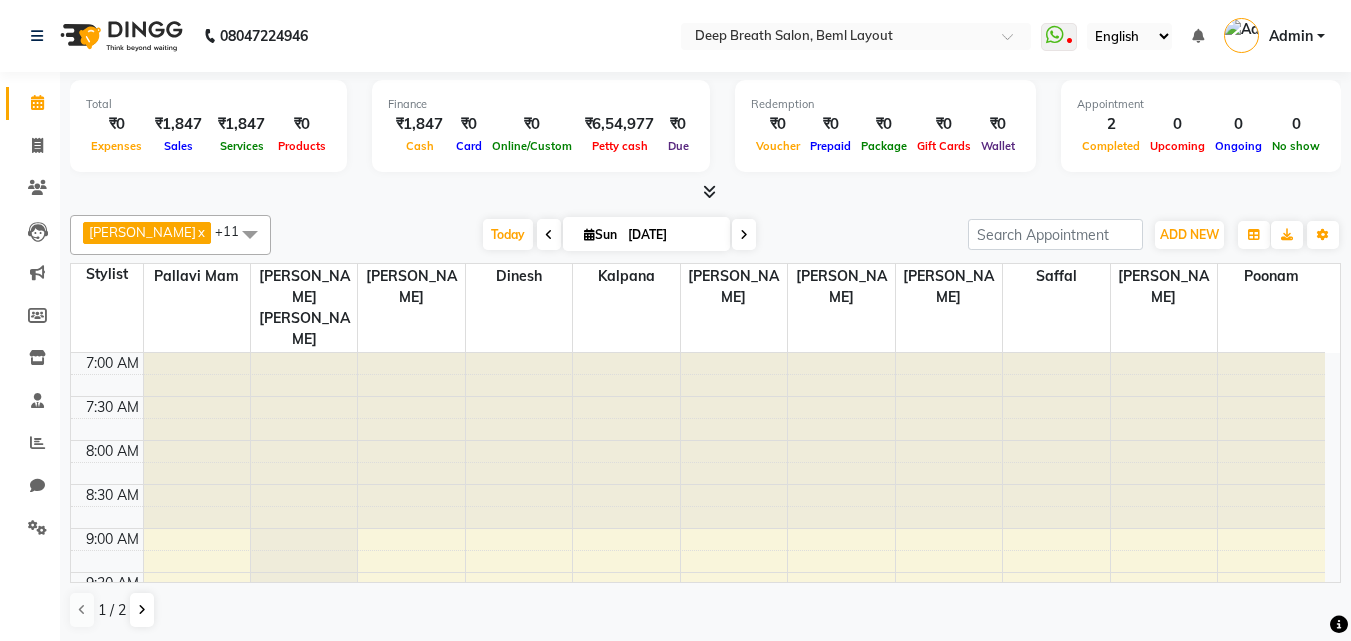 scroll, scrollTop: 0, scrollLeft: 0, axis: both 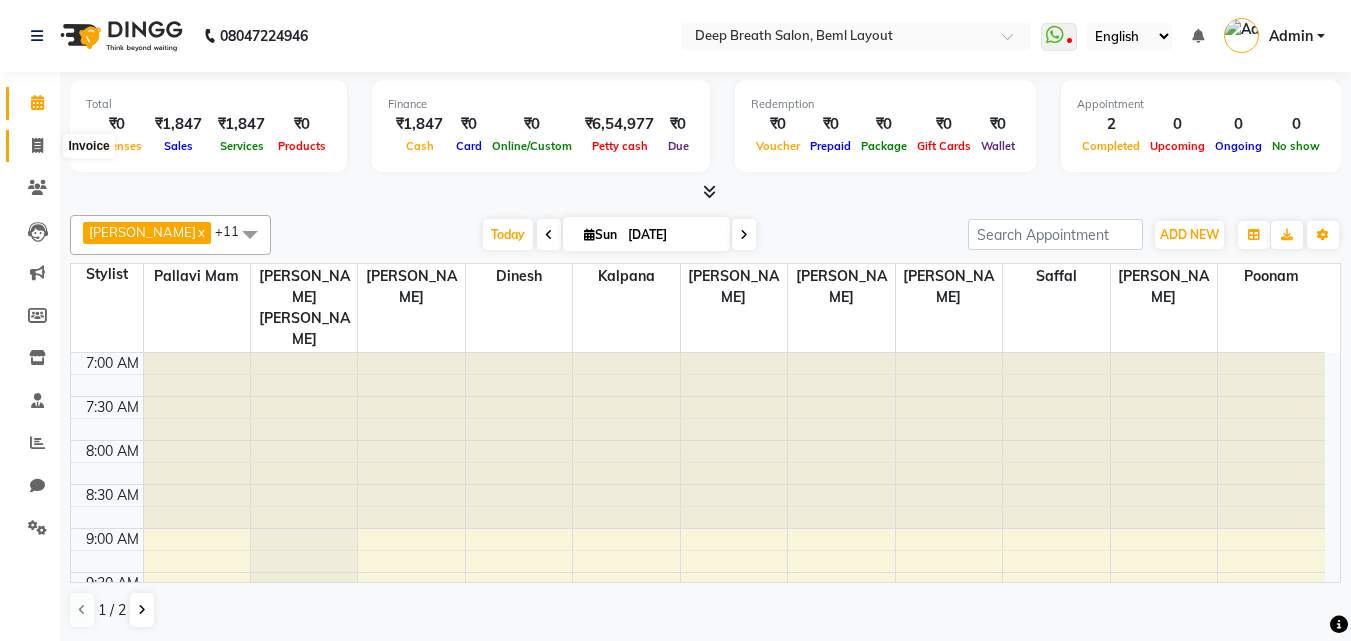 click 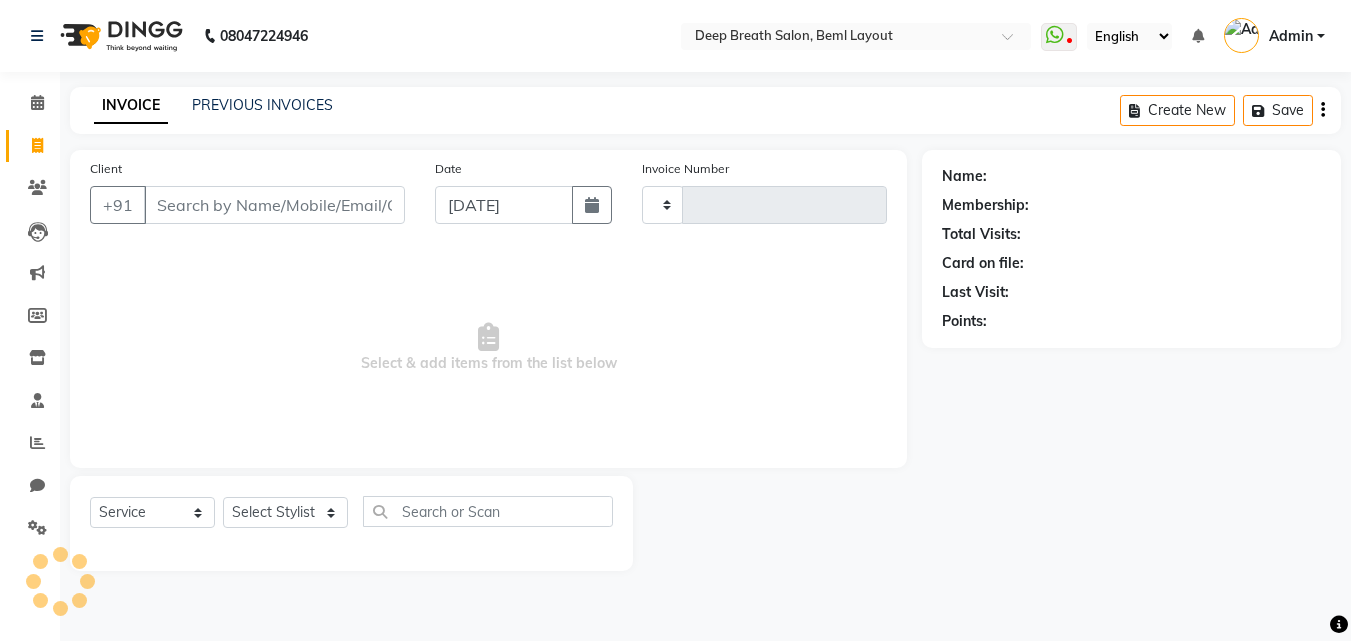 type on "0565" 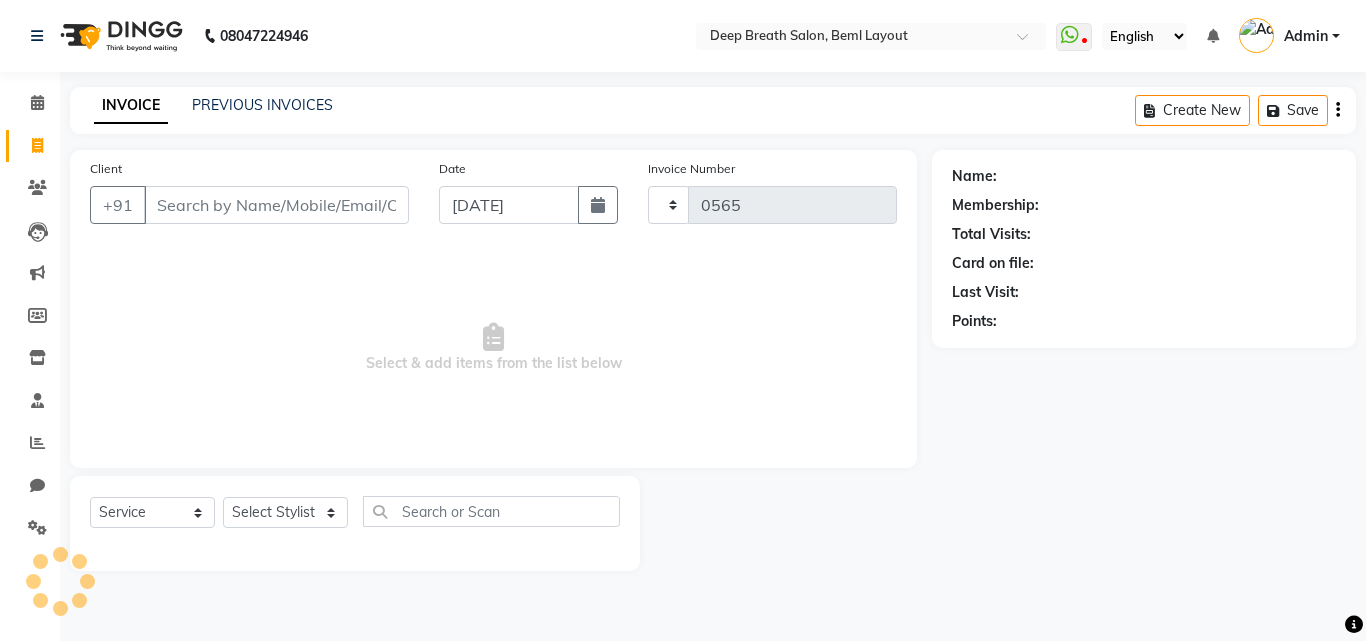 select on "4101" 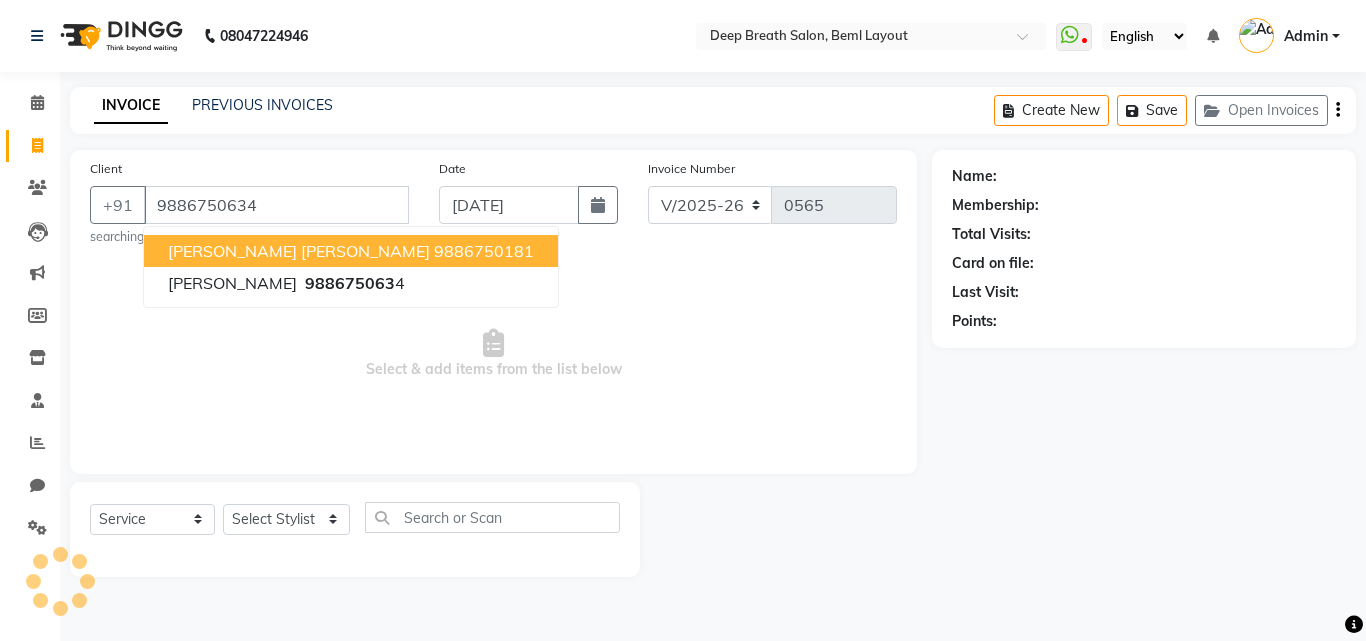 type on "9886750634" 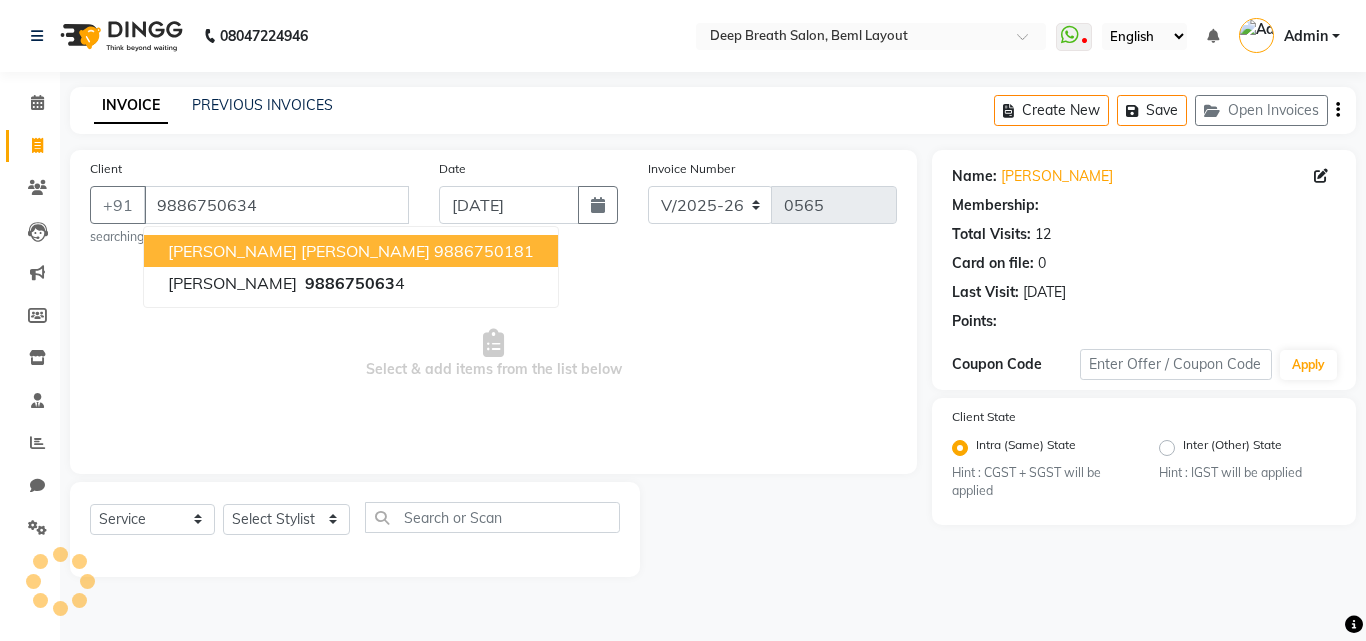 select on "1: Object" 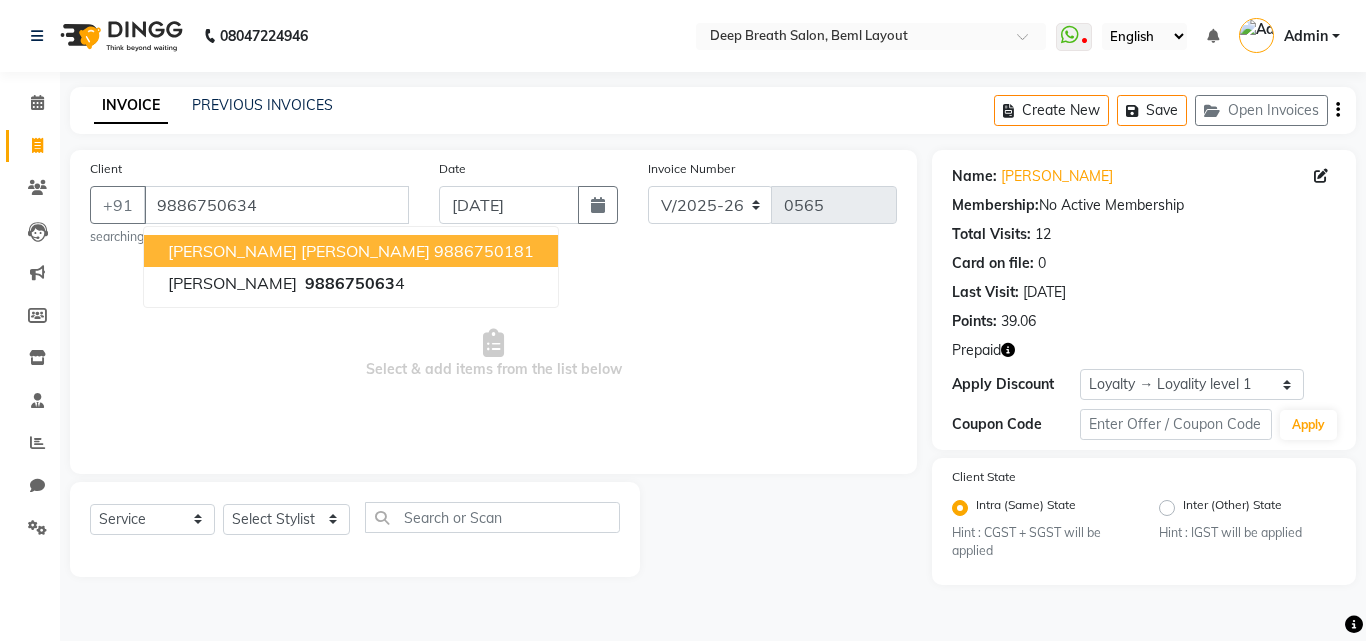 click on "Select & add items from the list below" at bounding box center (493, 354) 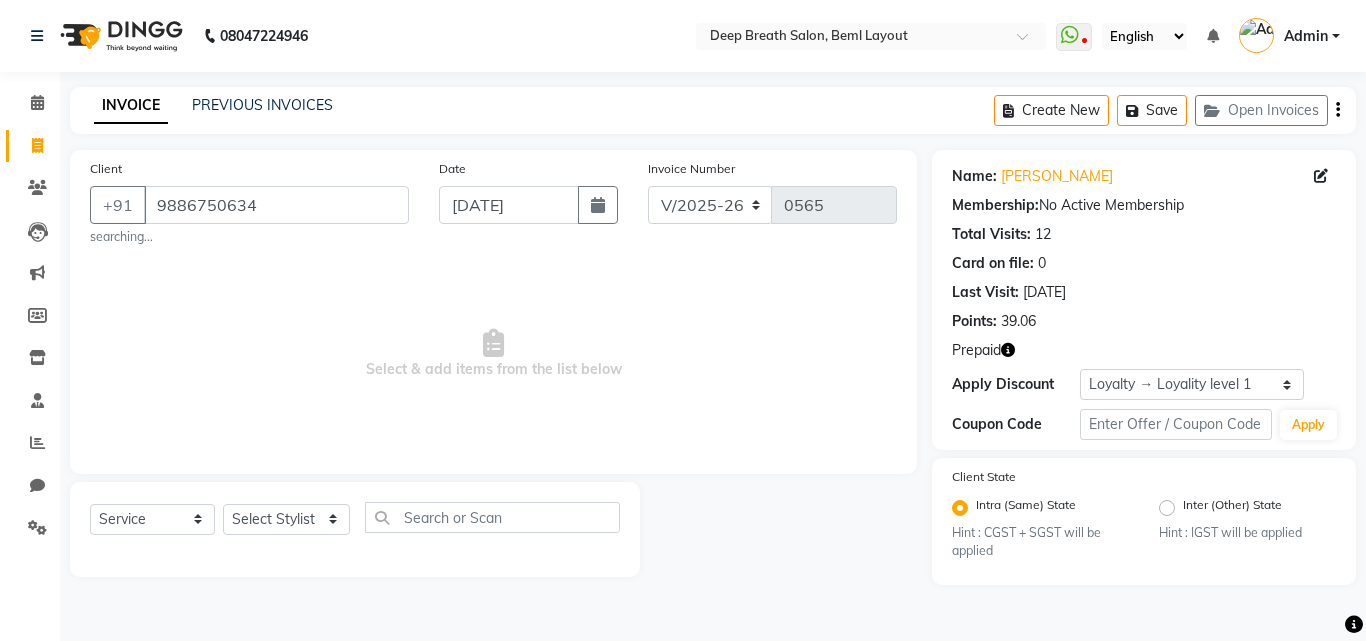 click 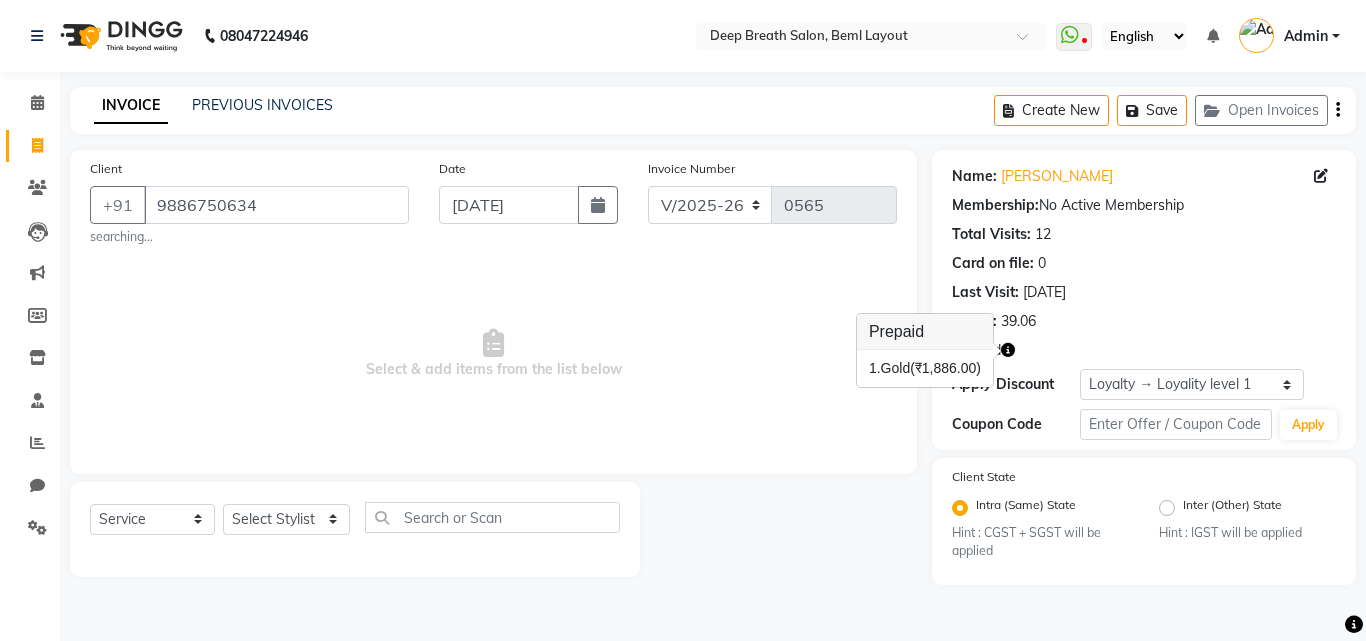 click 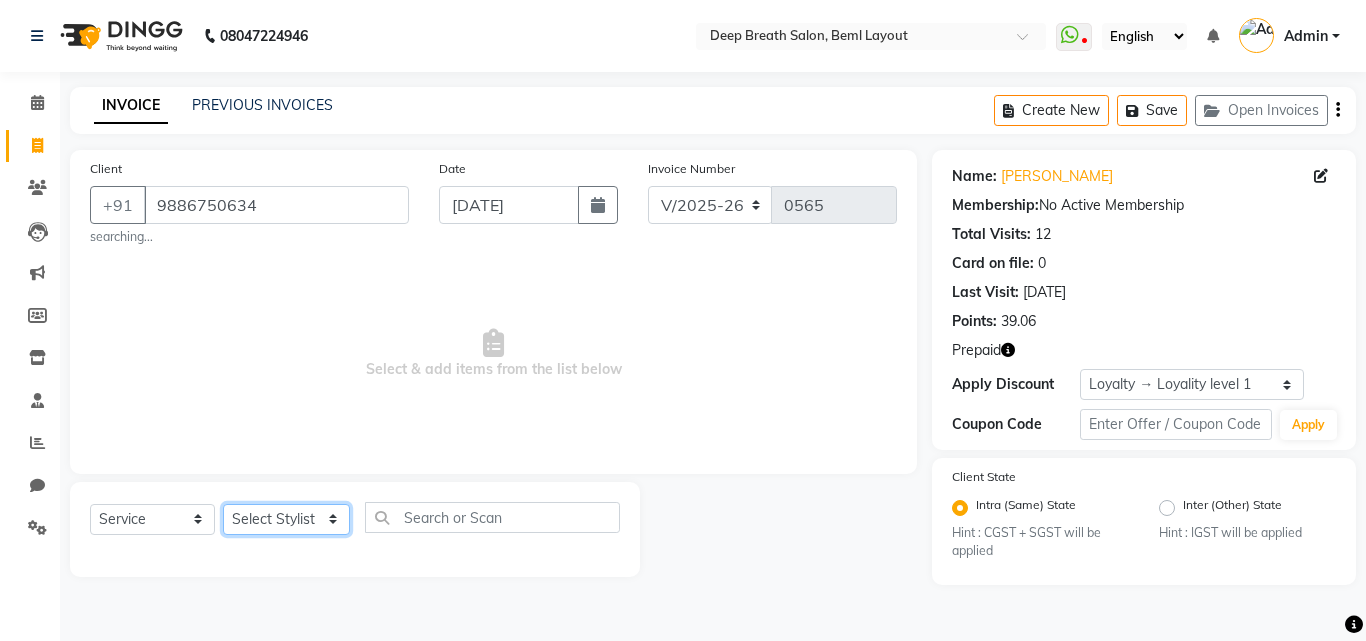 click on "Select Stylist [PERSON_NAME] [PERSON_NAME] [PERSON_NAME] [PERSON_NAME] Pallavi Mam [PERSON_NAME] [PERSON_NAME] Poonam [PERSON_NAME]  [PERSON_NAME]" 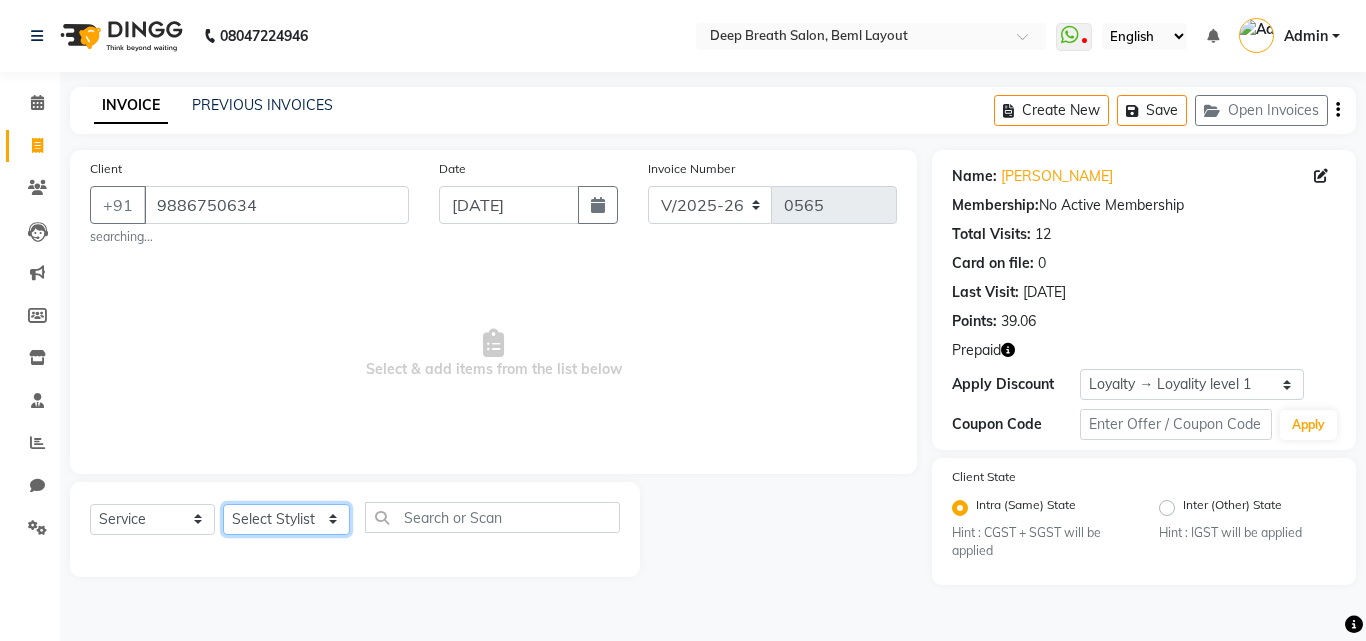select on "22566" 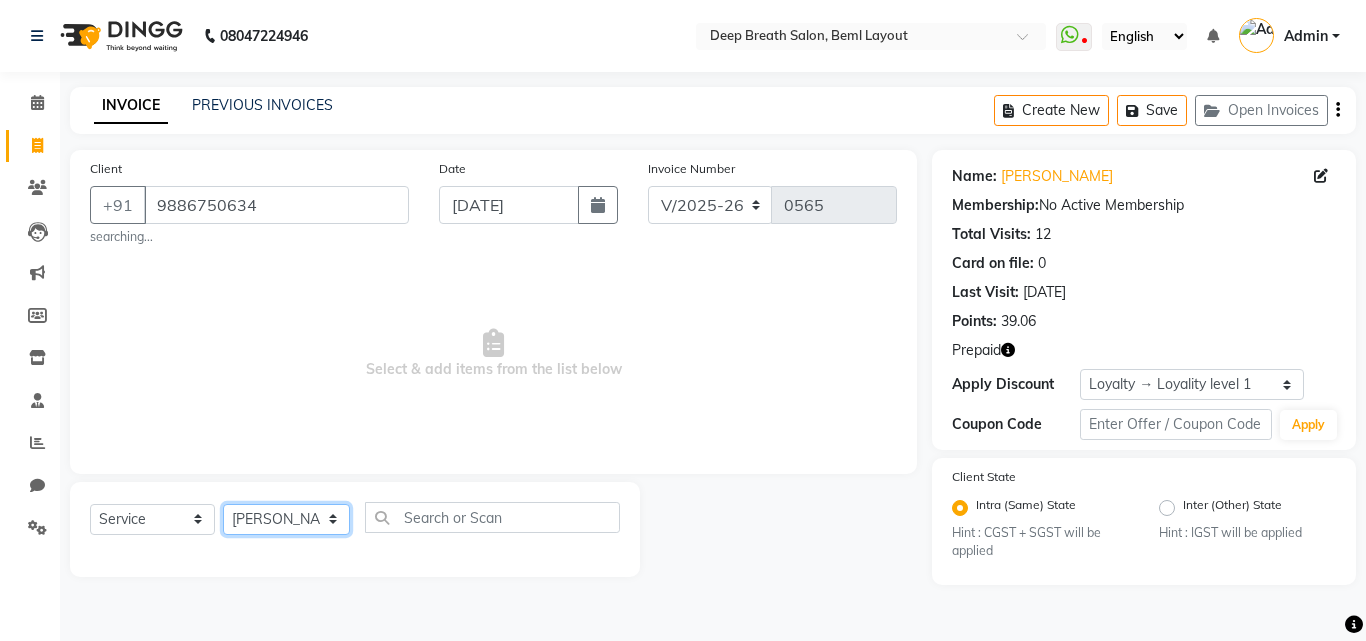 click on "Select Stylist [PERSON_NAME] [PERSON_NAME] [PERSON_NAME] [PERSON_NAME] Pallavi Mam [PERSON_NAME] [PERSON_NAME] Poonam [PERSON_NAME]  [PERSON_NAME]" 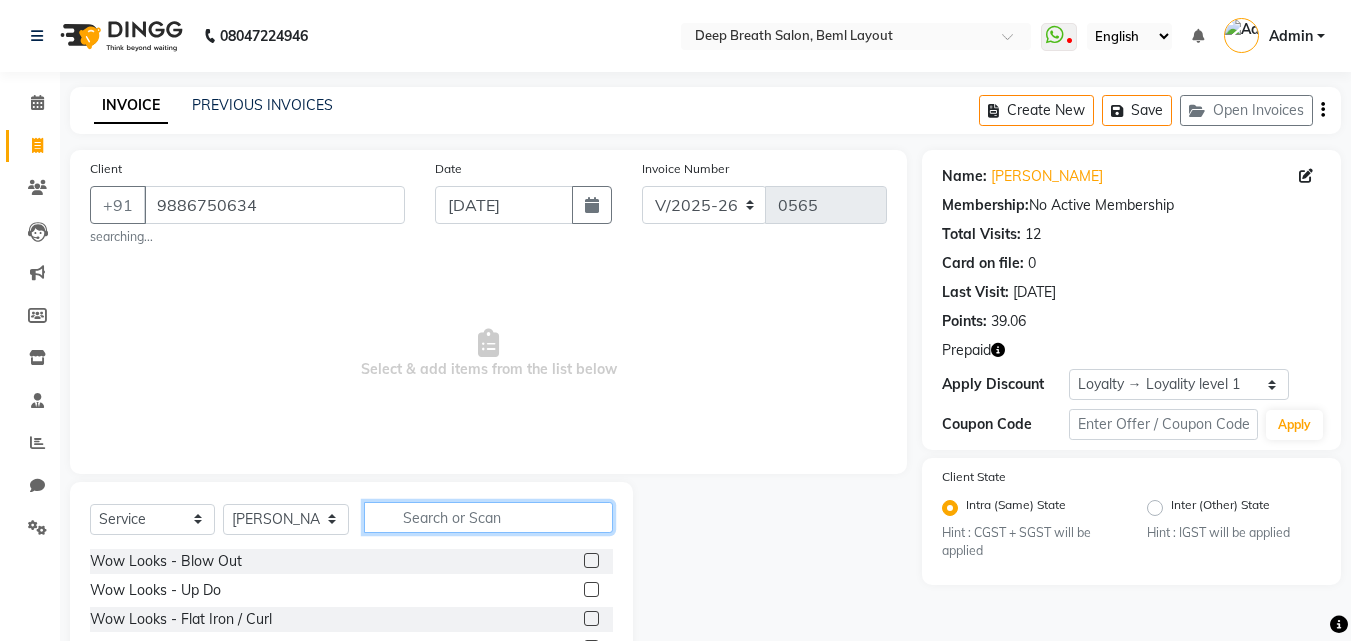 click 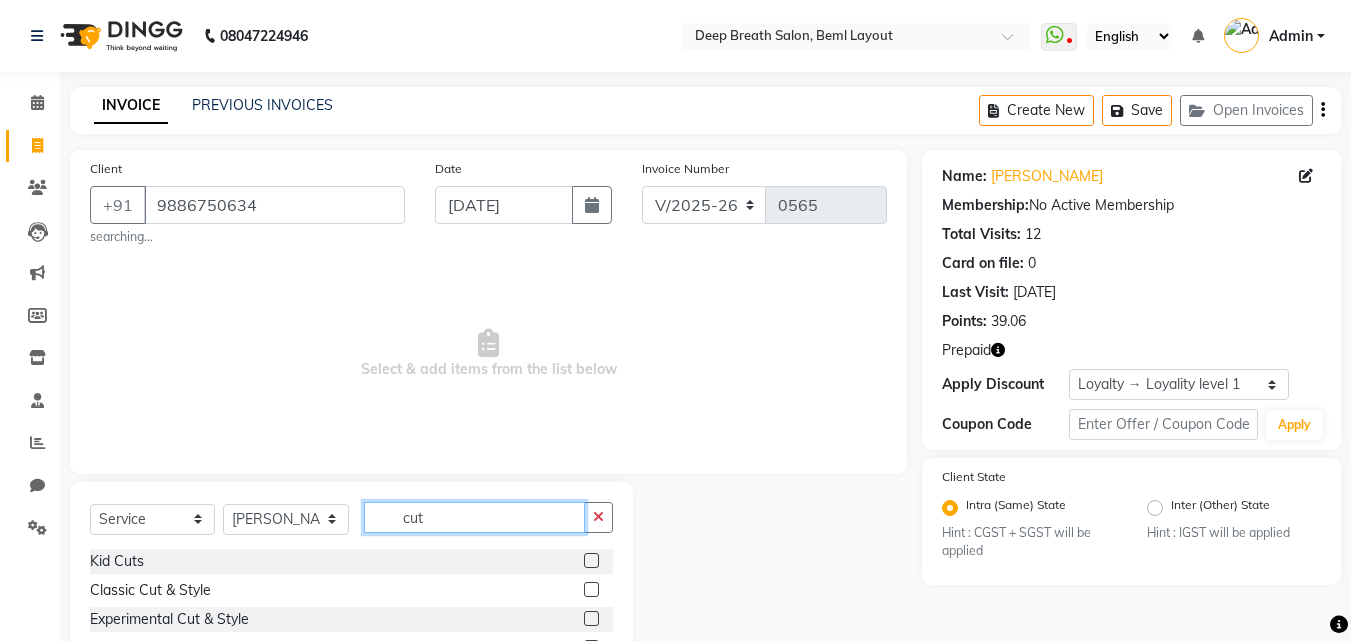 type on "cut" 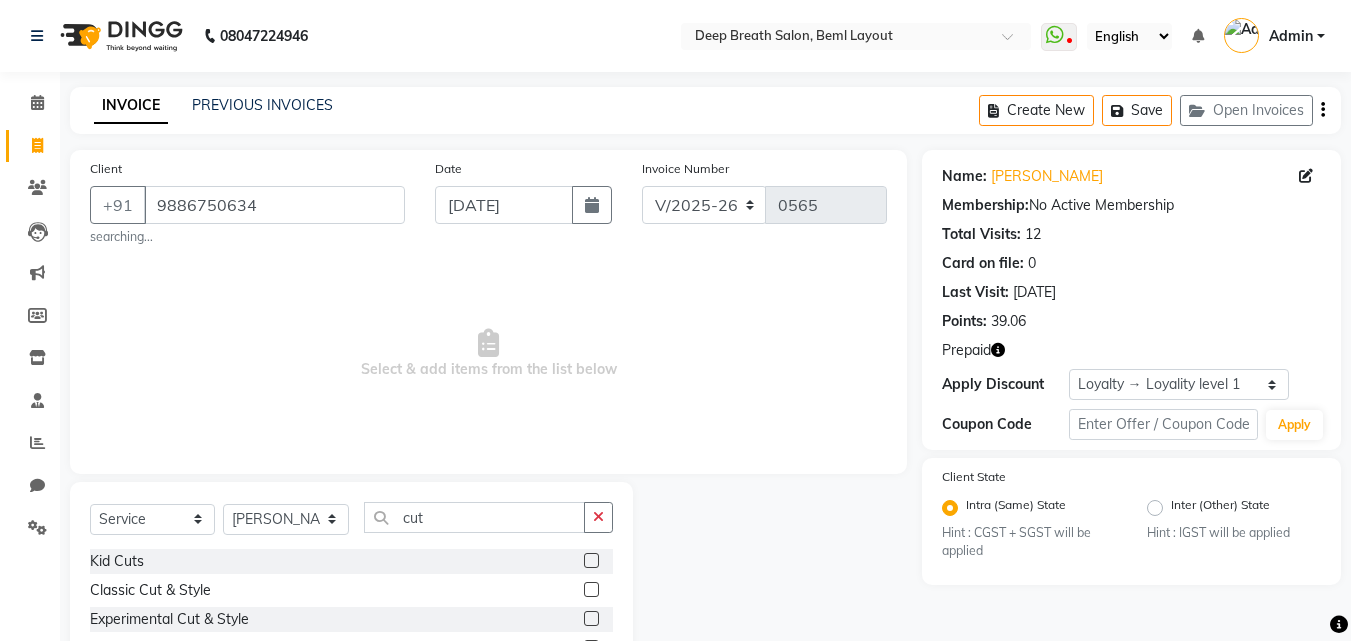 click on "Kid Cuts  Classic Cut & Style  Experimental Cut & Style  Nail Cut and File" 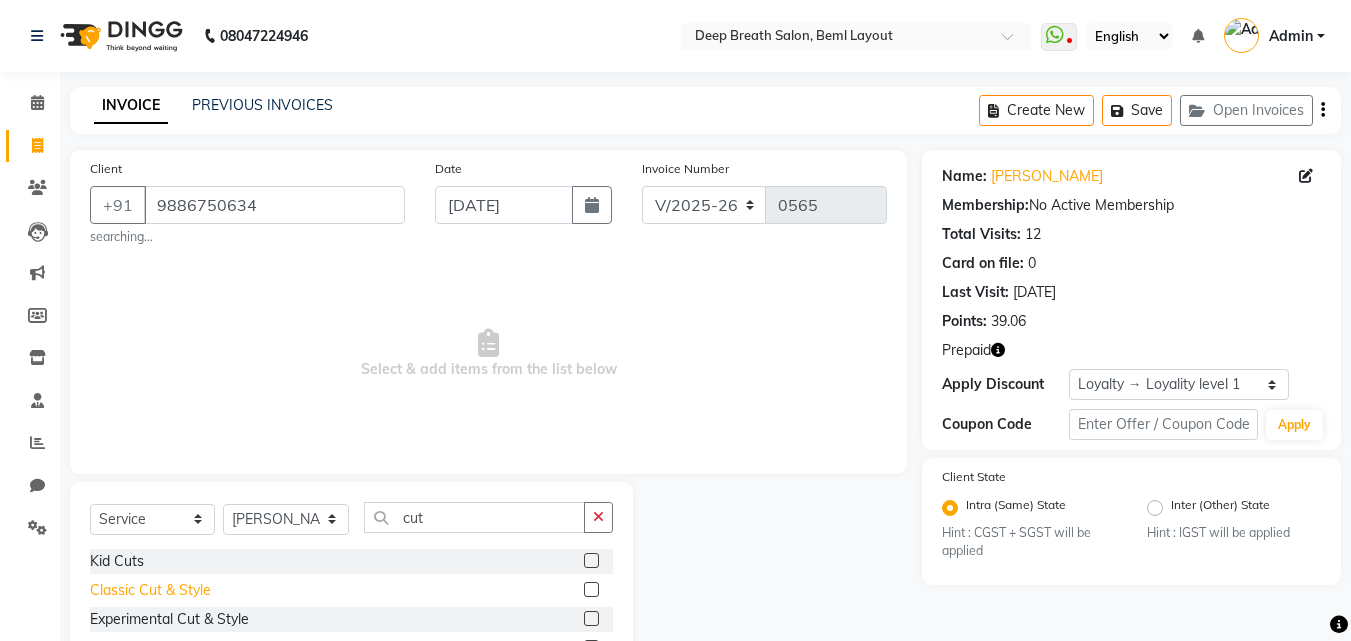click on "Classic Cut & Style" 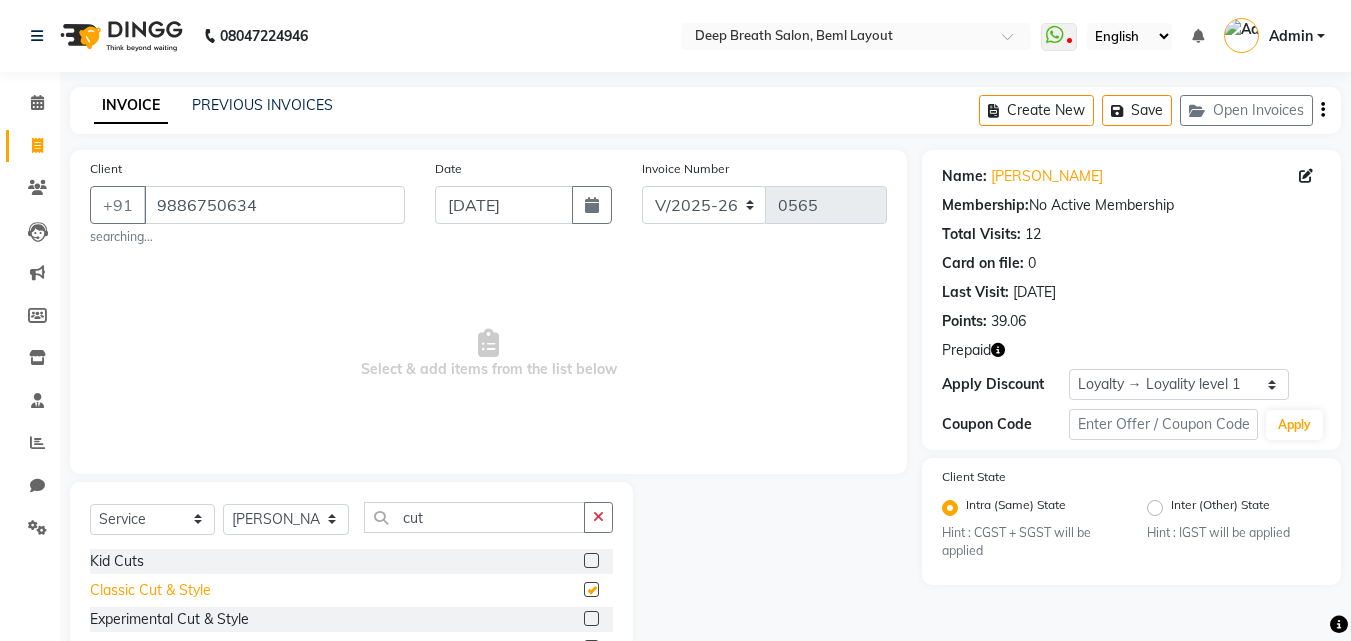 checkbox on "false" 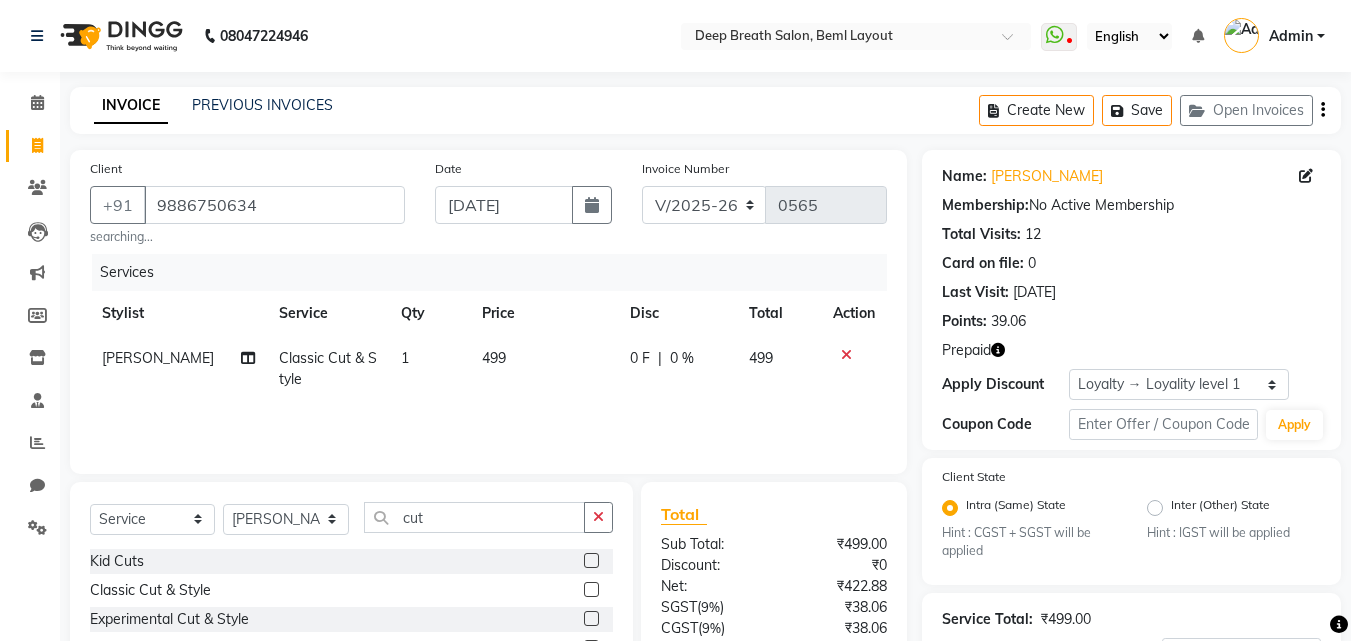 scroll, scrollTop: 229, scrollLeft: 0, axis: vertical 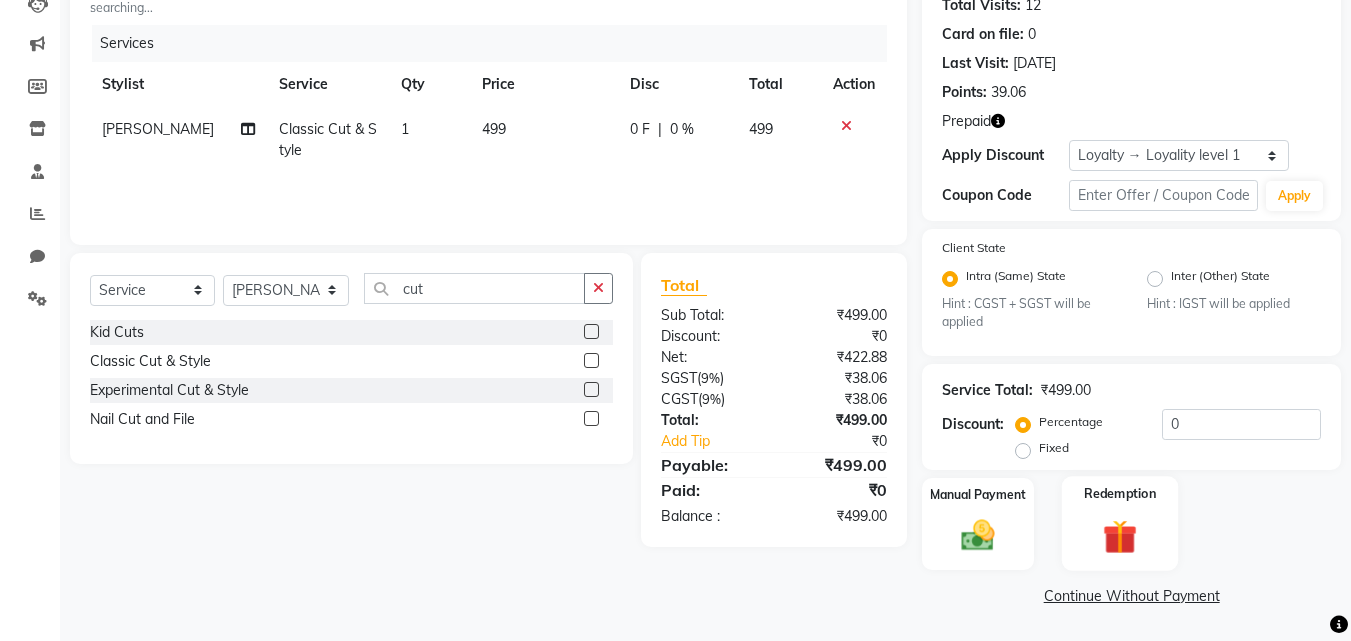 click 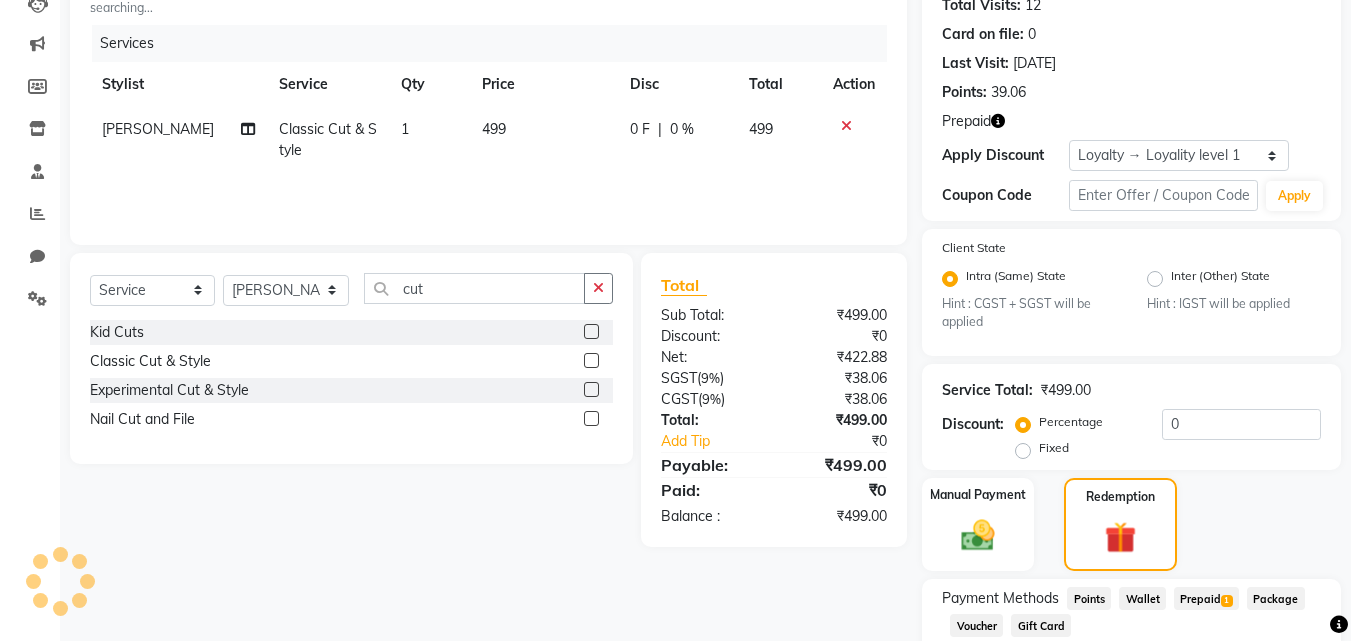 click on "Prepaid  1" 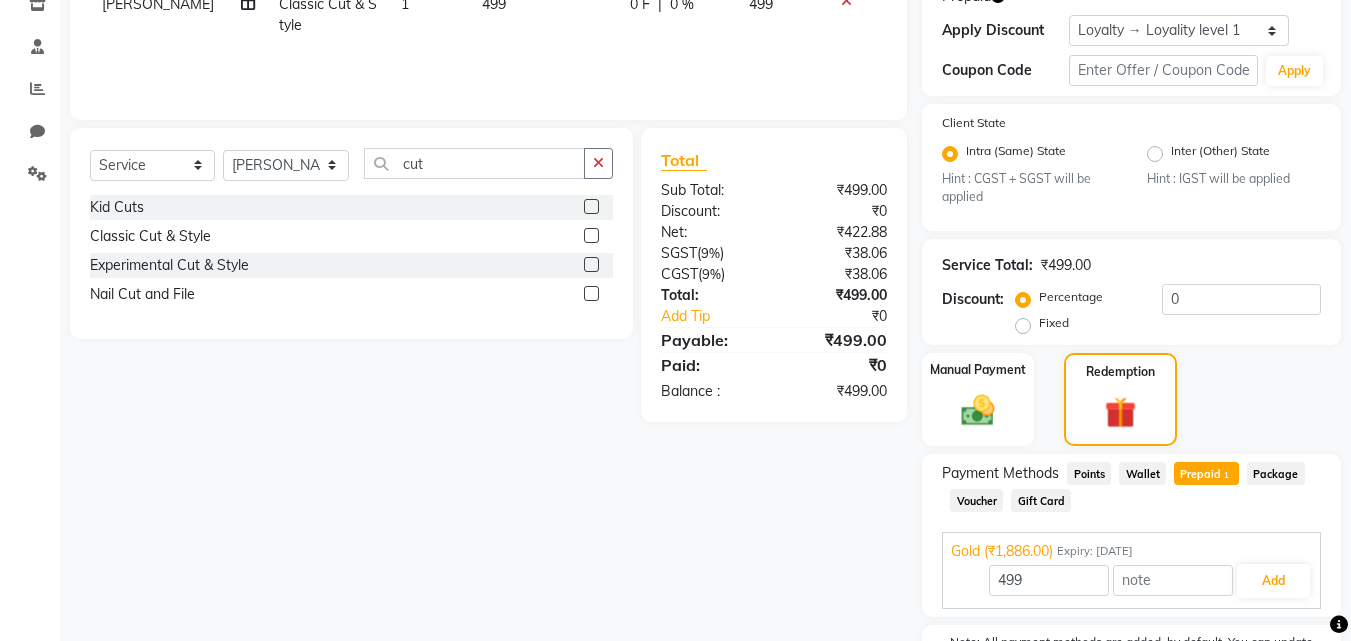 scroll, scrollTop: 477, scrollLeft: 0, axis: vertical 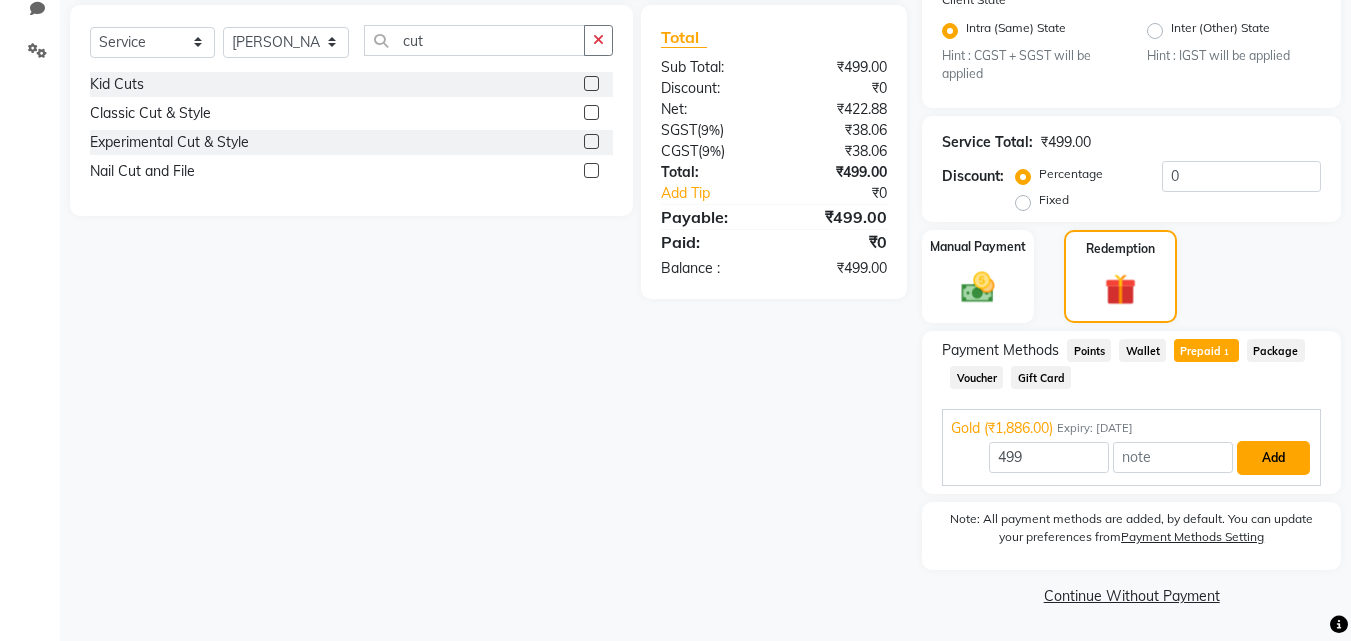 click on "Add" at bounding box center [1273, 458] 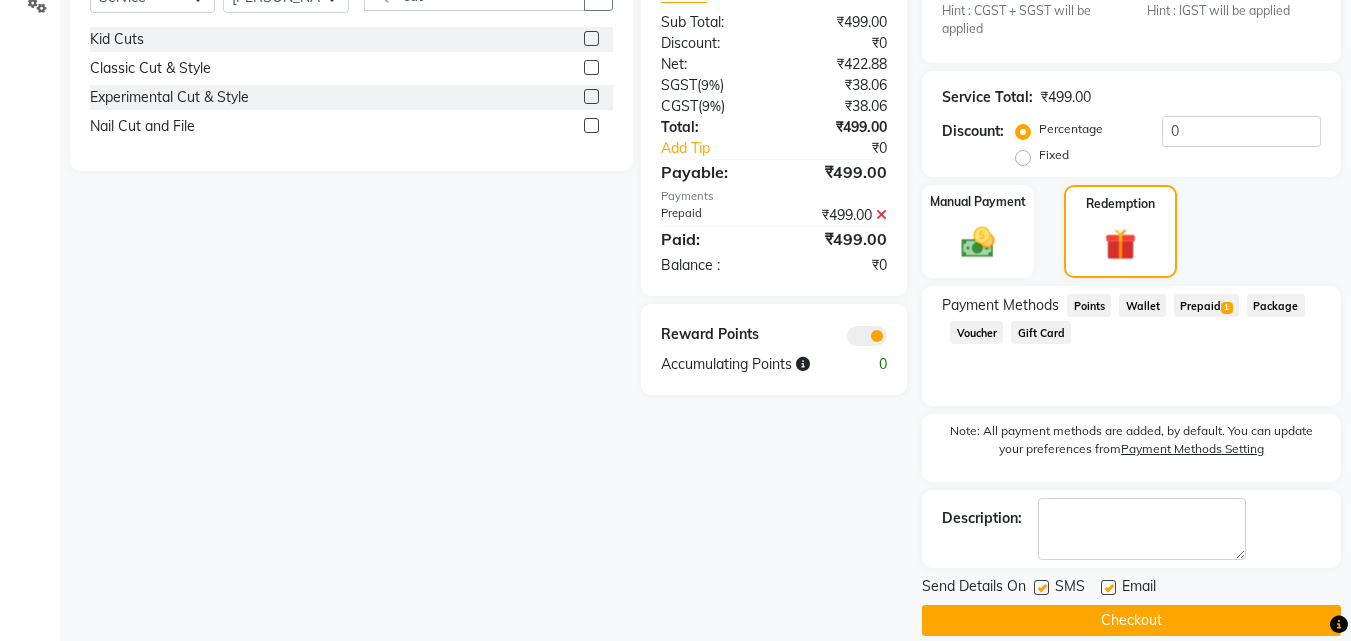 scroll, scrollTop: 547, scrollLeft: 0, axis: vertical 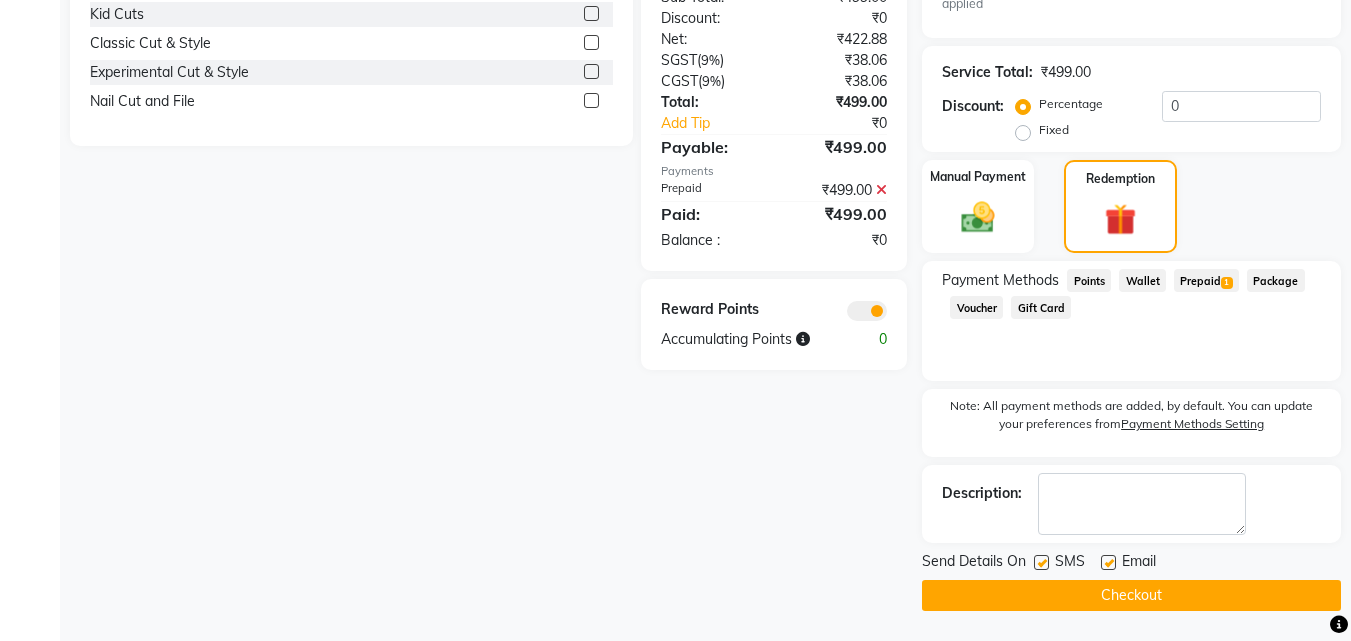 click on "Checkout" 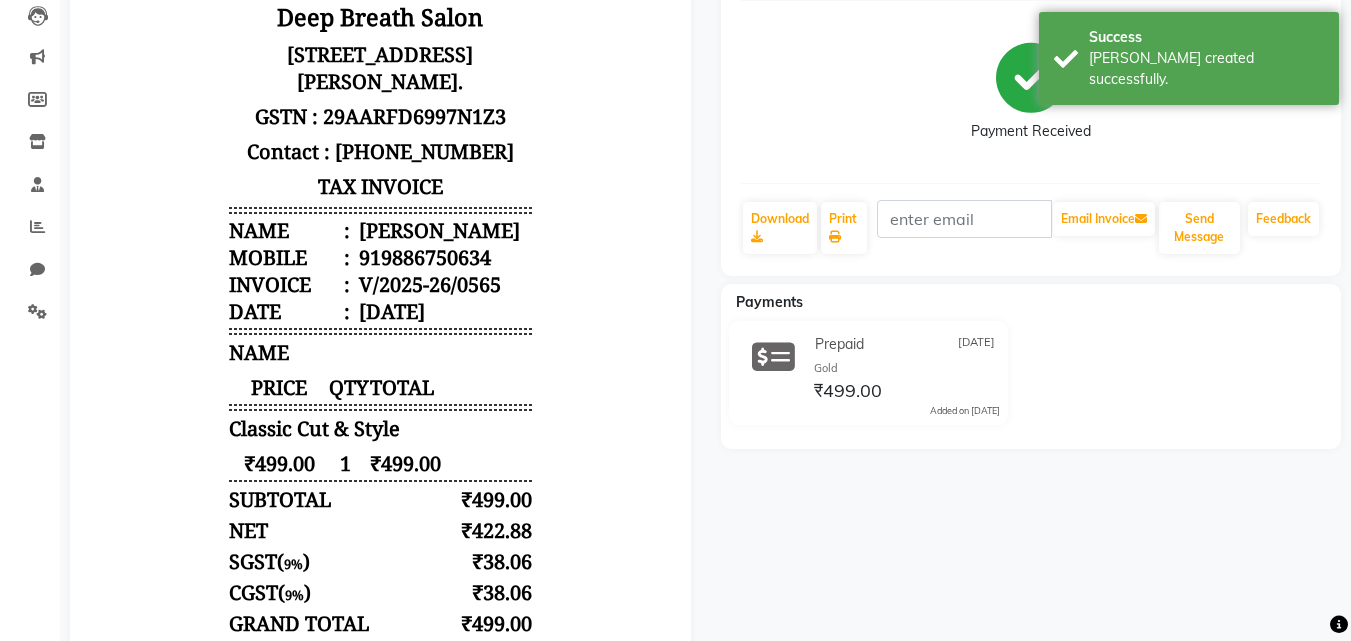 scroll, scrollTop: 94, scrollLeft: 0, axis: vertical 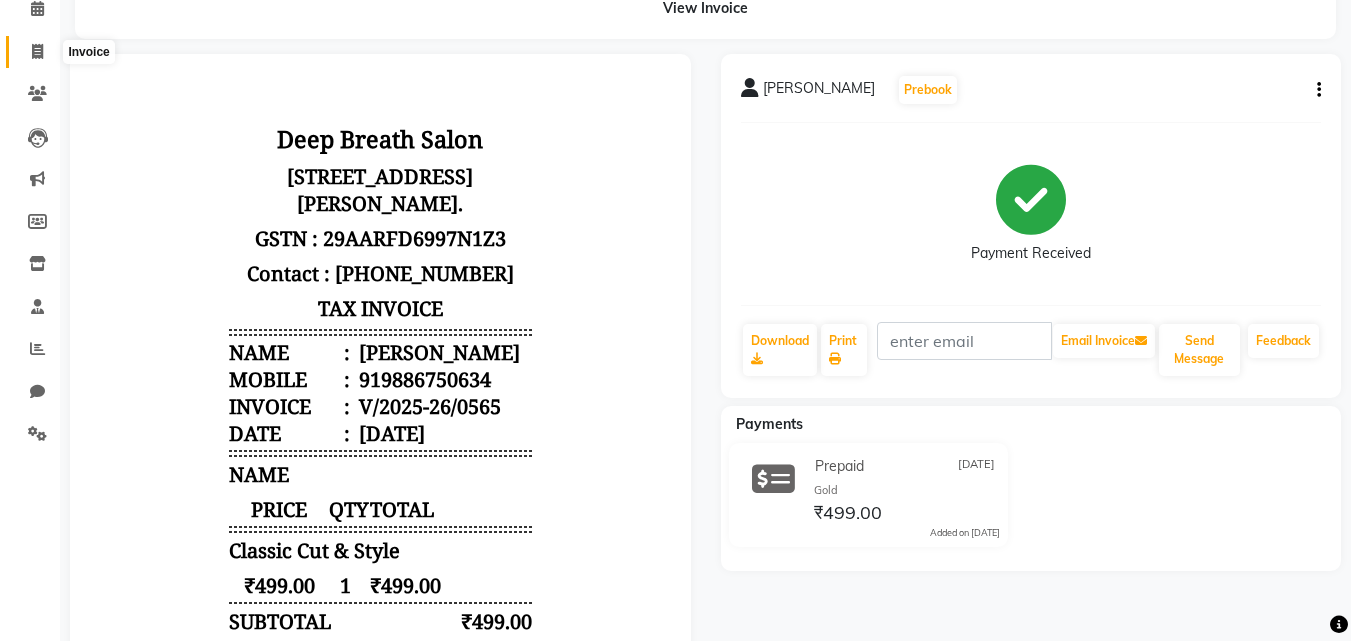 click 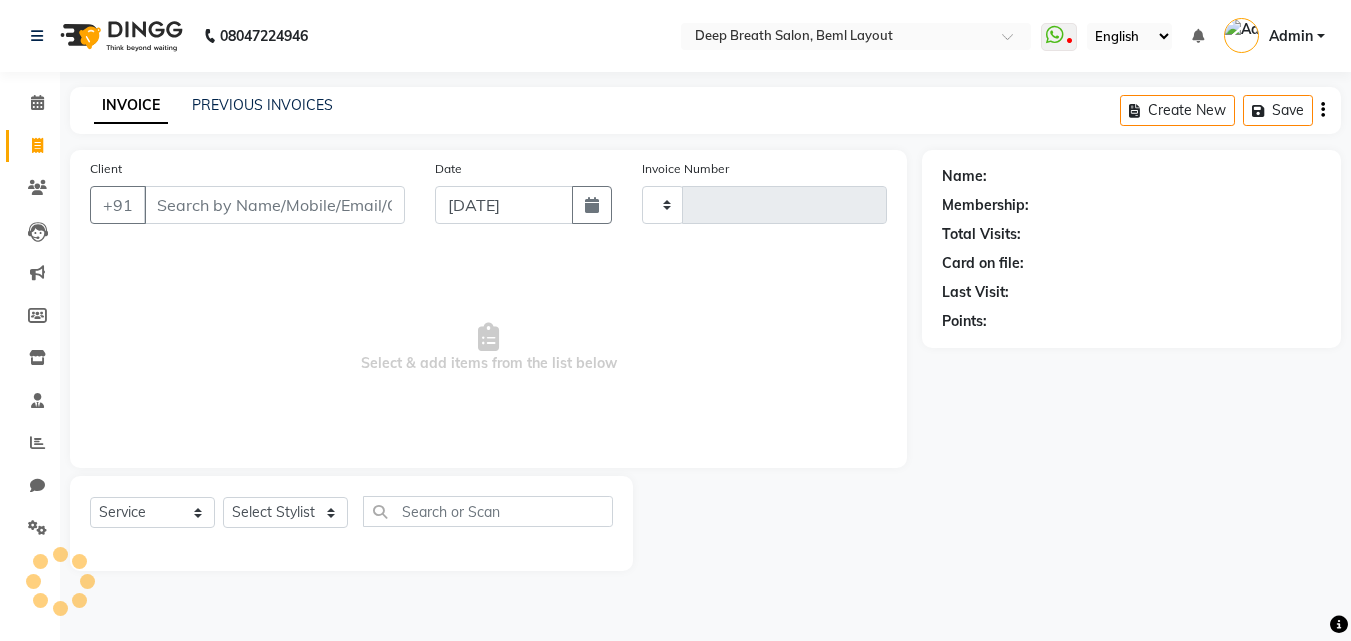 scroll, scrollTop: 0, scrollLeft: 0, axis: both 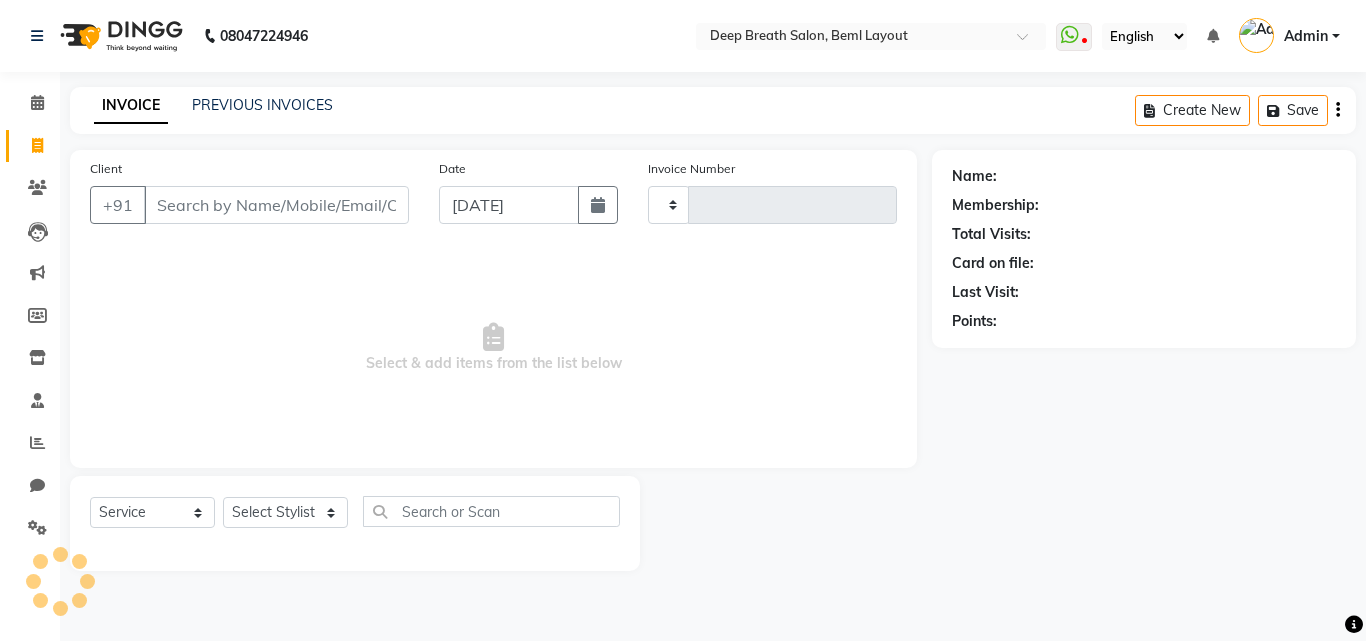 type on "0566" 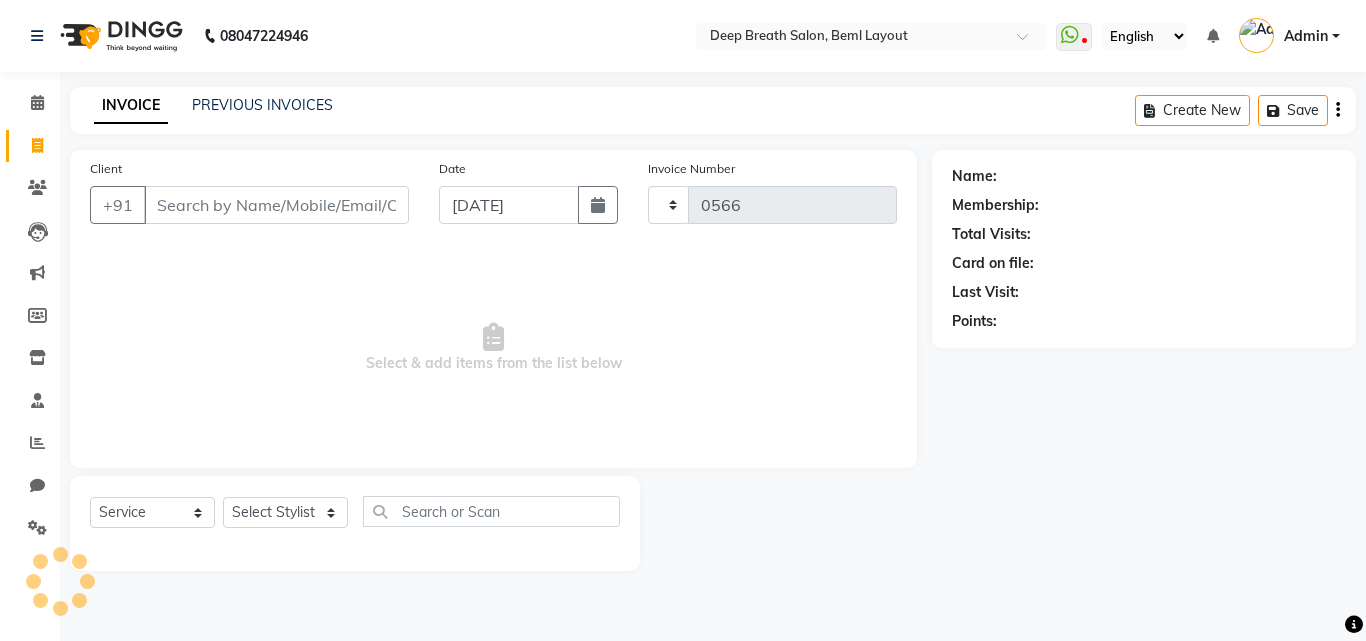 select on "4101" 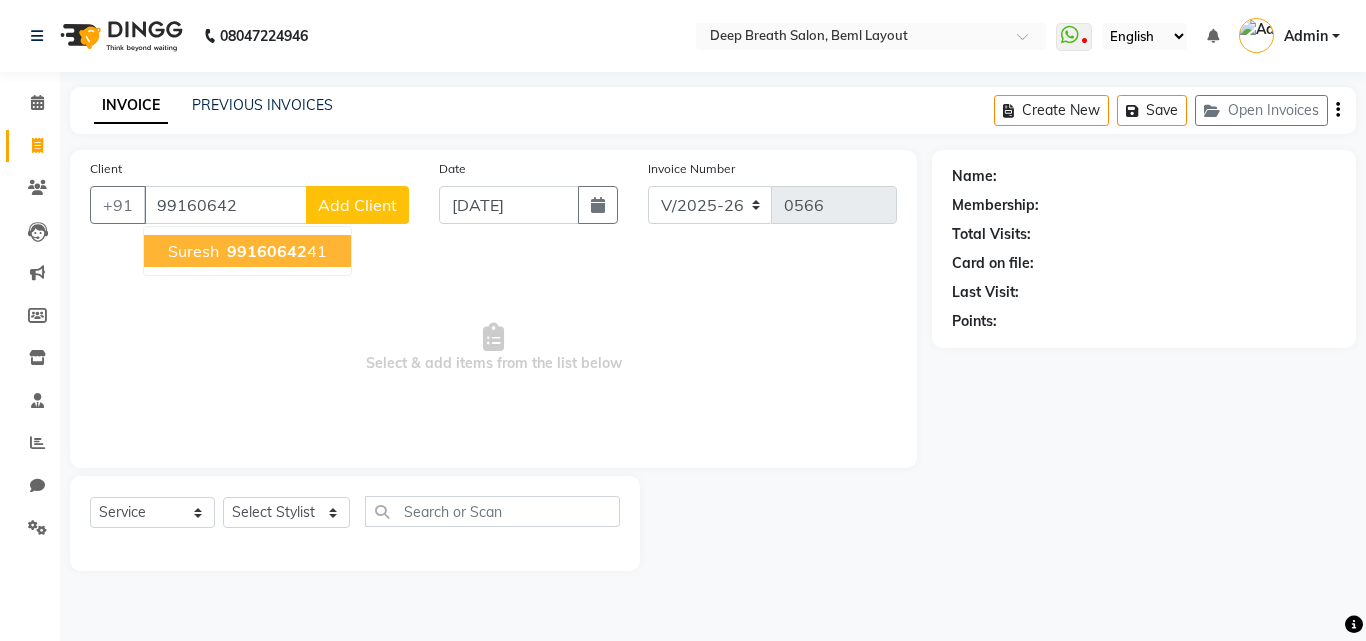 click on "Suresh" at bounding box center (193, 251) 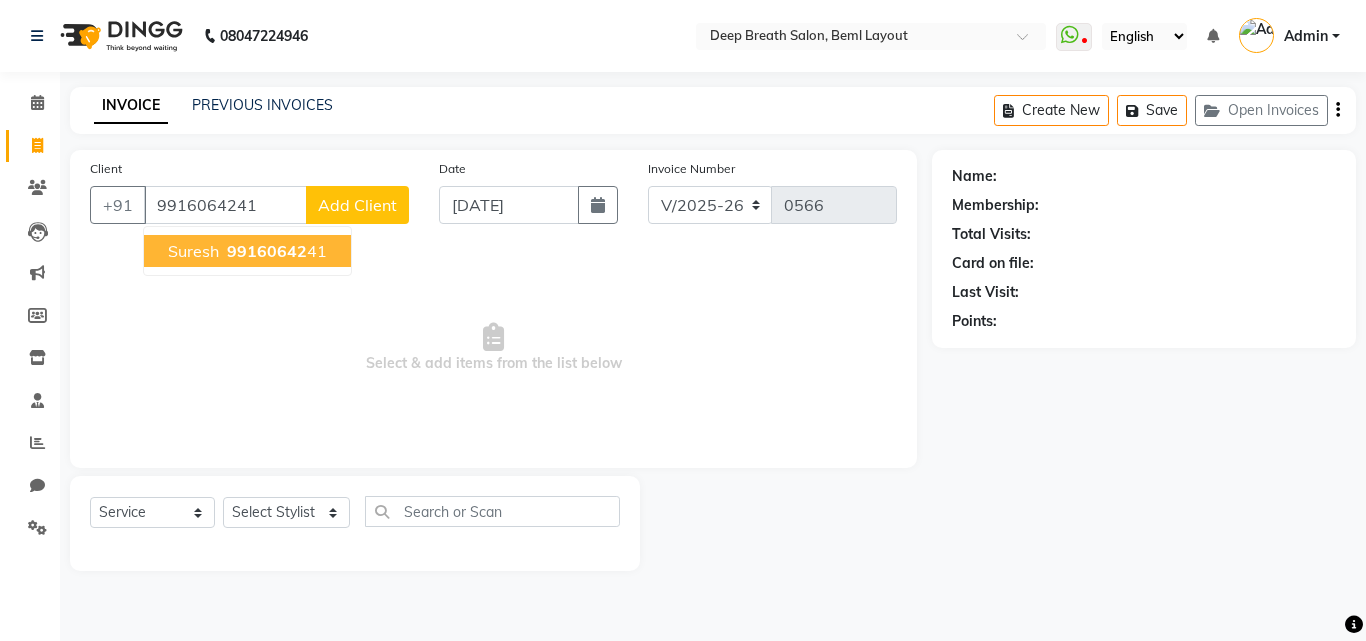 type on "9916064241" 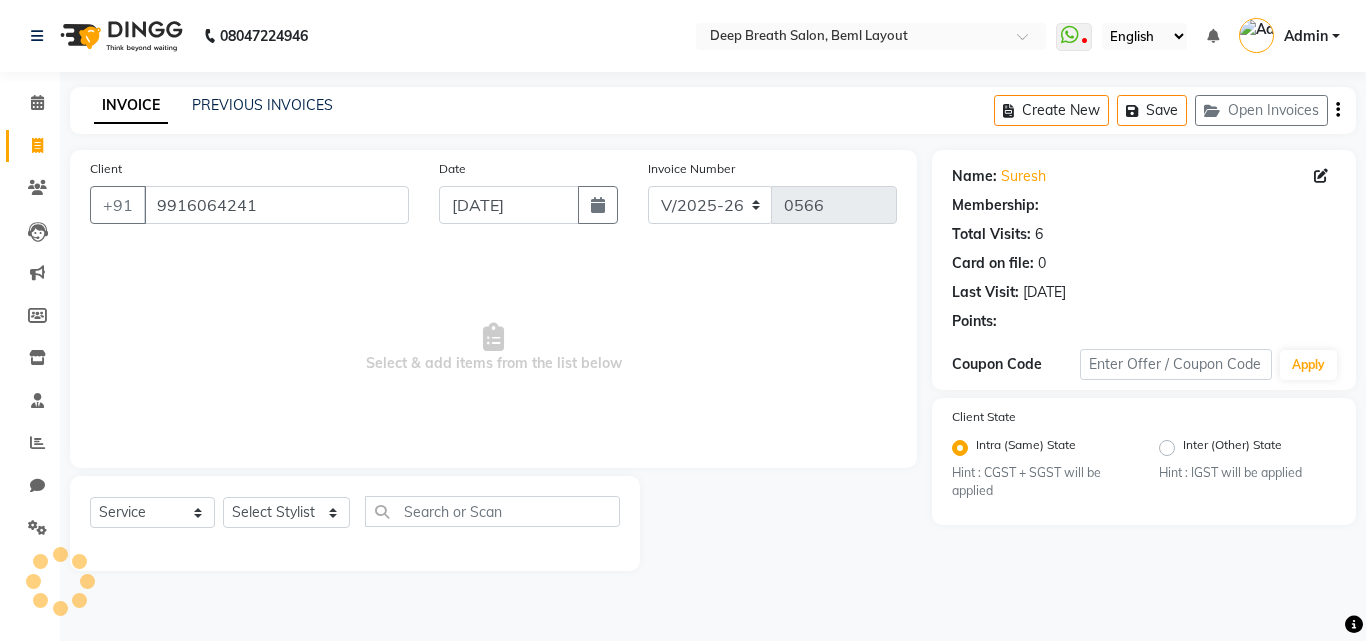 select on "1: Object" 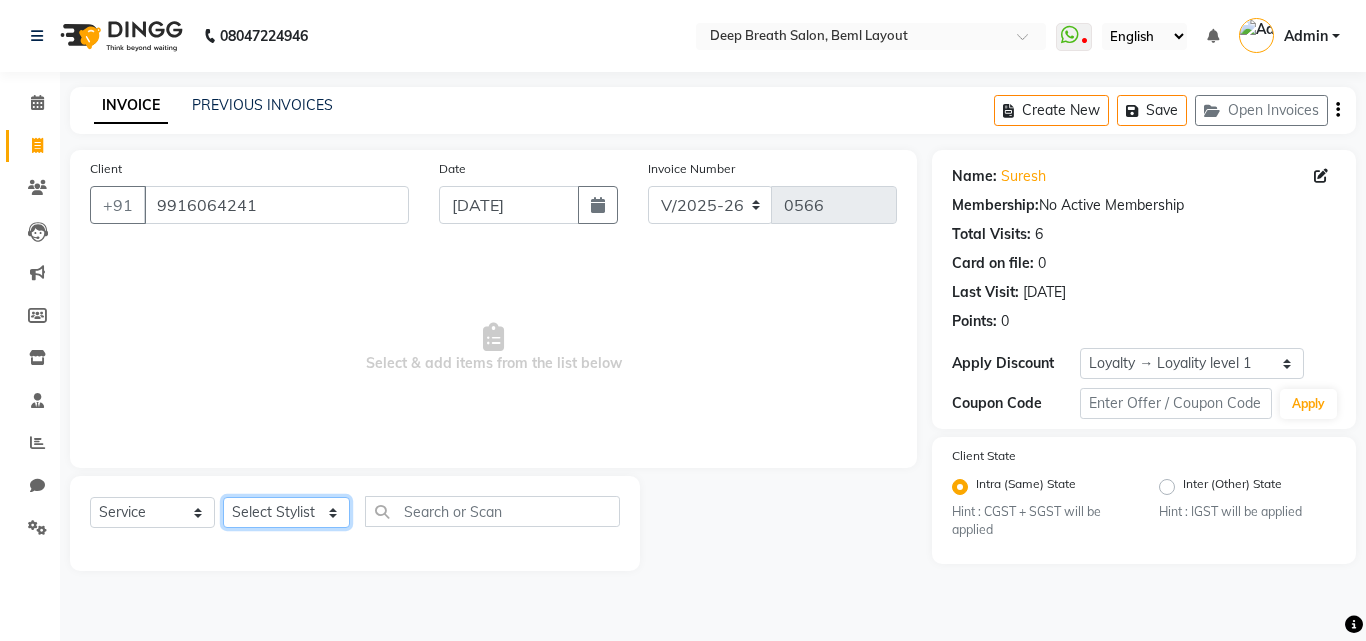 click on "Select Stylist [PERSON_NAME] [PERSON_NAME] [PERSON_NAME] [PERSON_NAME] Pallavi Mam [PERSON_NAME] [PERSON_NAME] Poonam [PERSON_NAME]  [PERSON_NAME]" 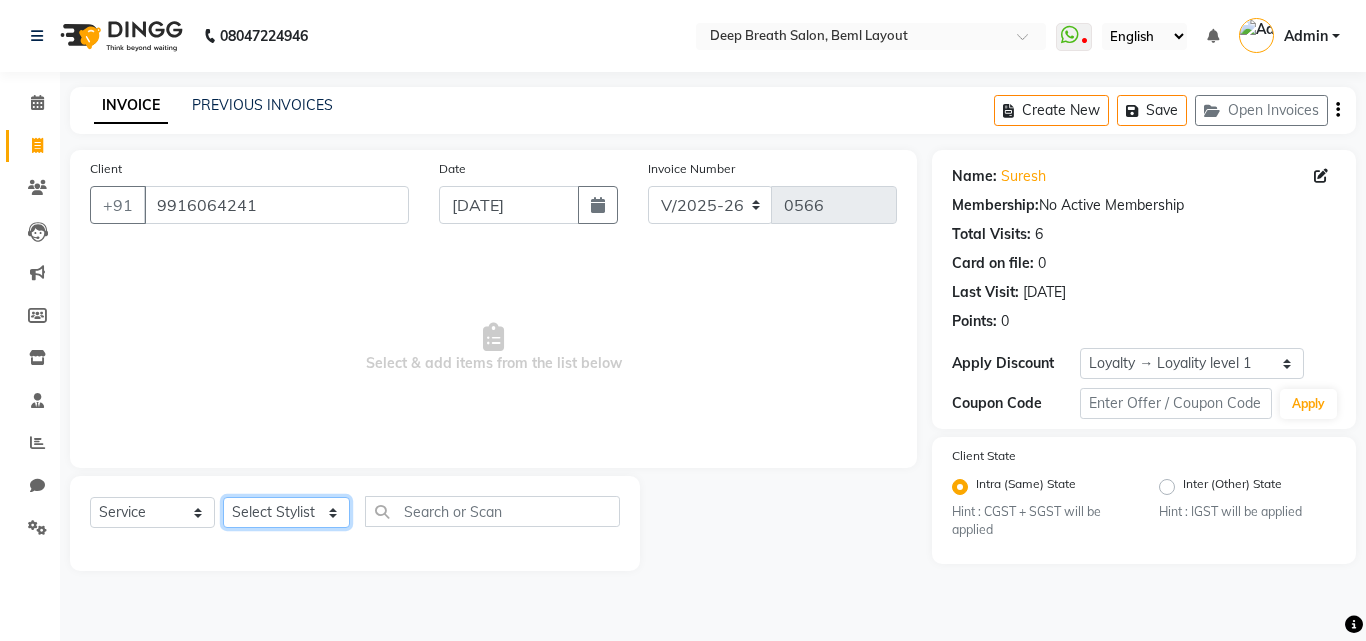 select on "60503" 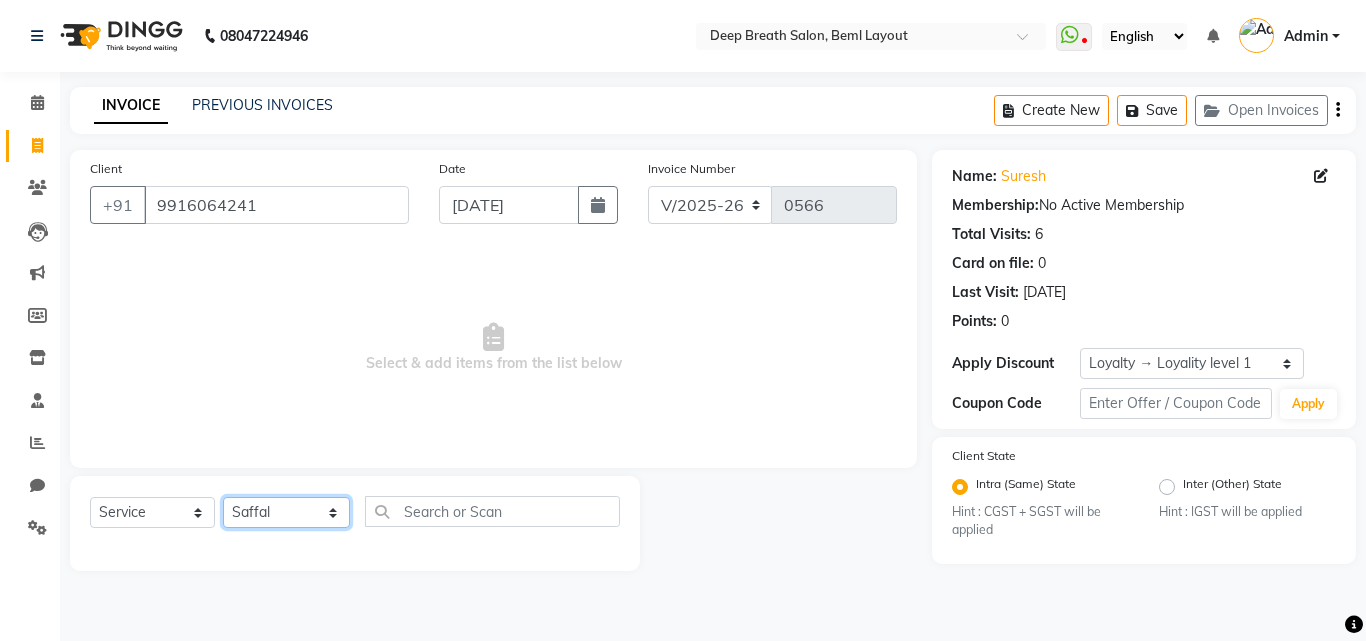 click on "Select Stylist [PERSON_NAME] [PERSON_NAME] [PERSON_NAME] [PERSON_NAME] Pallavi Mam [PERSON_NAME] [PERSON_NAME] Poonam [PERSON_NAME]  [PERSON_NAME]" 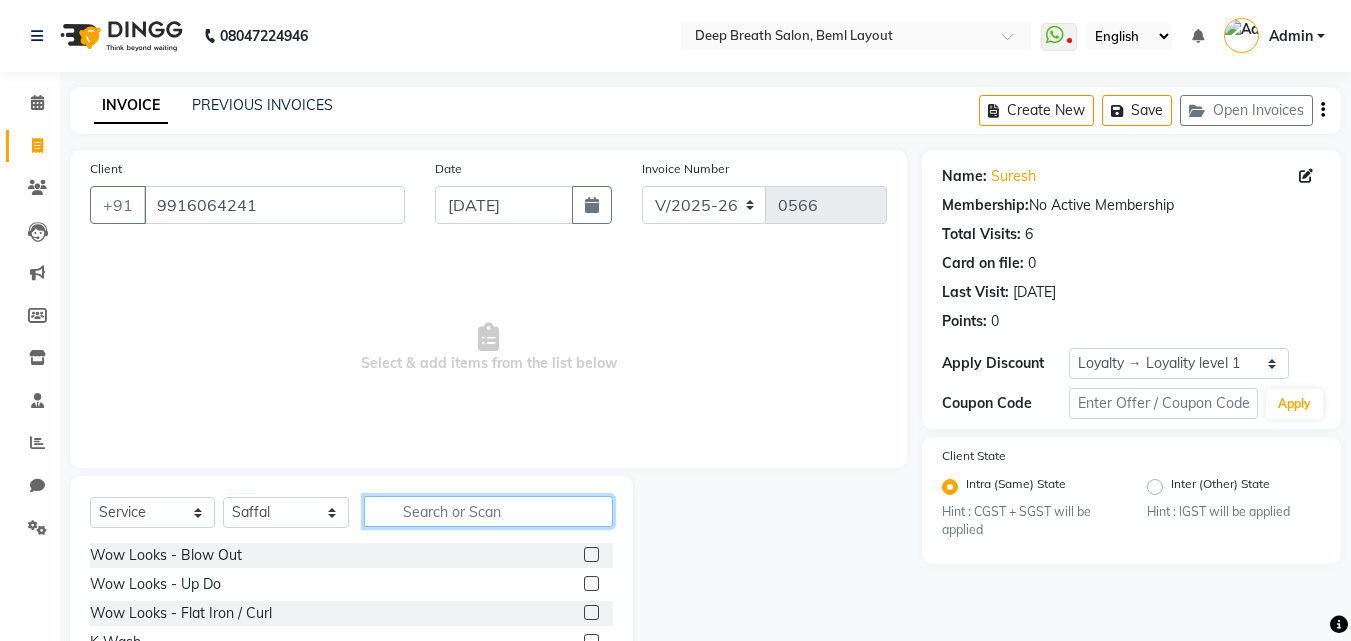 click 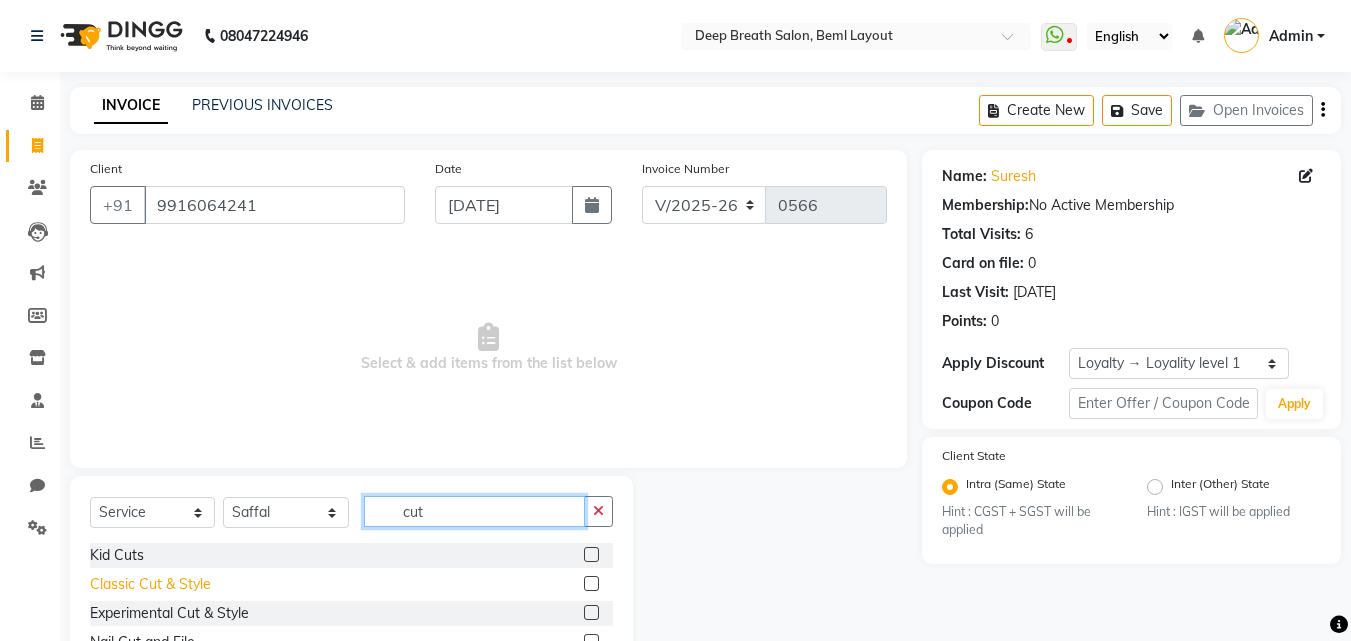 type on "cut" 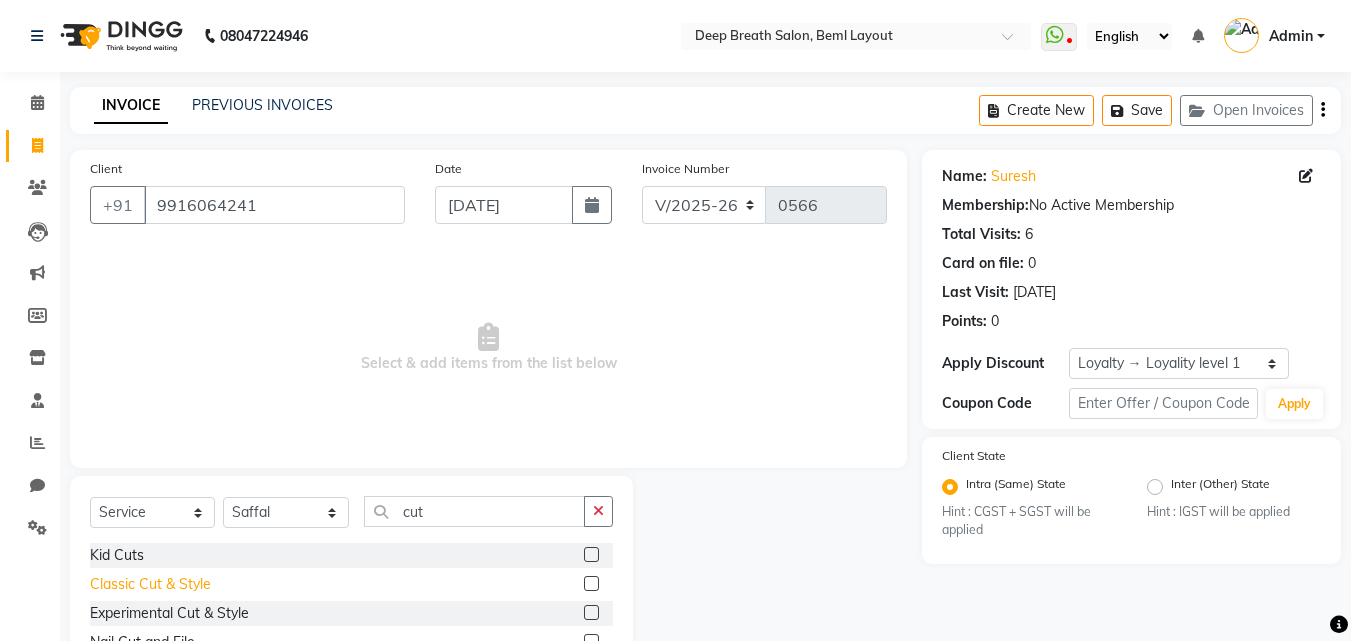 click on "Classic Cut & Style" 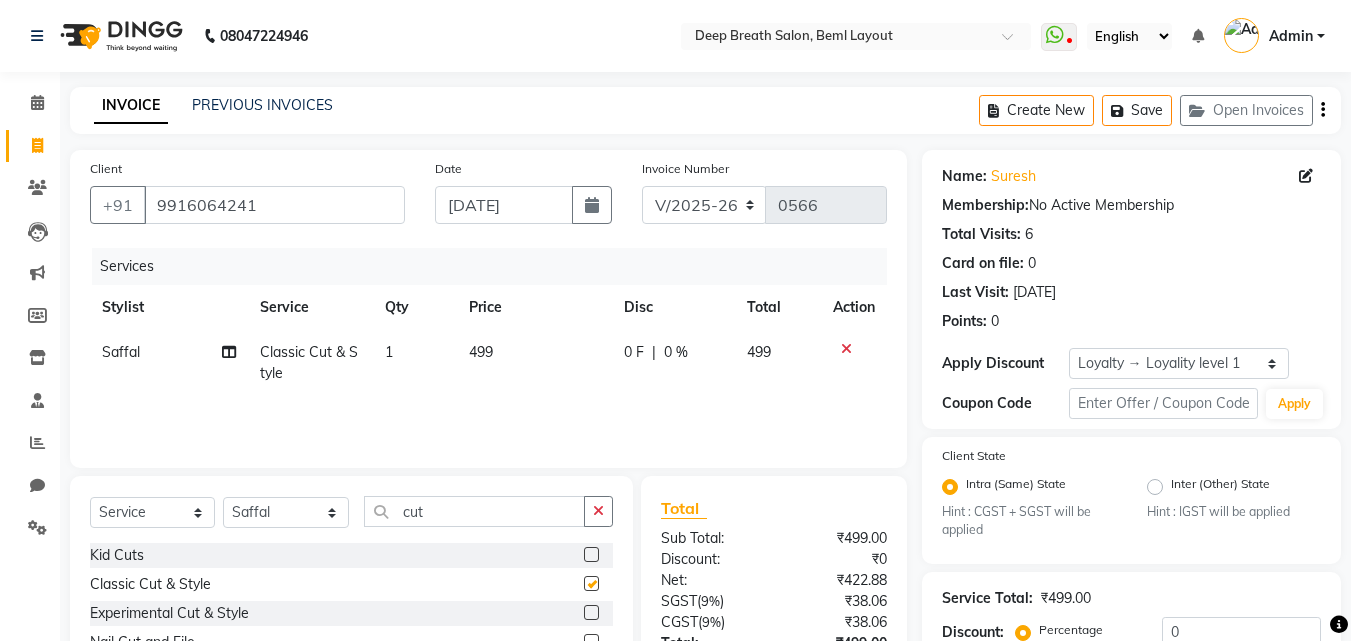 checkbox on "false" 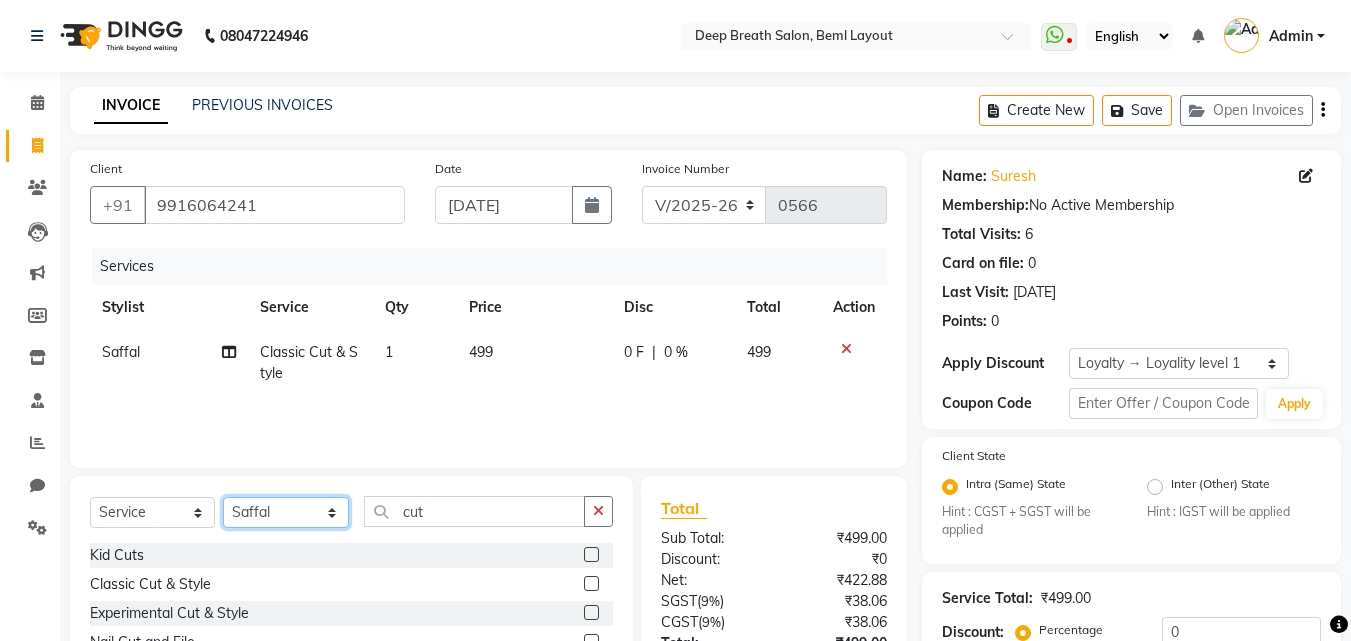 click on "Select Stylist [PERSON_NAME] [PERSON_NAME] [PERSON_NAME] [PERSON_NAME] Pallavi Mam [PERSON_NAME] [PERSON_NAME] Poonam [PERSON_NAME]  [PERSON_NAME]" 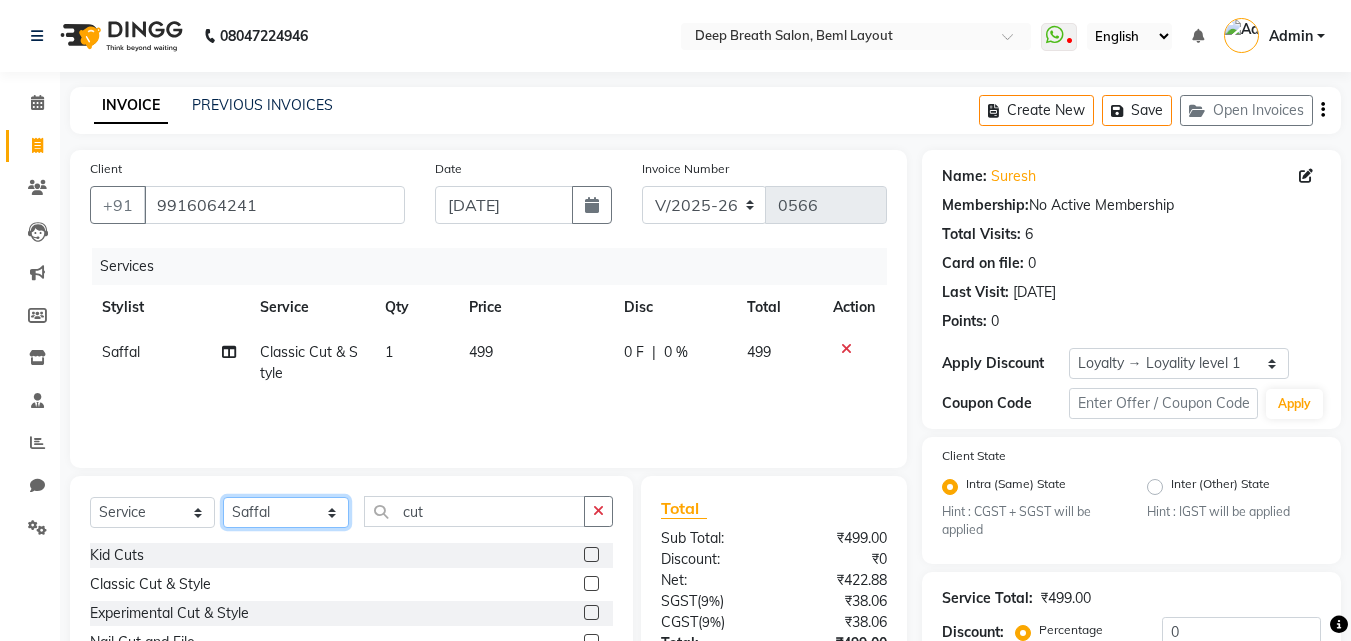 select on "62687" 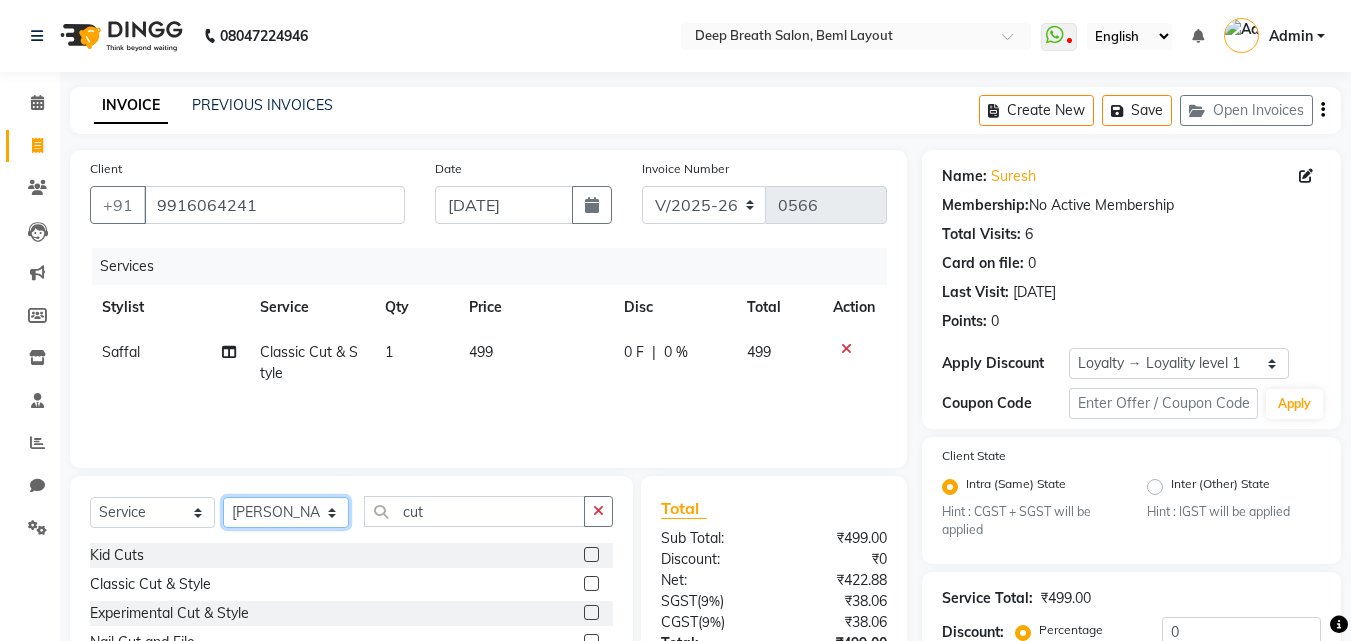 click on "Select Stylist [PERSON_NAME] [PERSON_NAME] [PERSON_NAME] [PERSON_NAME] Pallavi Mam [PERSON_NAME] [PERSON_NAME] Poonam [PERSON_NAME]  [PERSON_NAME]" 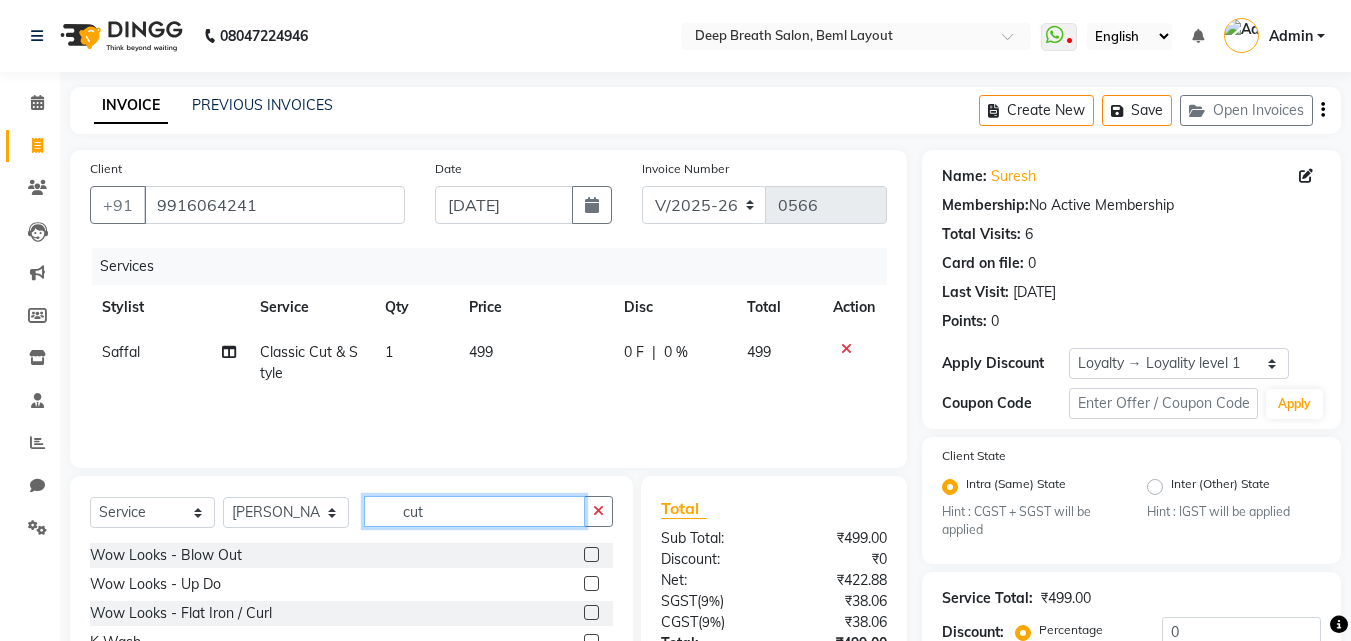 drag, startPoint x: 436, startPoint y: 501, endPoint x: 357, endPoint y: 507, distance: 79.22752 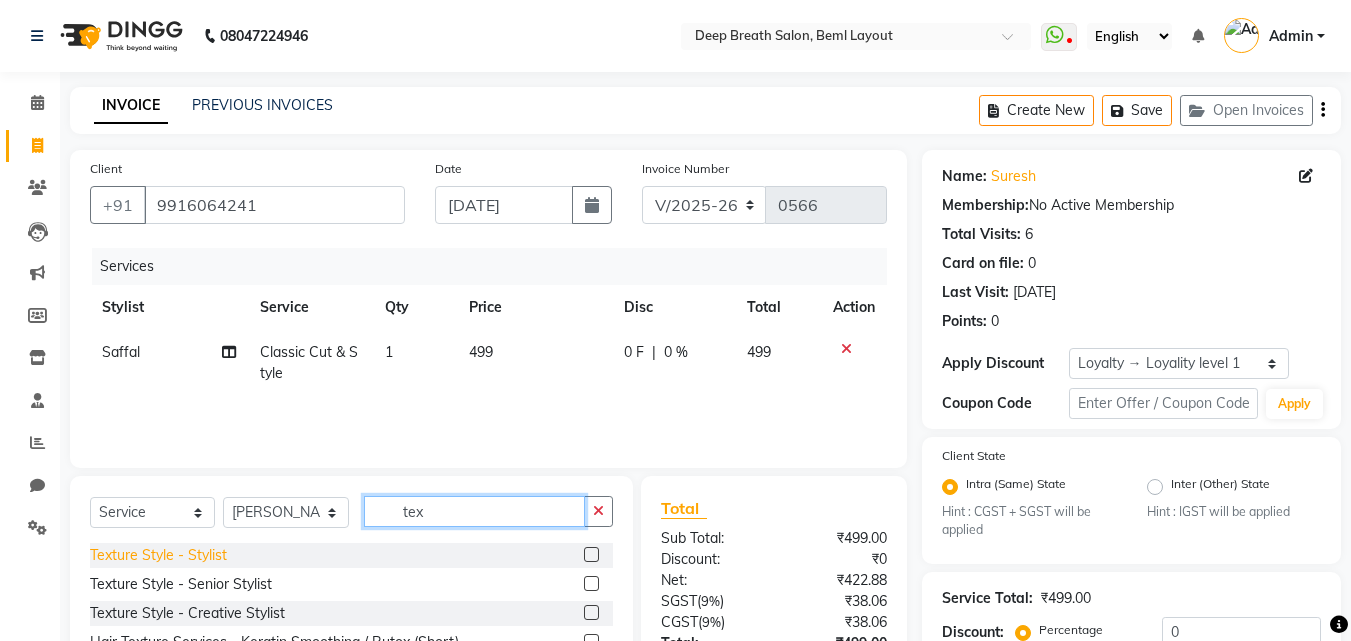 type on "tex" 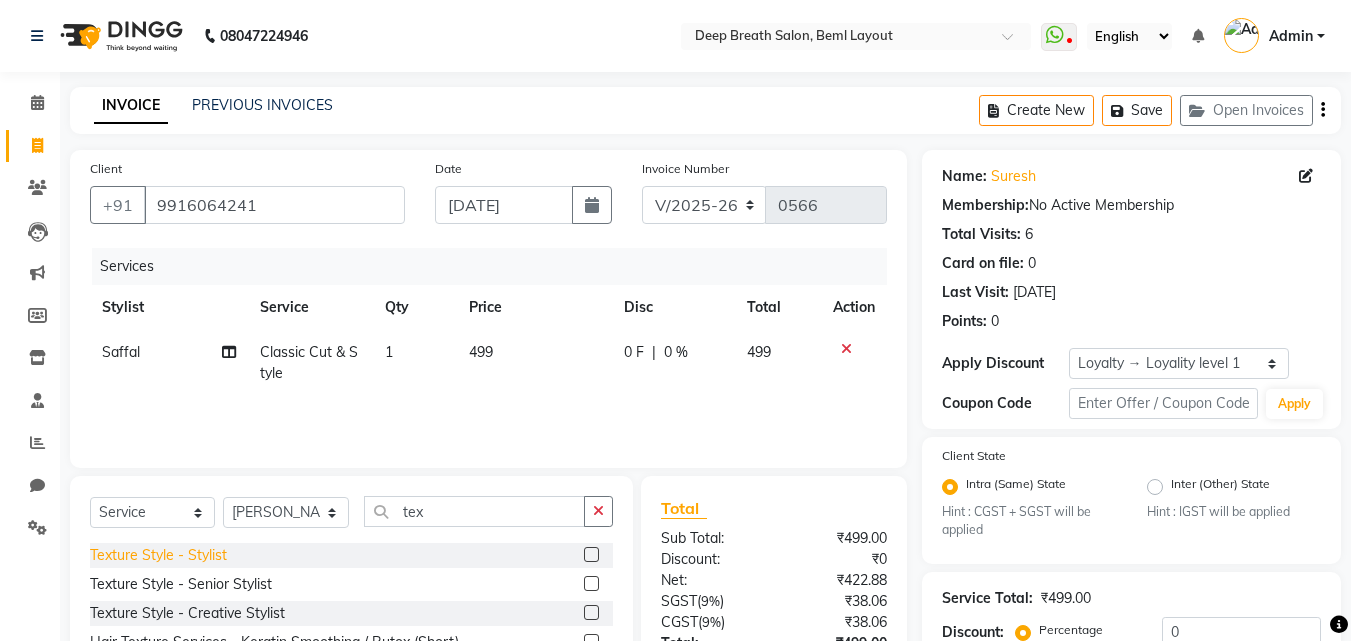 click on "Texture Style - Stylist" 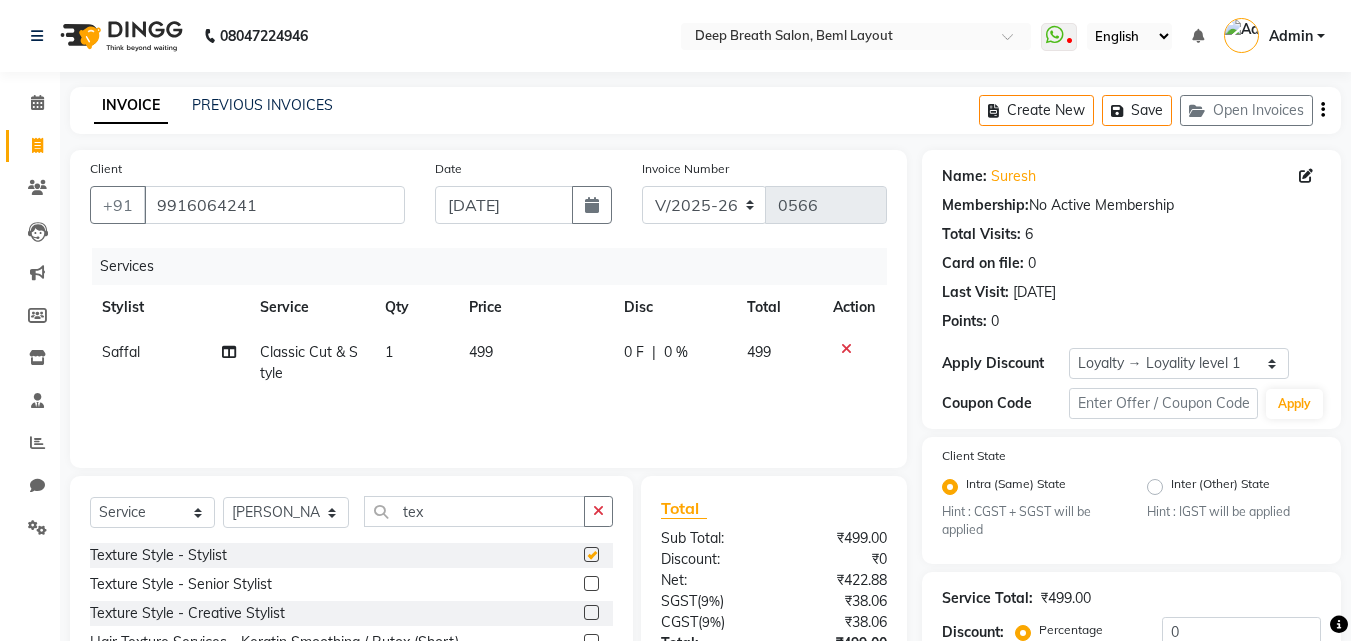 checkbox on "false" 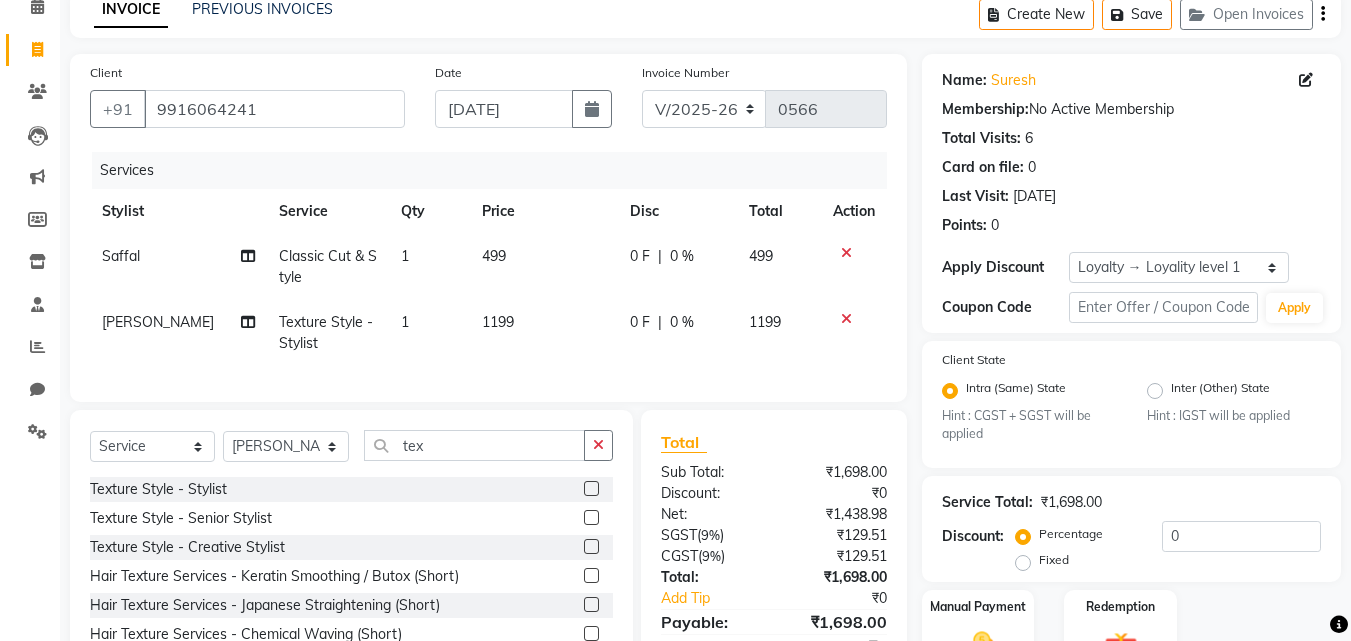 scroll, scrollTop: 200, scrollLeft: 0, axis: vertical 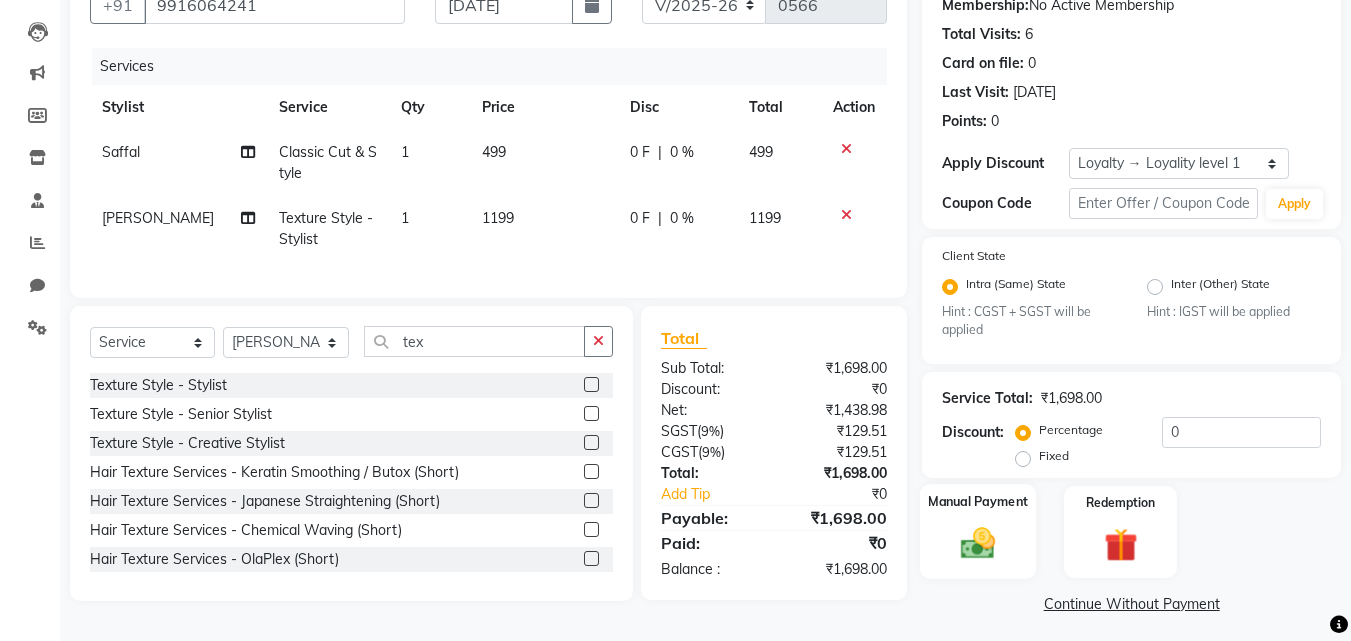click 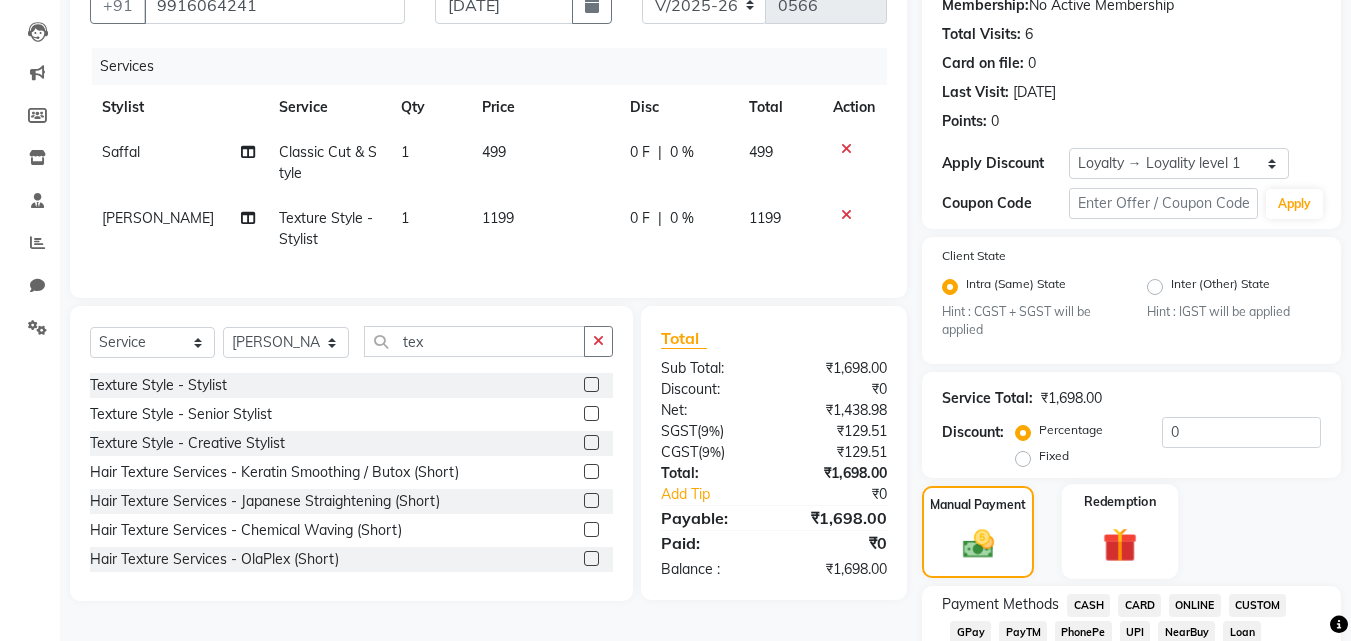 scroll, scrollTop: 400, scrollLeft: 0, axis: vertical 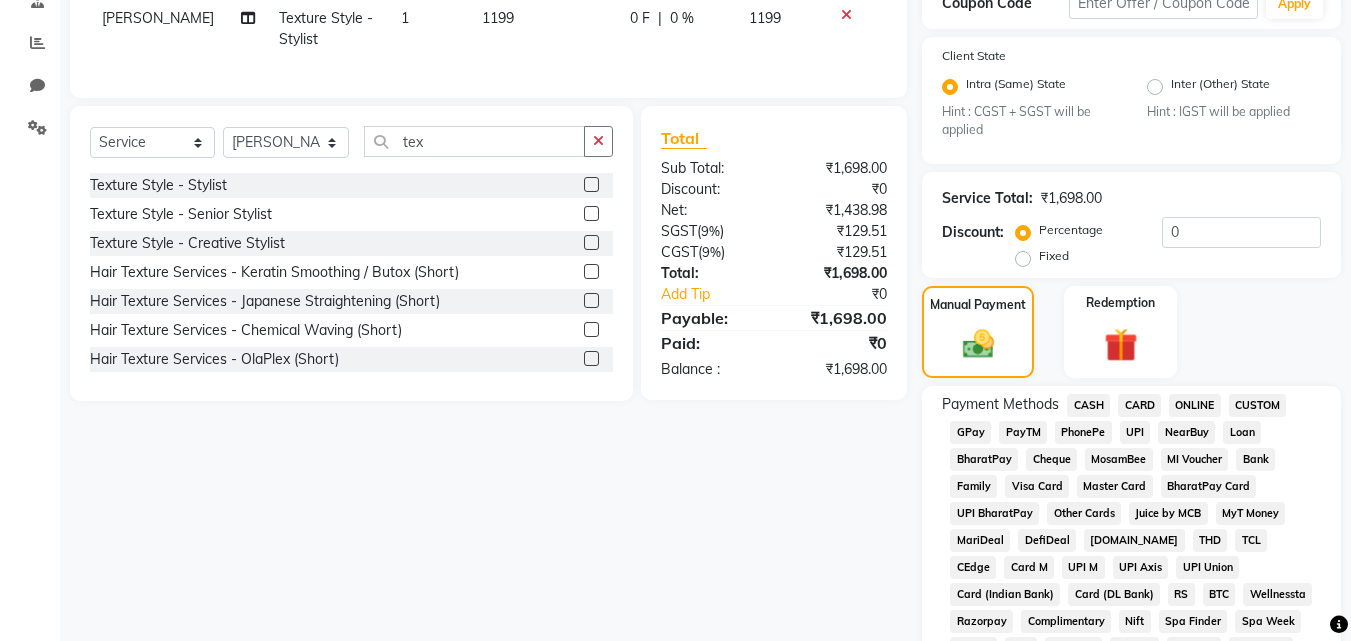 click on "CARD" 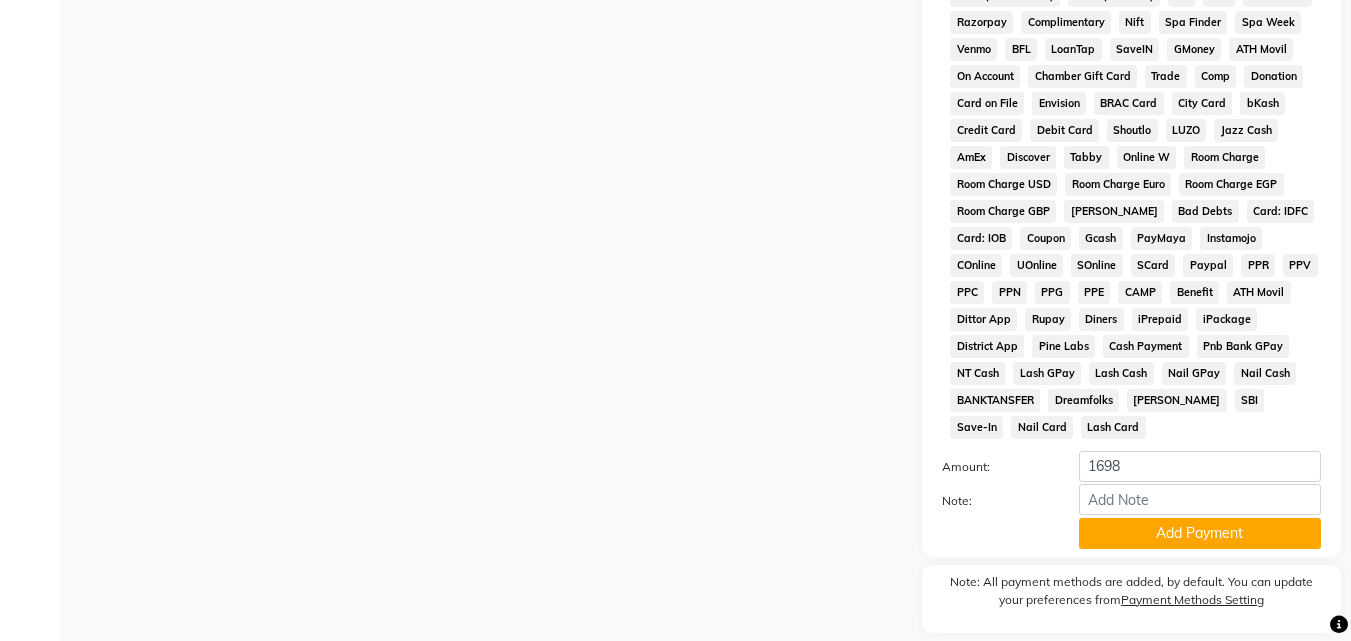 scroll, scrollTop: 1000, scrollLeft: 0, axis: vertical 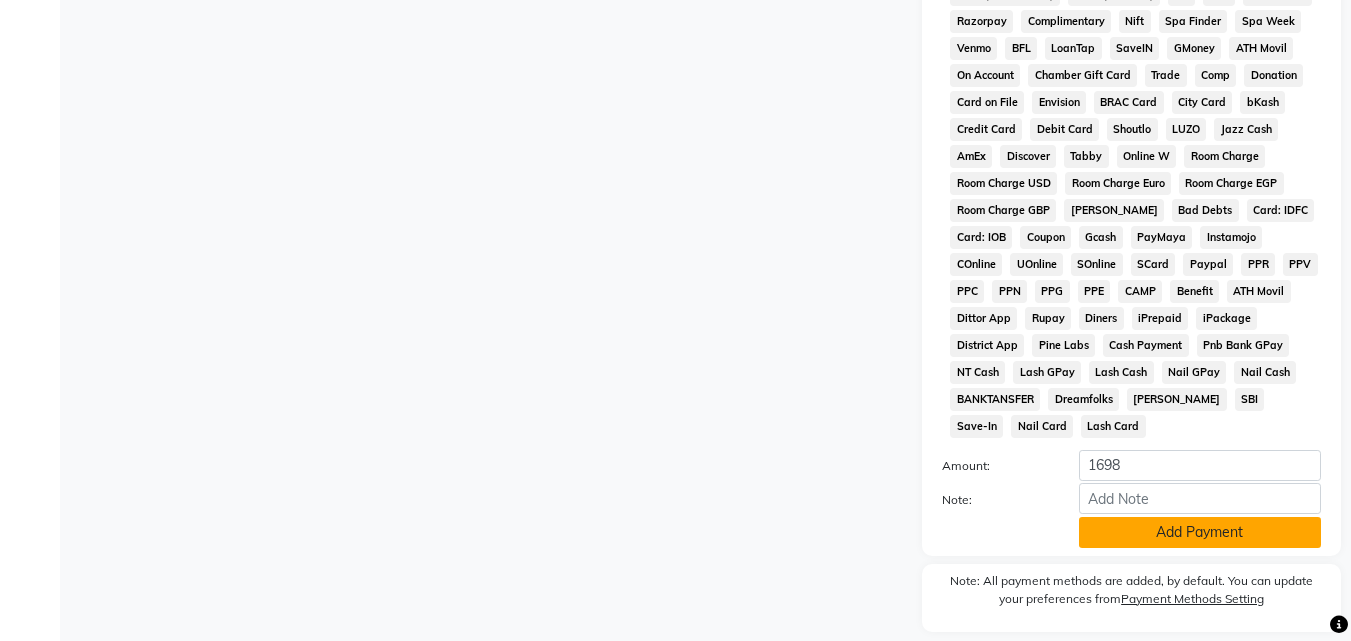 click on "Add Payment" 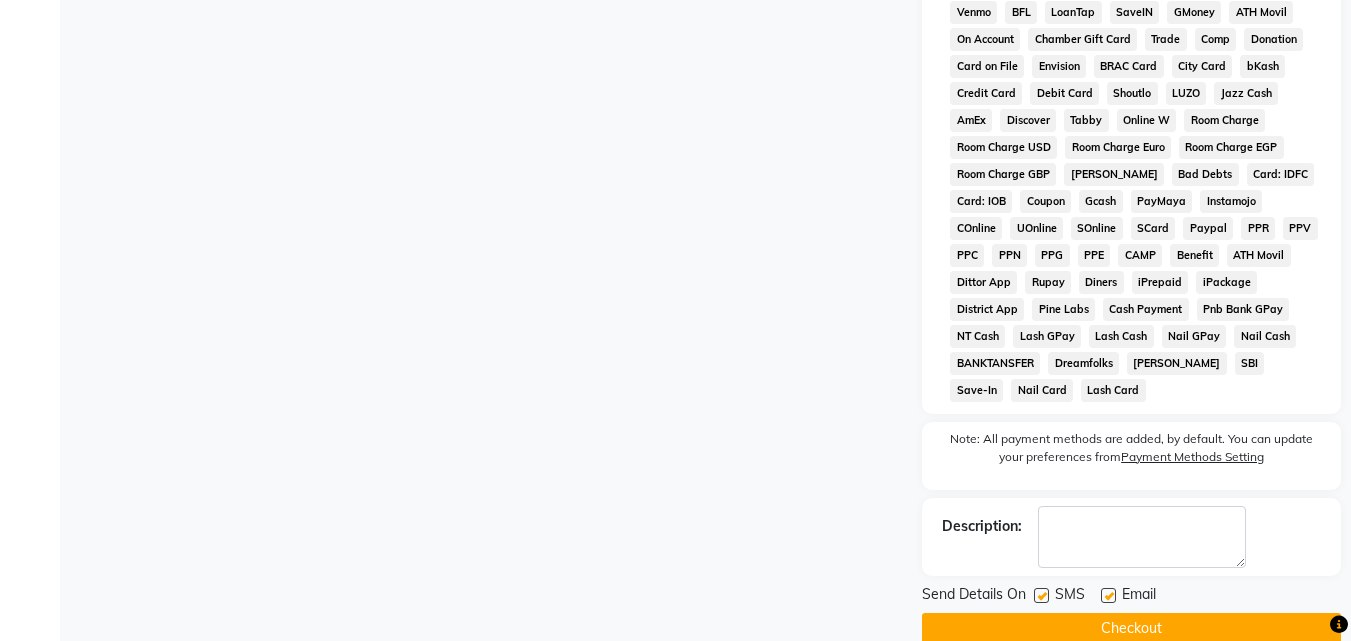 scroll, scrollTop: 1042, scrollLeft: 0, axis: vertical 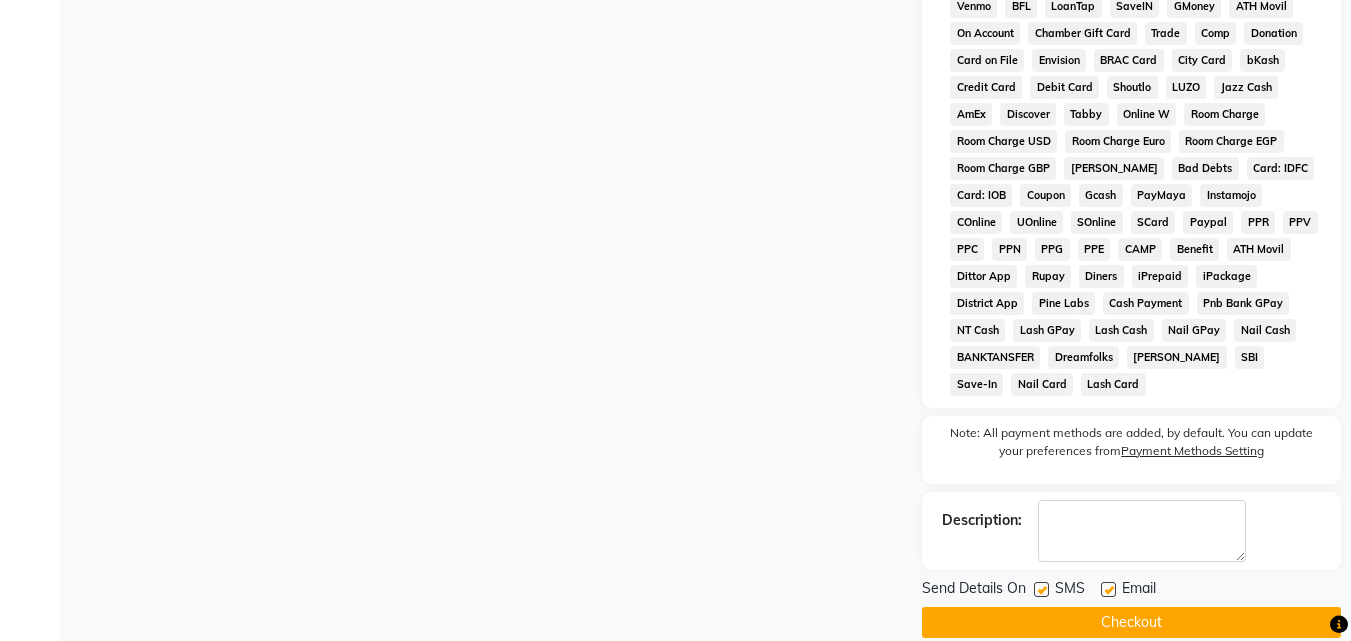 click on "Checkout" 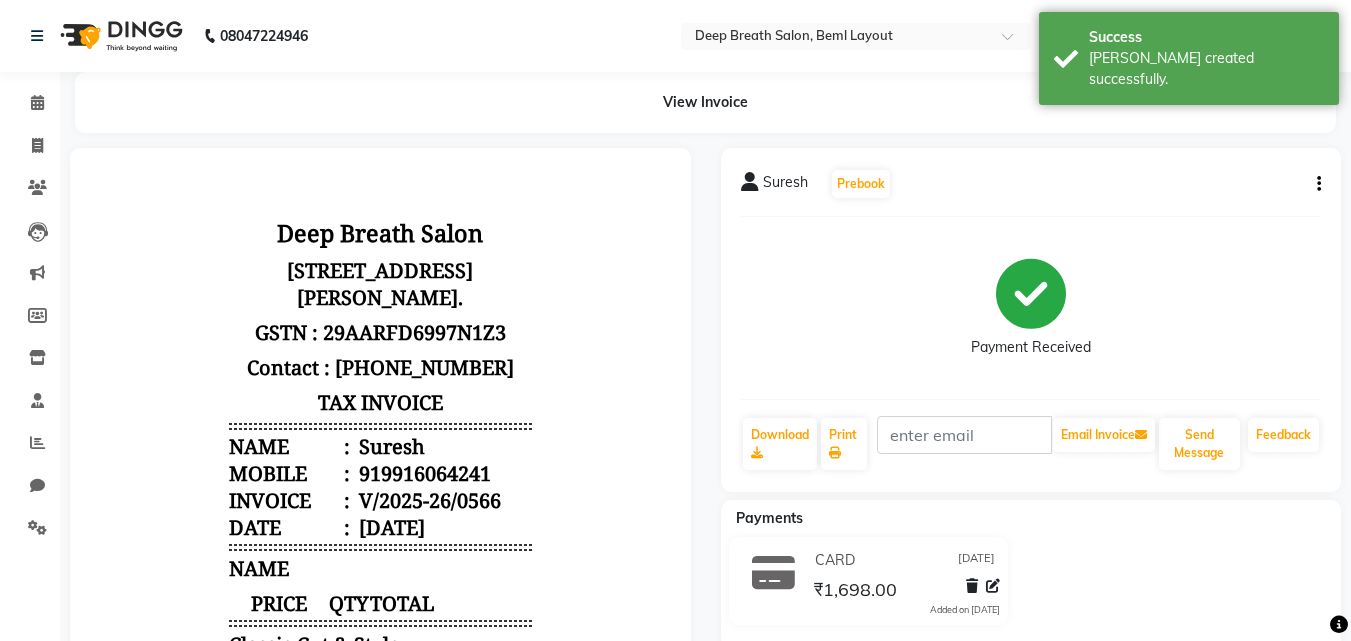 scroll, scrollTop: 0, scrollLeft: 0, axis: both 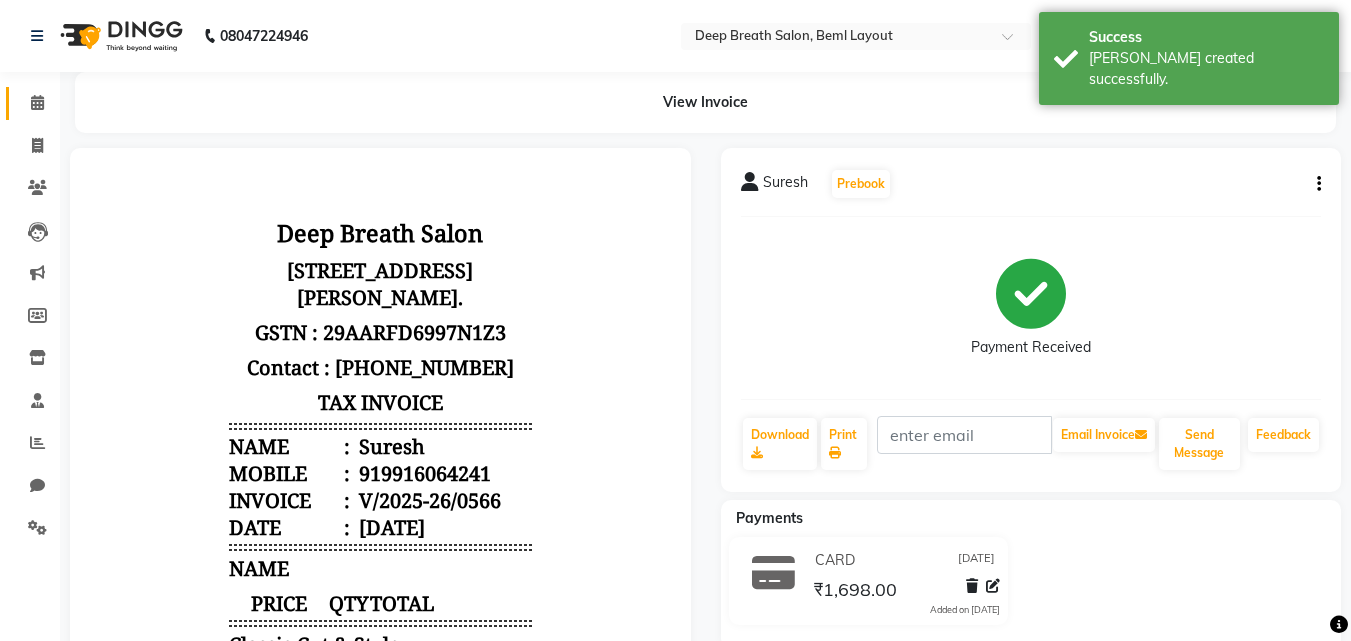 click on "Calendar" 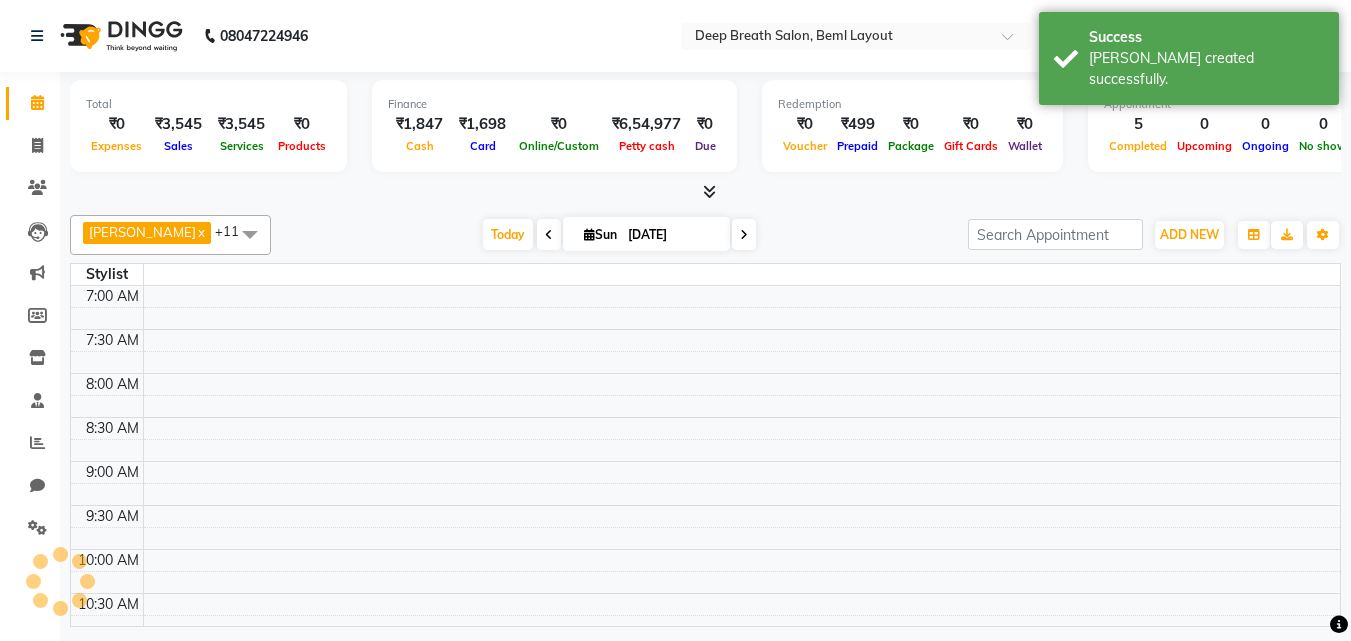 scroll, scrollTop: 0, scrollLeft: 0, axis: both 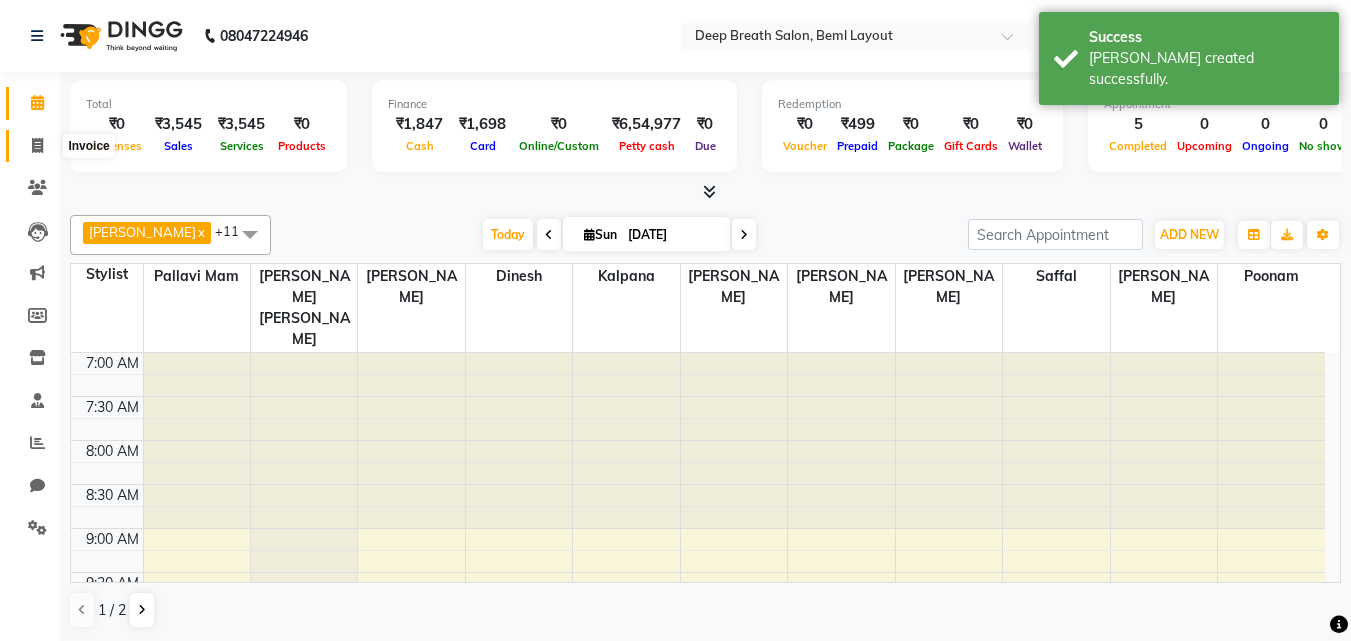 click 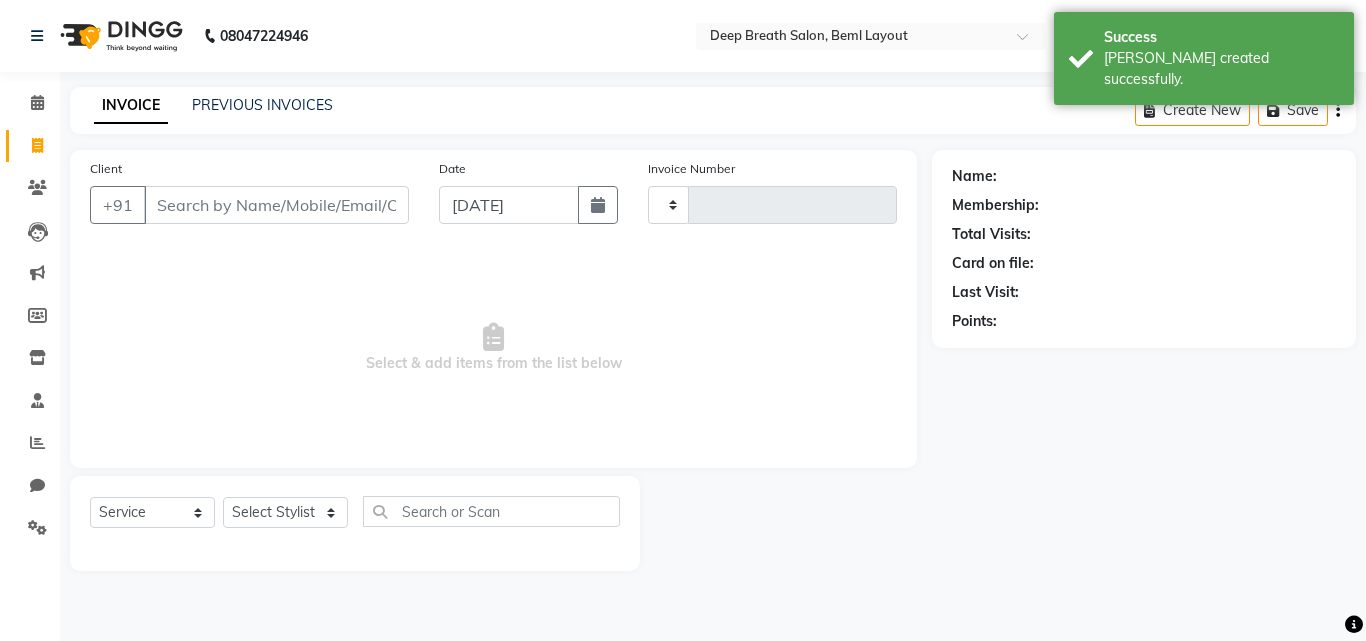 type on "0567" 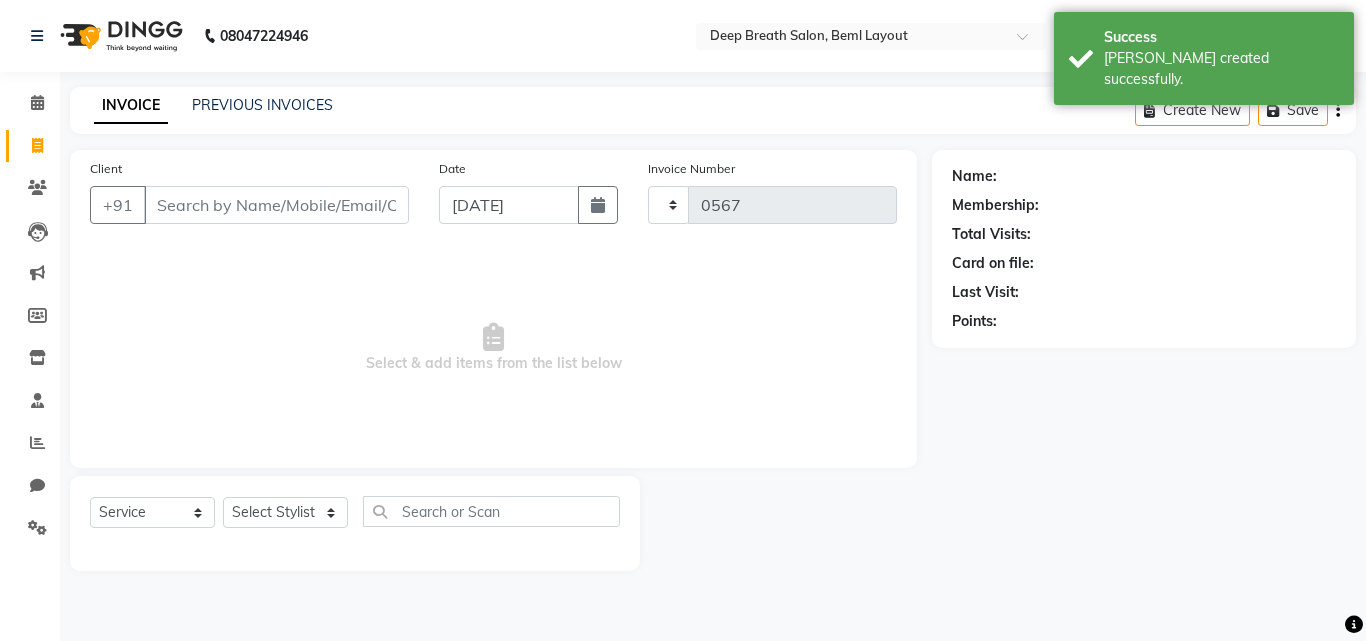 select on "4101" 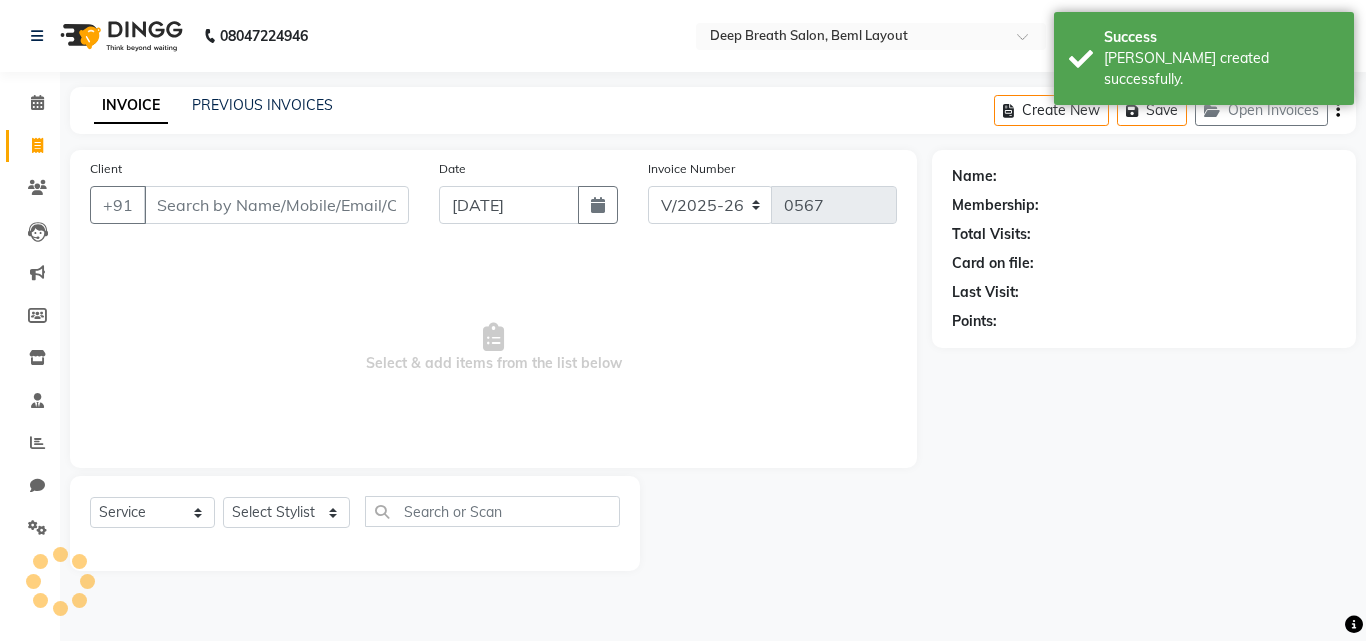 click on "Client" at bounding box center [276, 205] 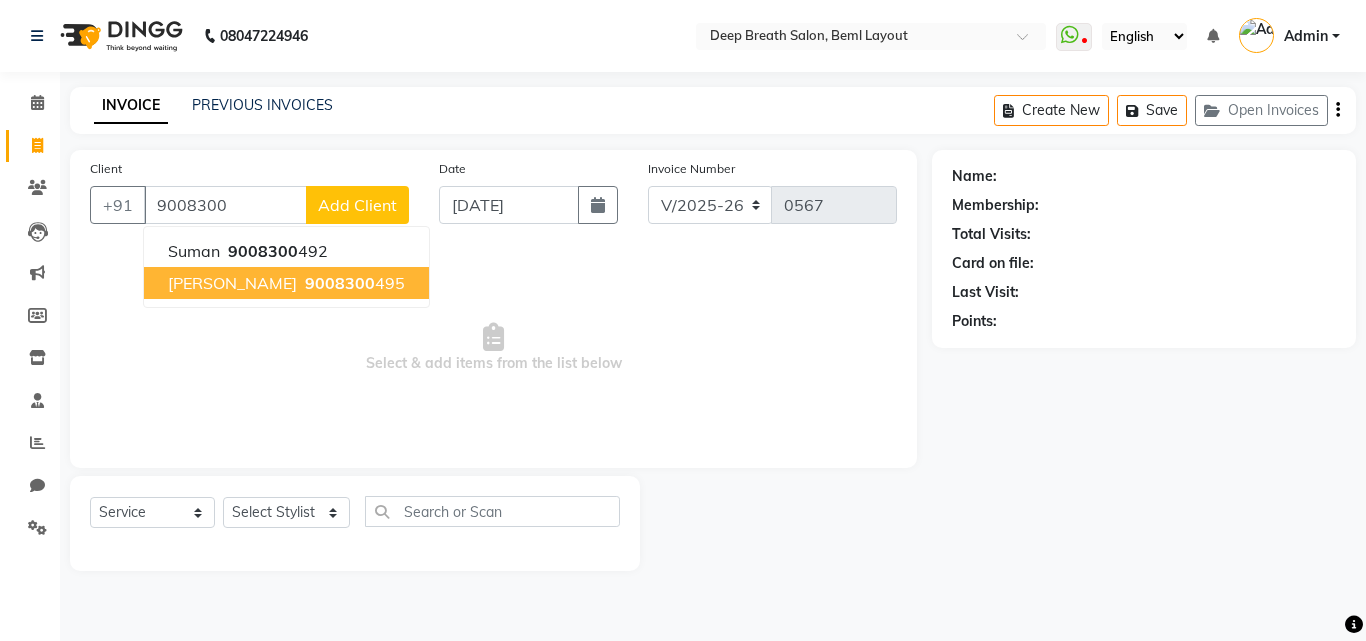 click on "[PERSON_NAME]" at bounding box center (232, 283) 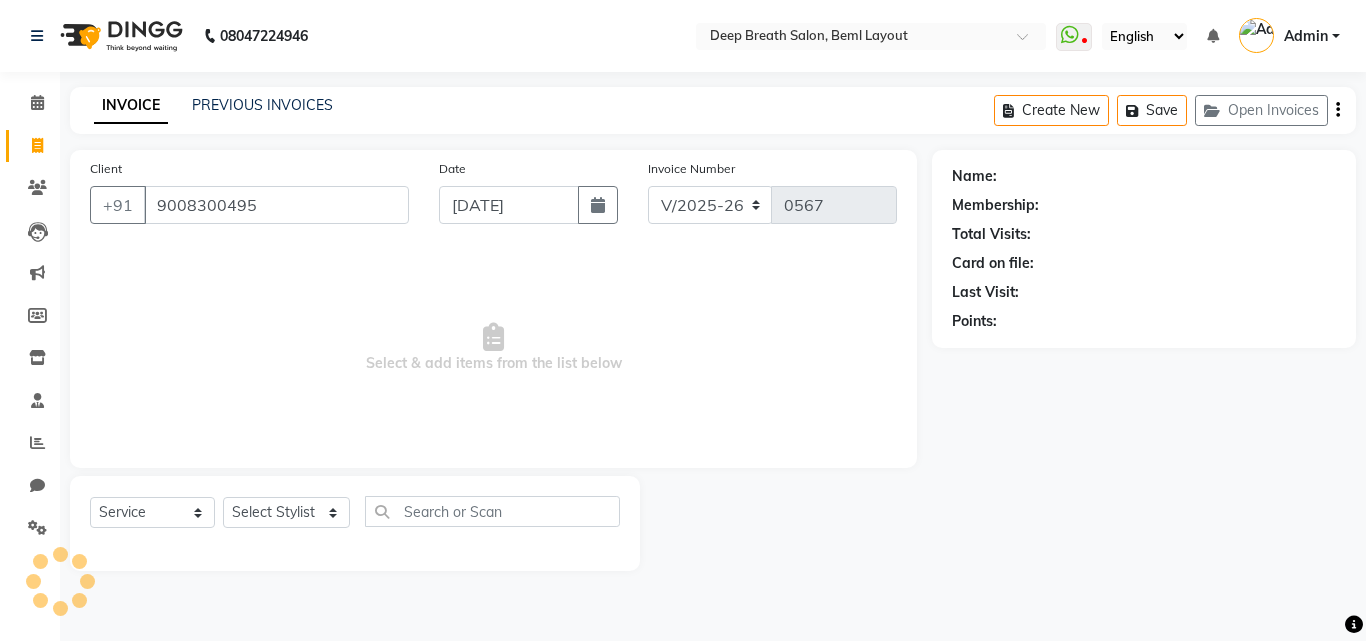 type on "9008300495" 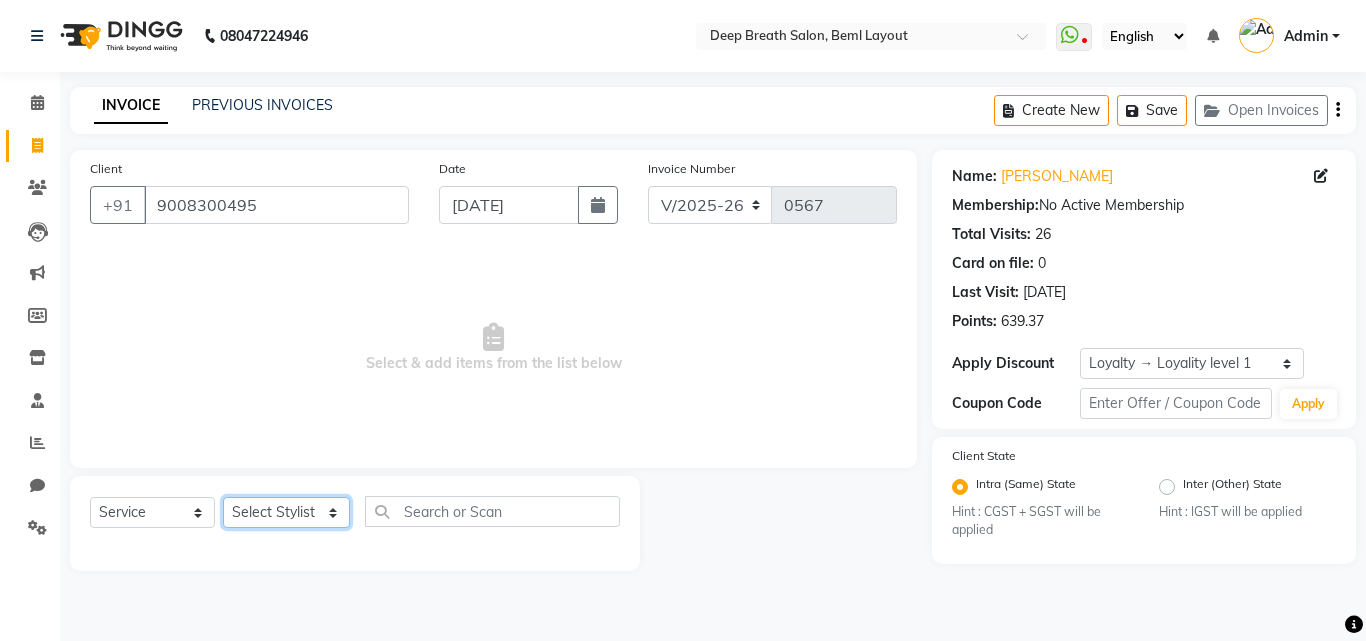 click on "Select Stylist [PERSON_NAME] [PERSON_NAME] [PERSON_NAME] [PERSON_NAME] Pallavi Mam [PERSON_NAME] [PERSON_NAME] Poonam [PERSON_NAME]  [PERSON_NAME]" 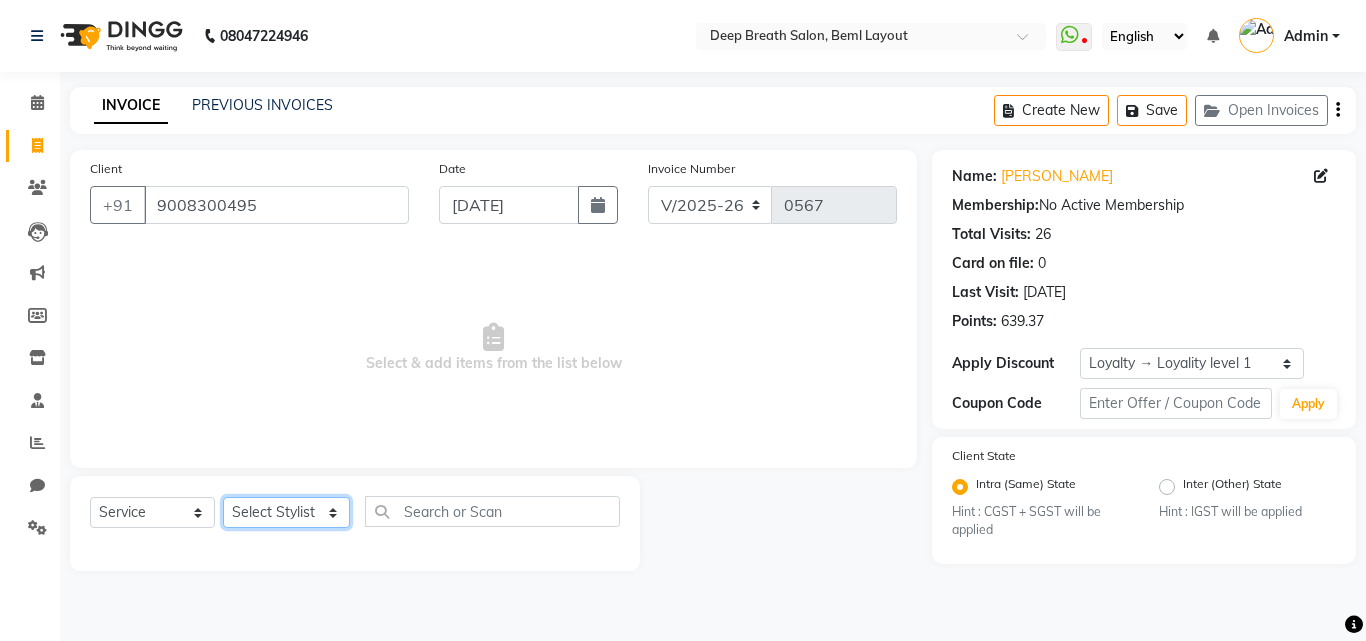 select on "29203" 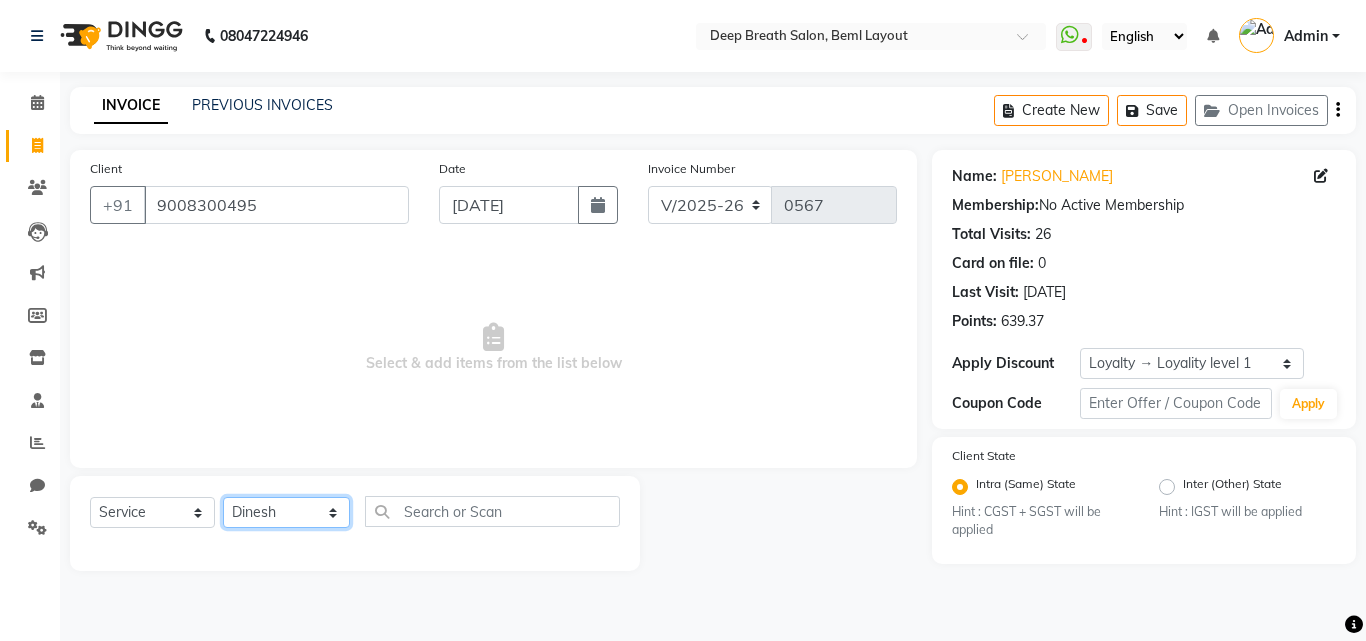 click on "Select Stylist [PERSON_NAME] [PERSON_NAME] [PERSON_NAME] [PERSON_NAME] Pallavi Mam [PERSON_NAME] [PERSON_NAME] Poonam [PERSON_NAME]  [PERSON_NAME]" 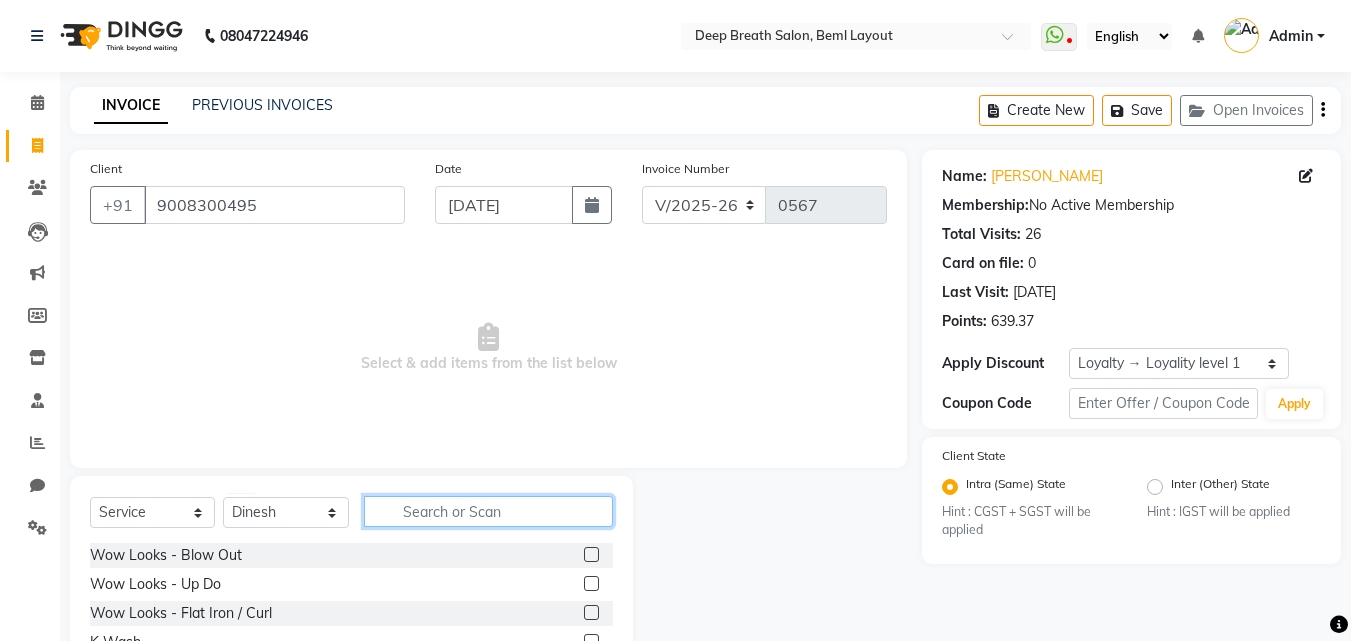 click 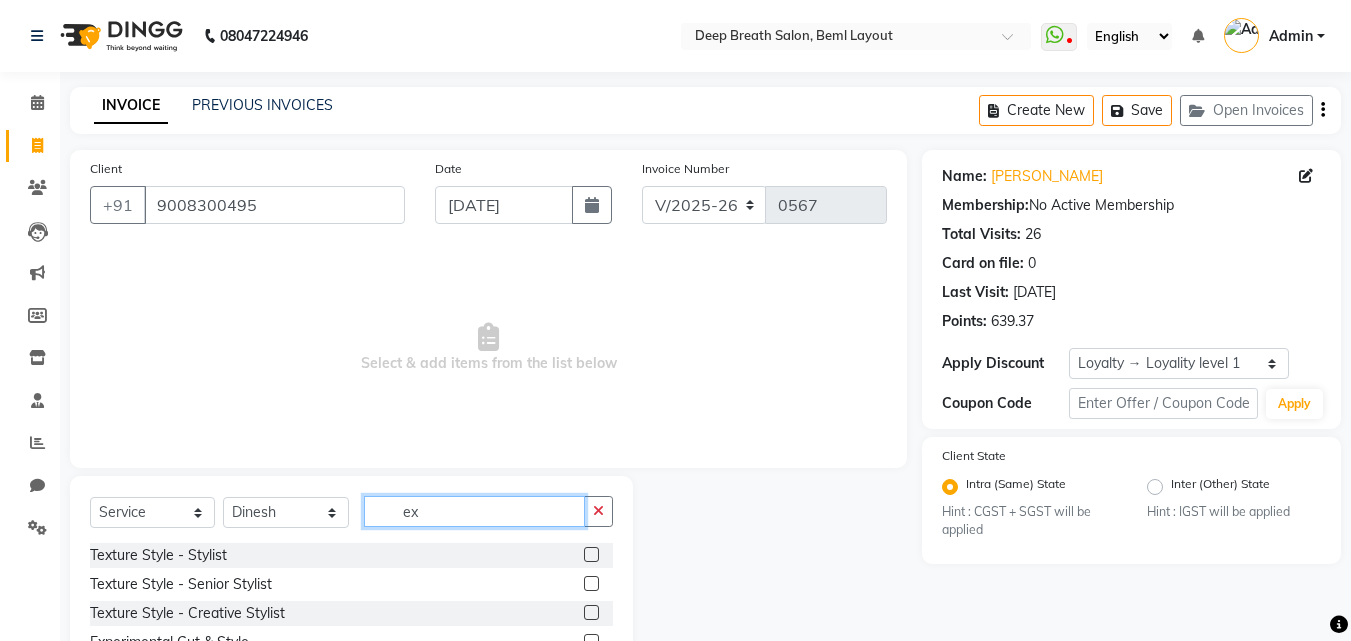 scroll, scrollTop: 100, scrollLeft: 0, axis: vertical 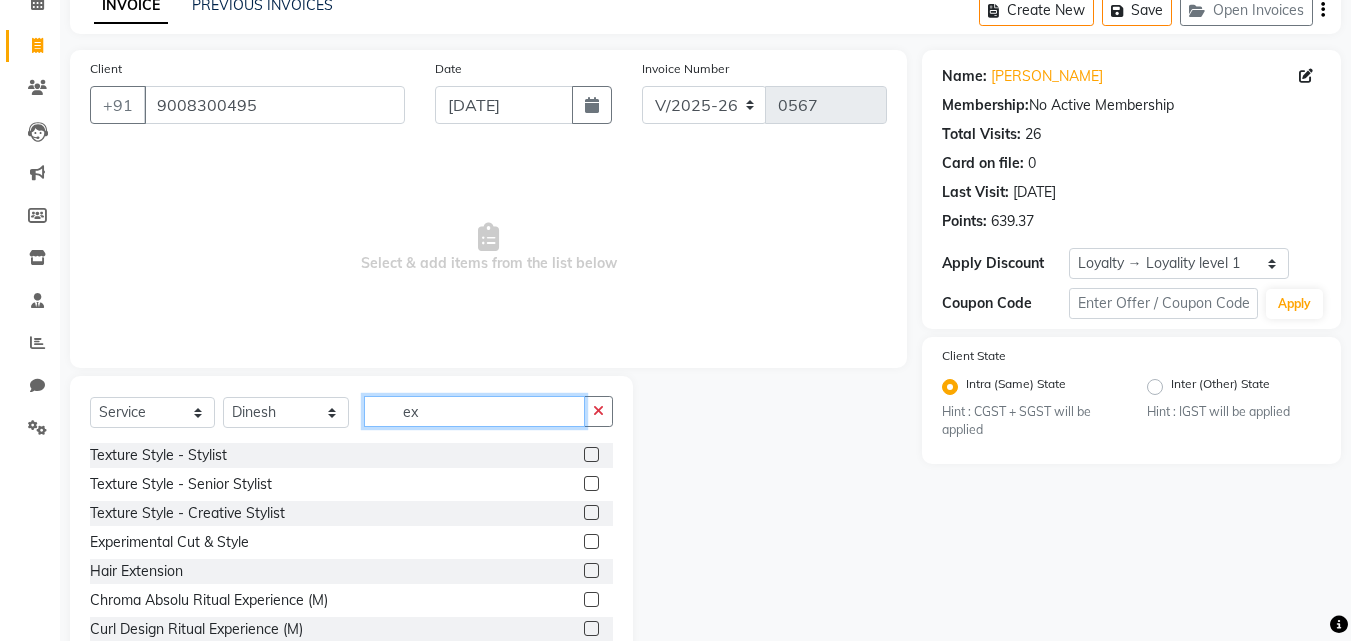 type on "ex" 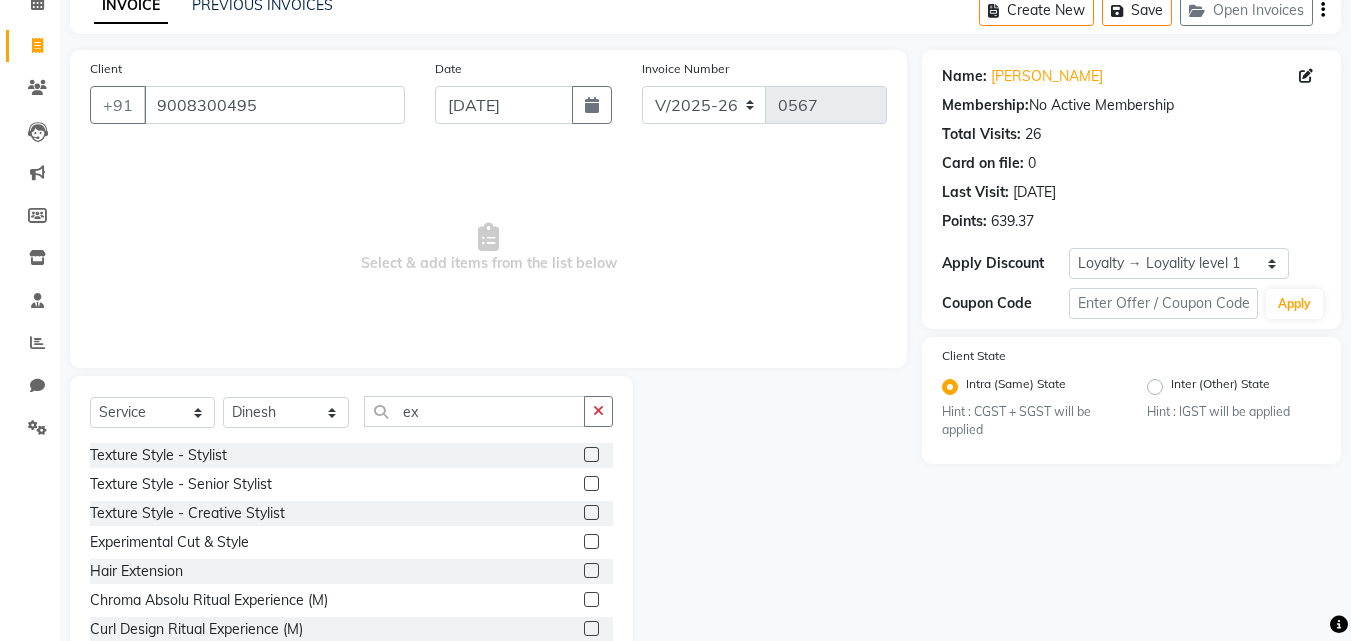 click on "Experimental Cut & Style" 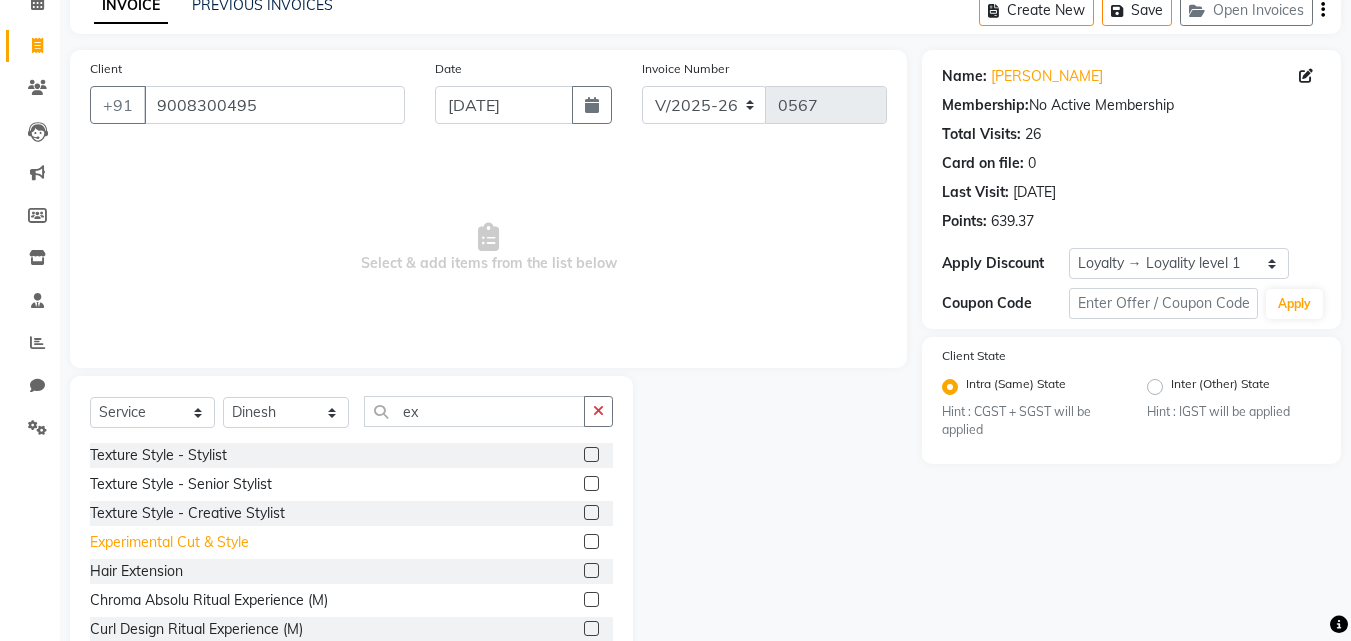 click on "Experimental Cut & Style" 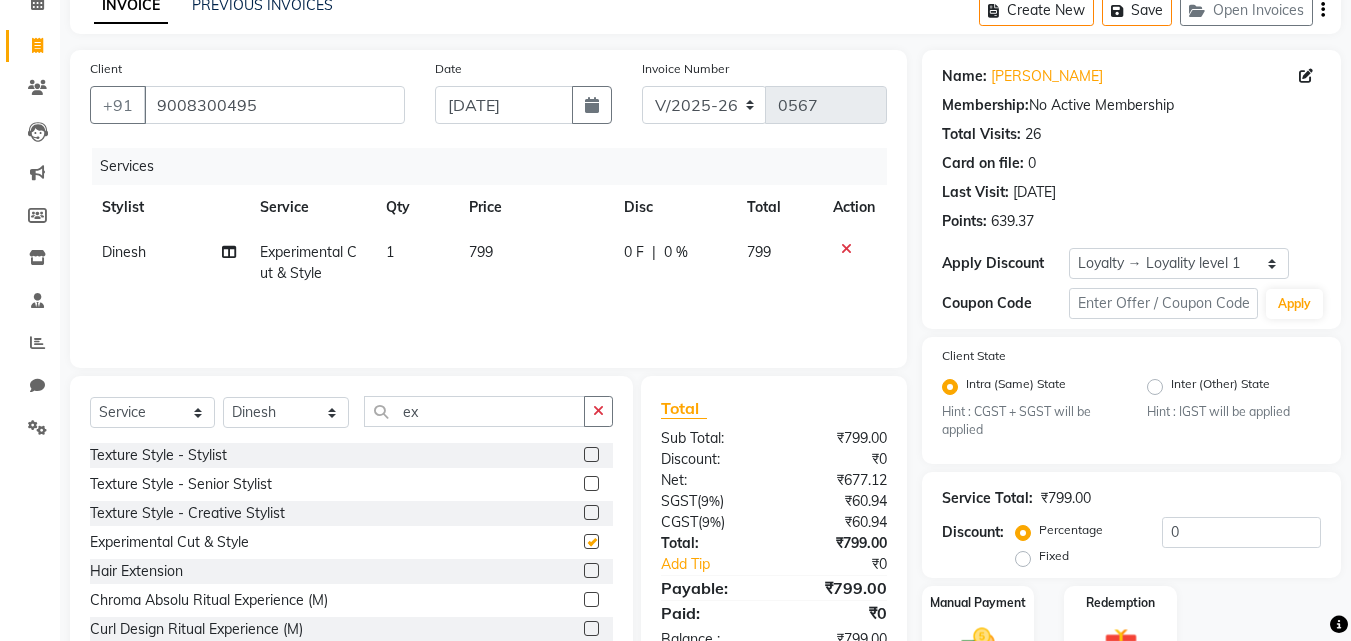 checkbox on "false" 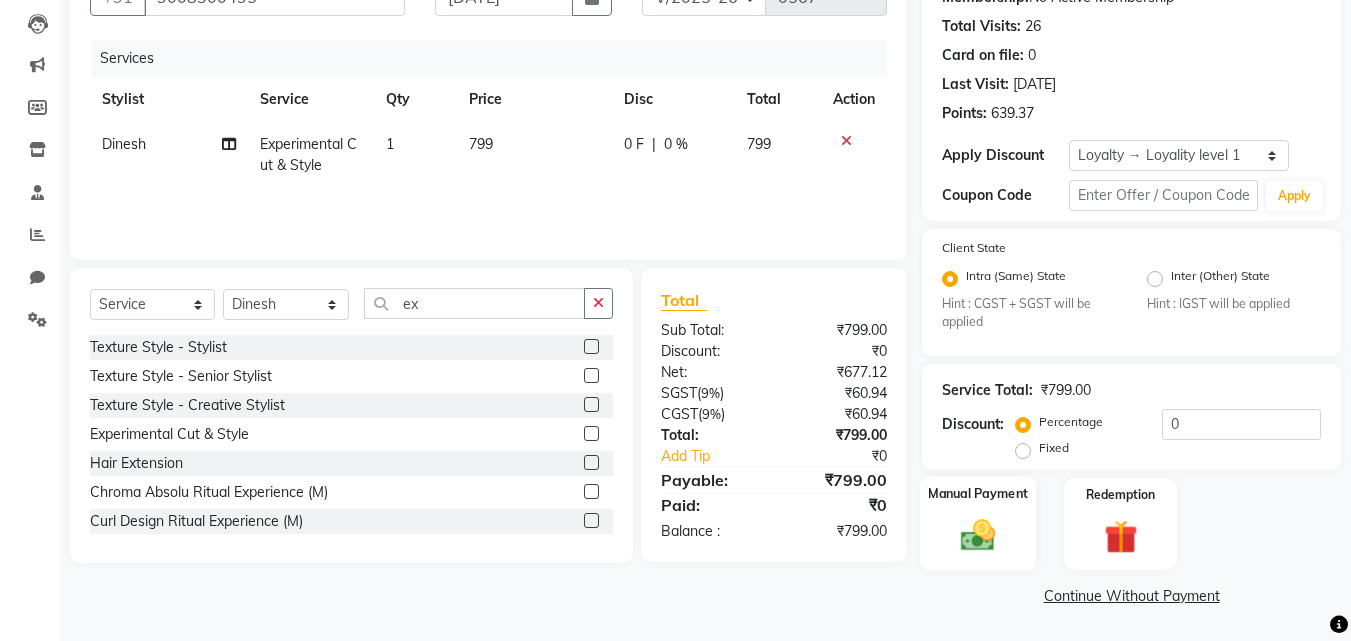 click on "Manual Payment" 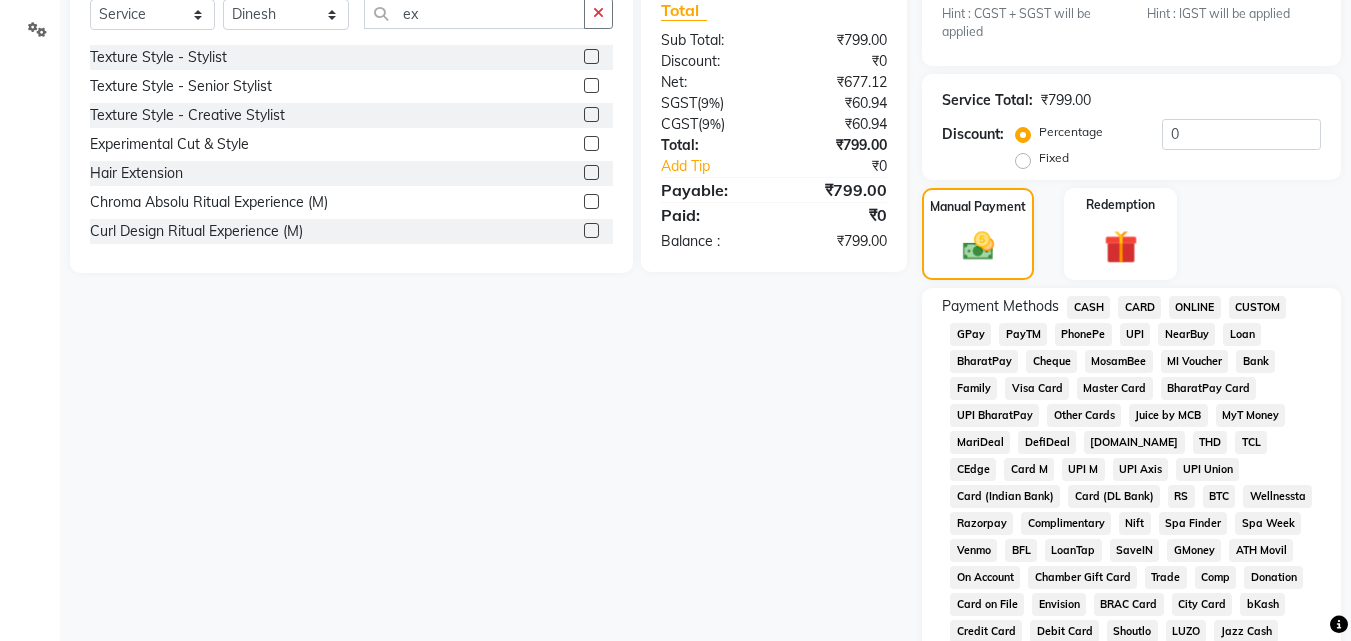 scroll, scrollTop: 708, scrollLeft: 0, axis: vertical 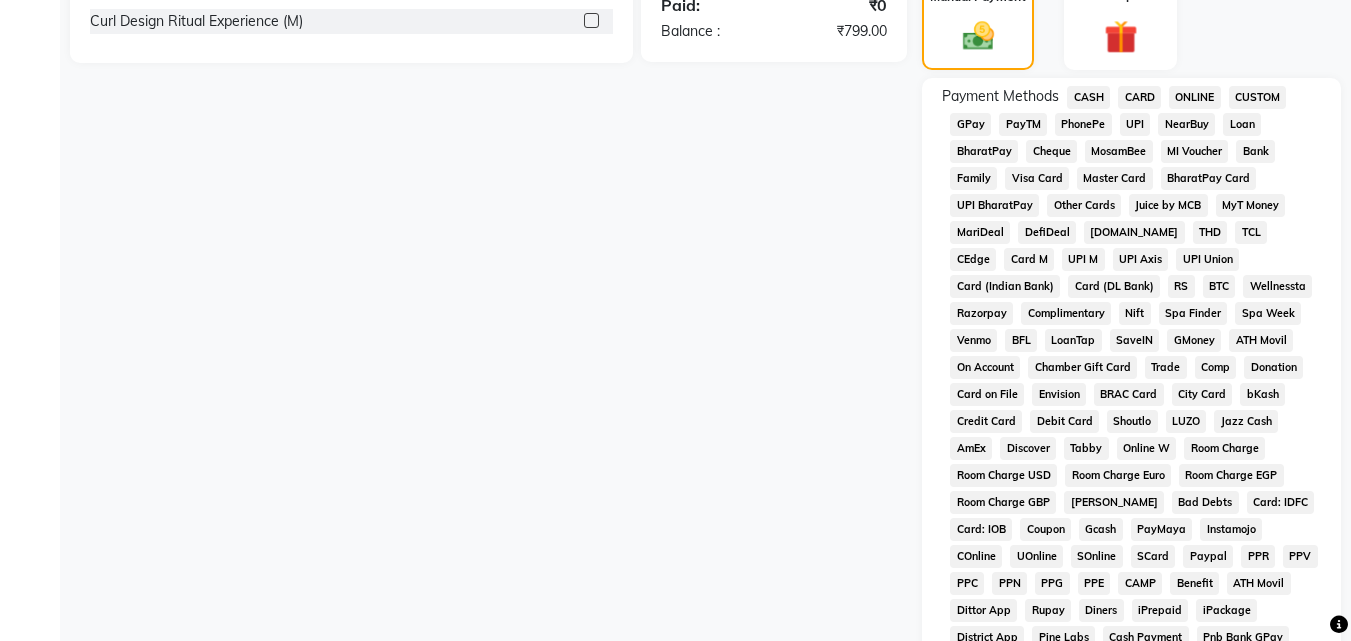 click on "CASH" 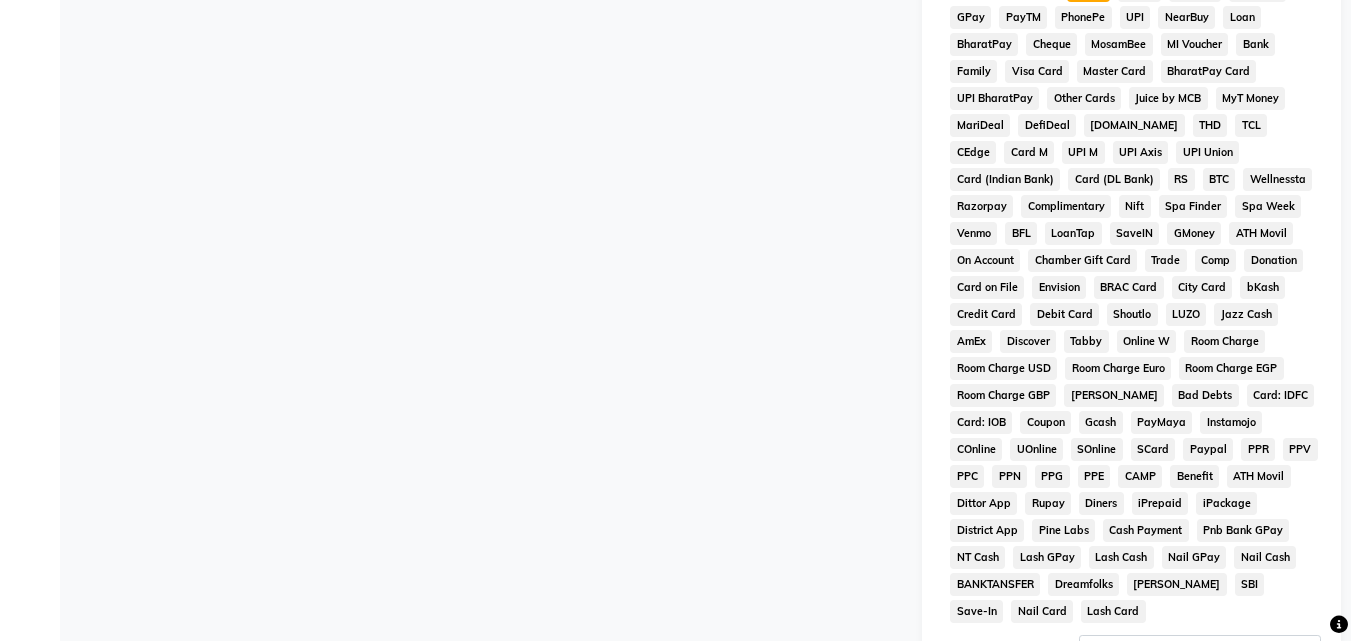scroll, scrollTop: 1035, scrollLeft: 0, axis: vertical 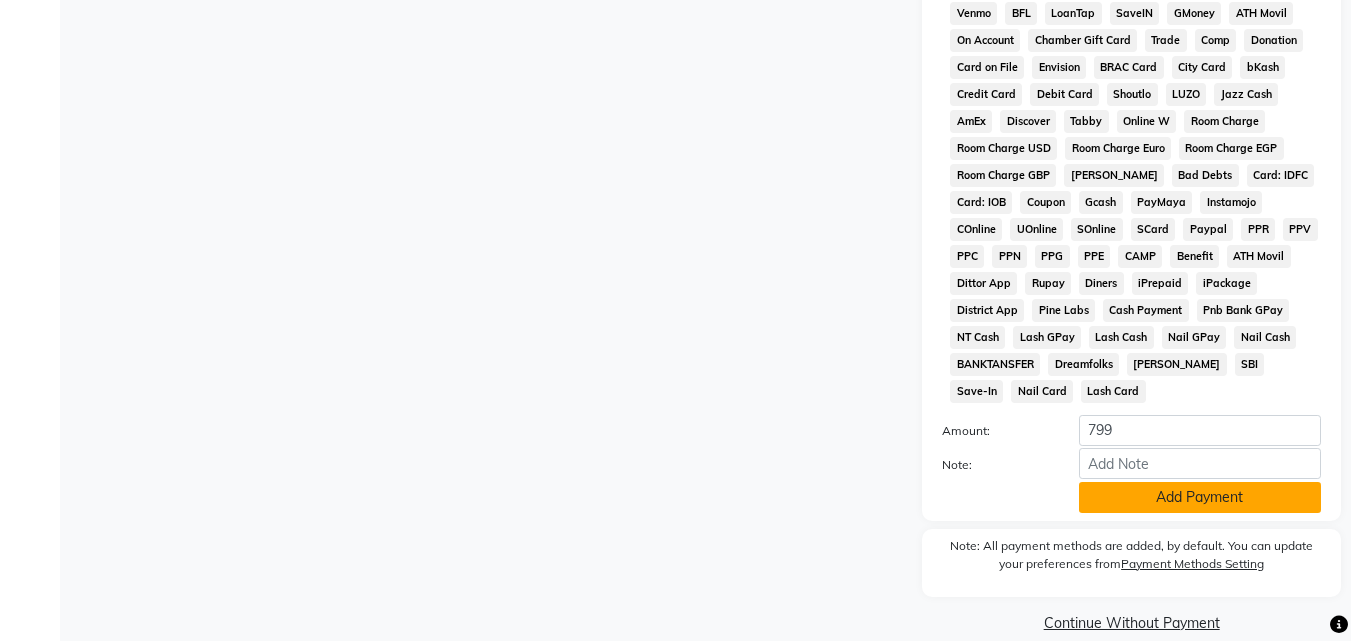 click on "Add Payment" 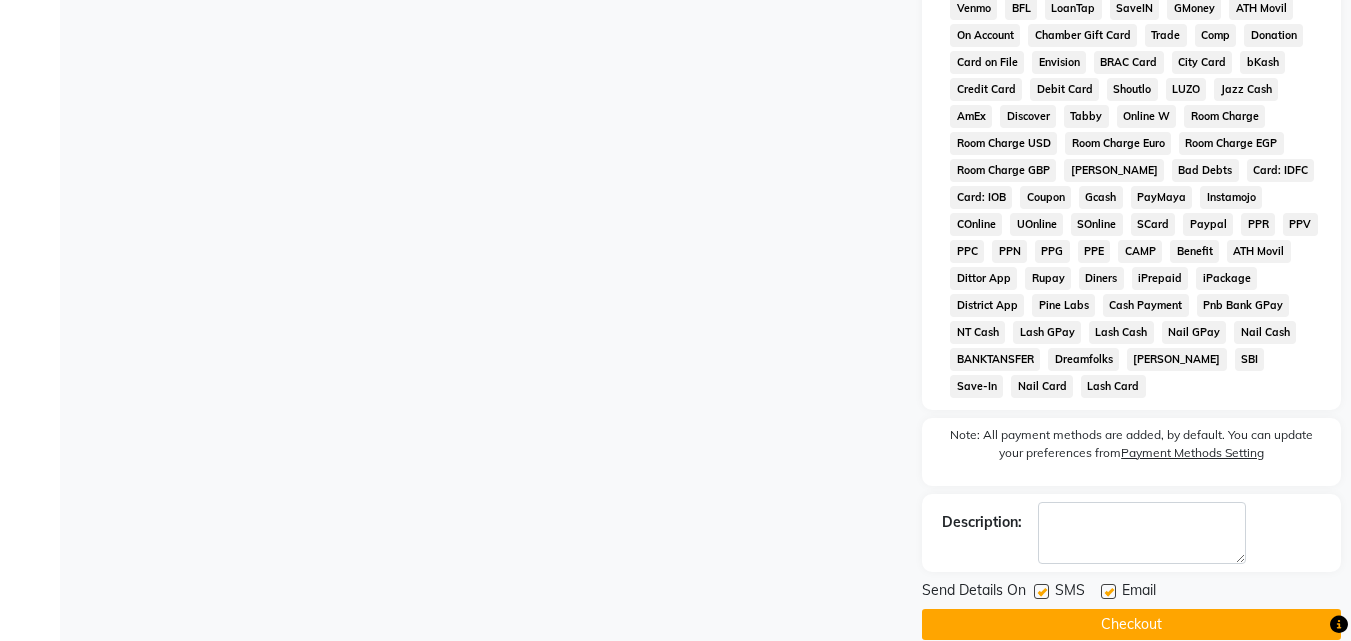 scroll, scrollTop: 1042, scrollLeft: 0, axis: vertical 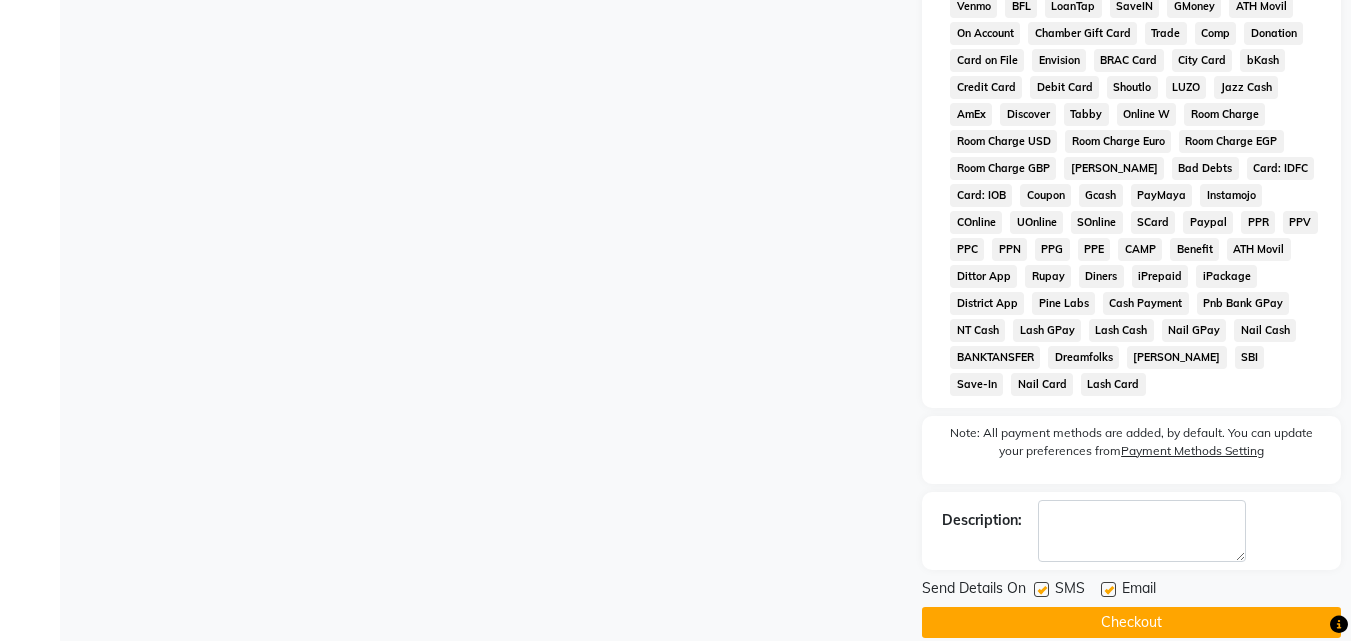 click on "Checkout" 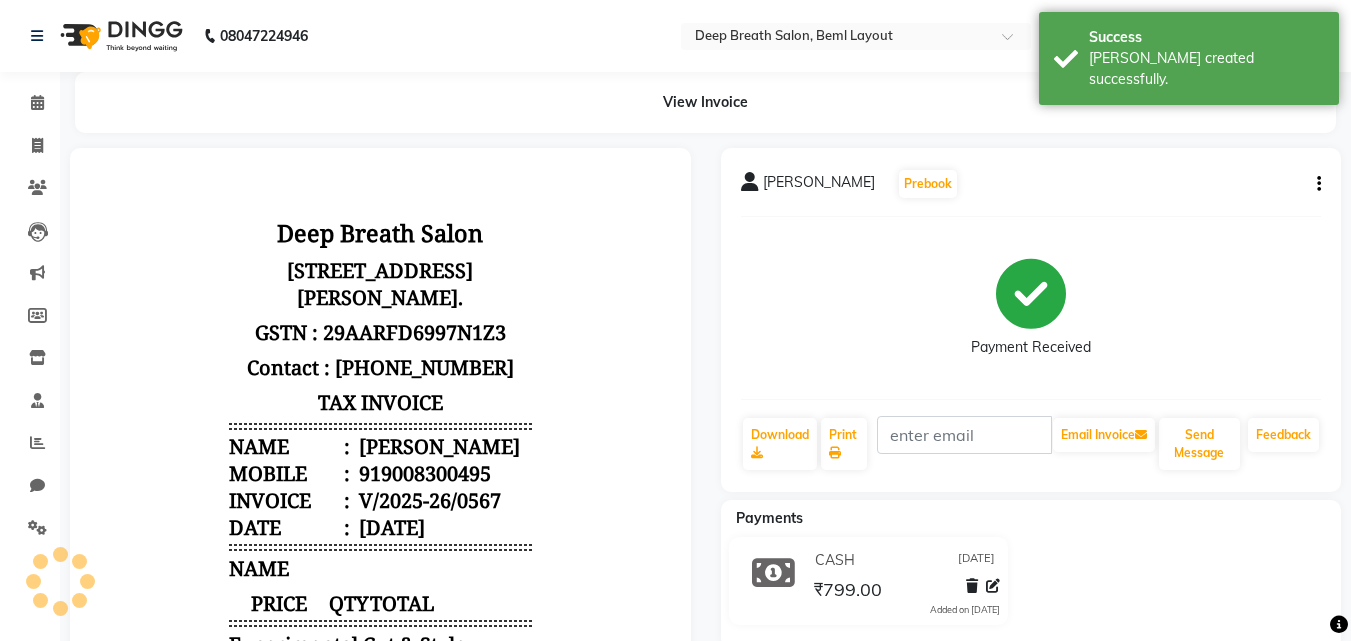 scroll, scrollTop: 0, scrollLeft: 0, axis: both 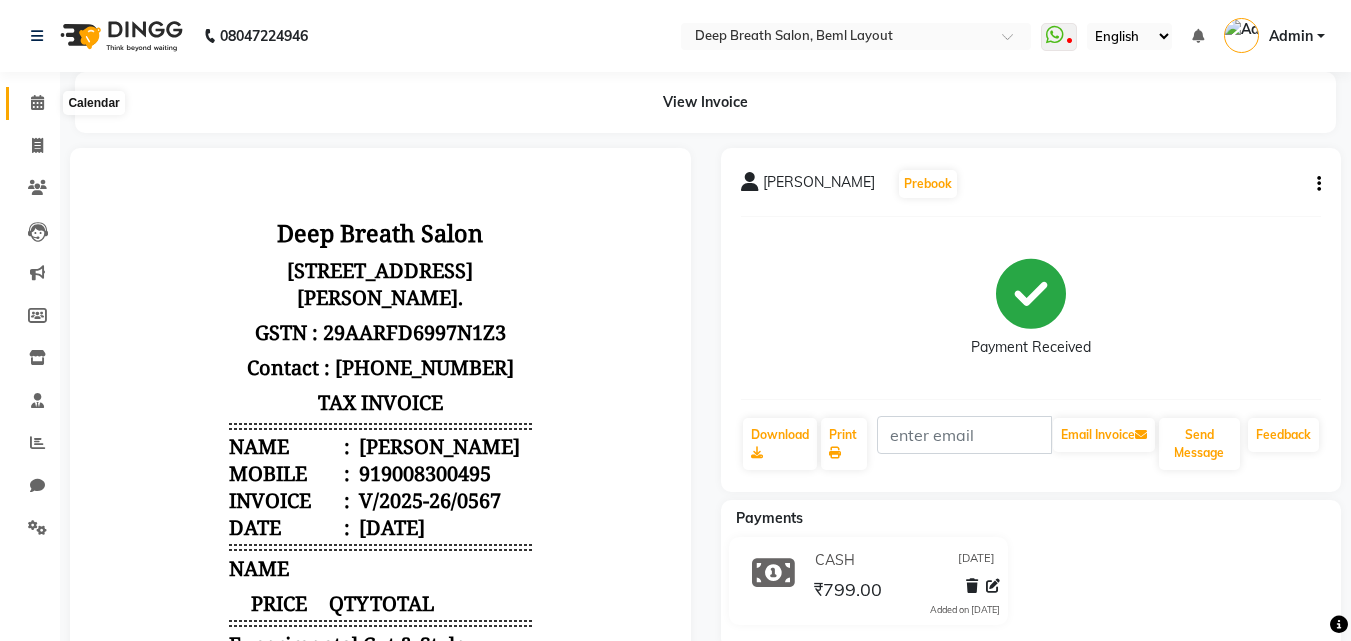click 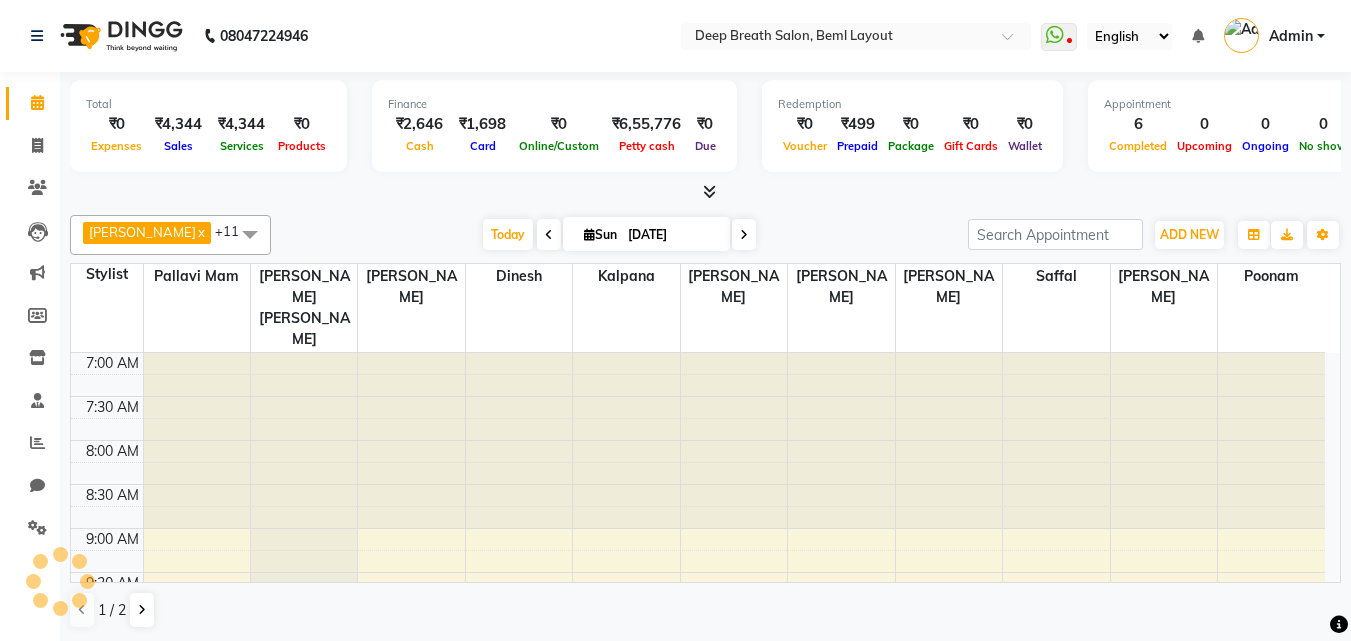 scroll, scrollTop: 0, scrollLeft: 0, axis: both 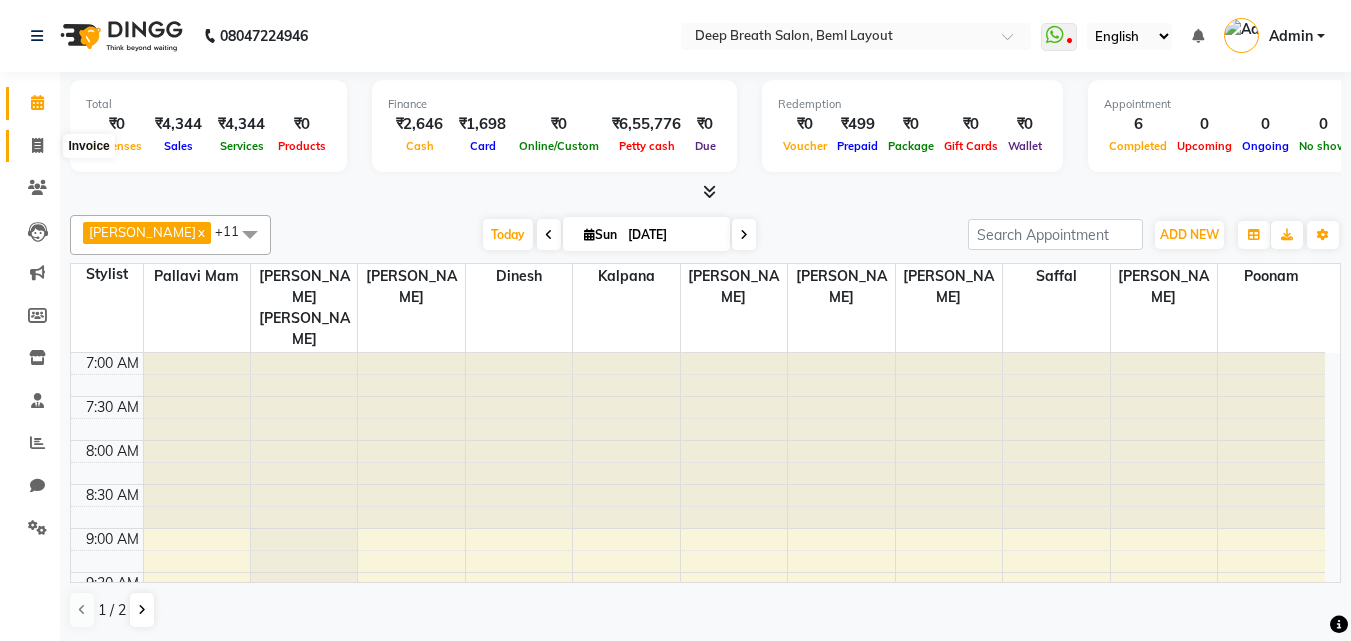 click 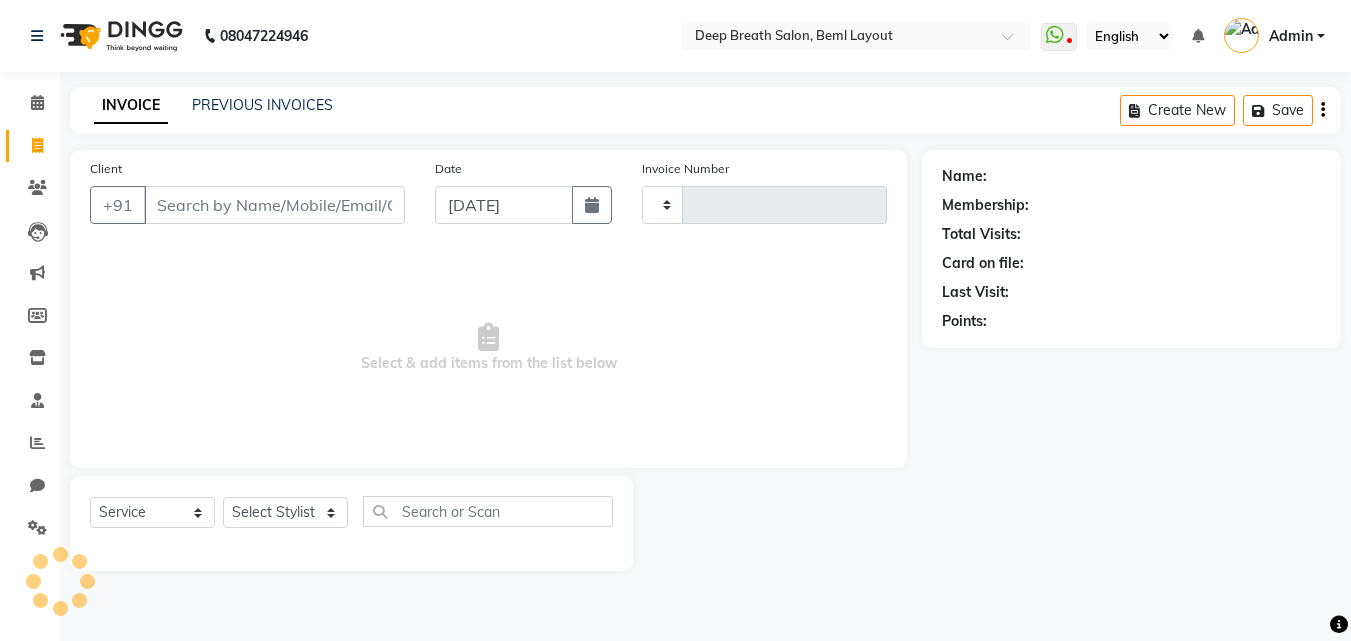 type on "0568" 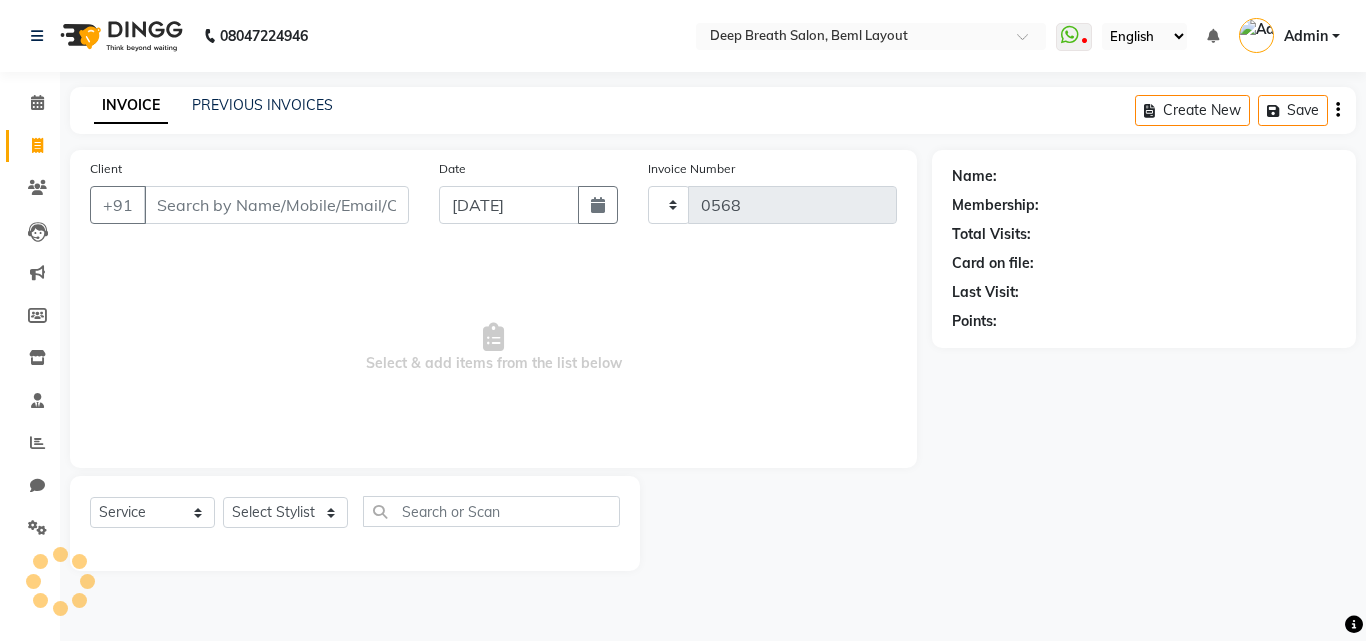 select on "4101" 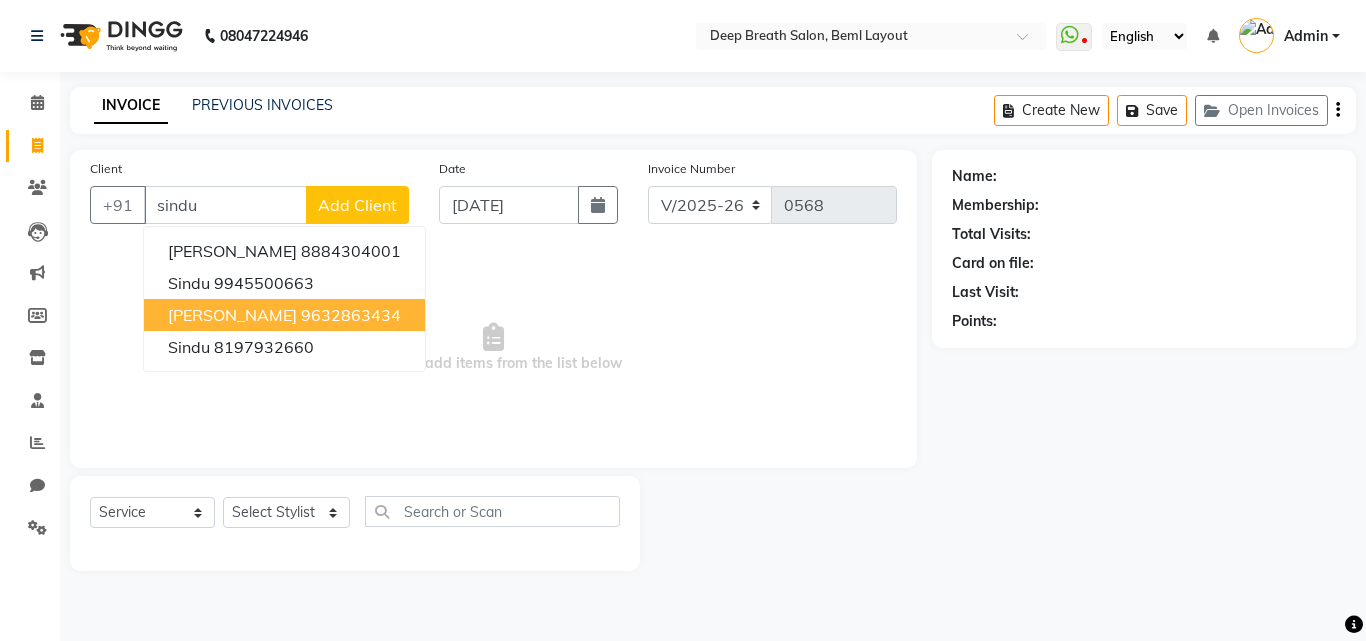 click on "9632863434" at bounding box center (351, 315) 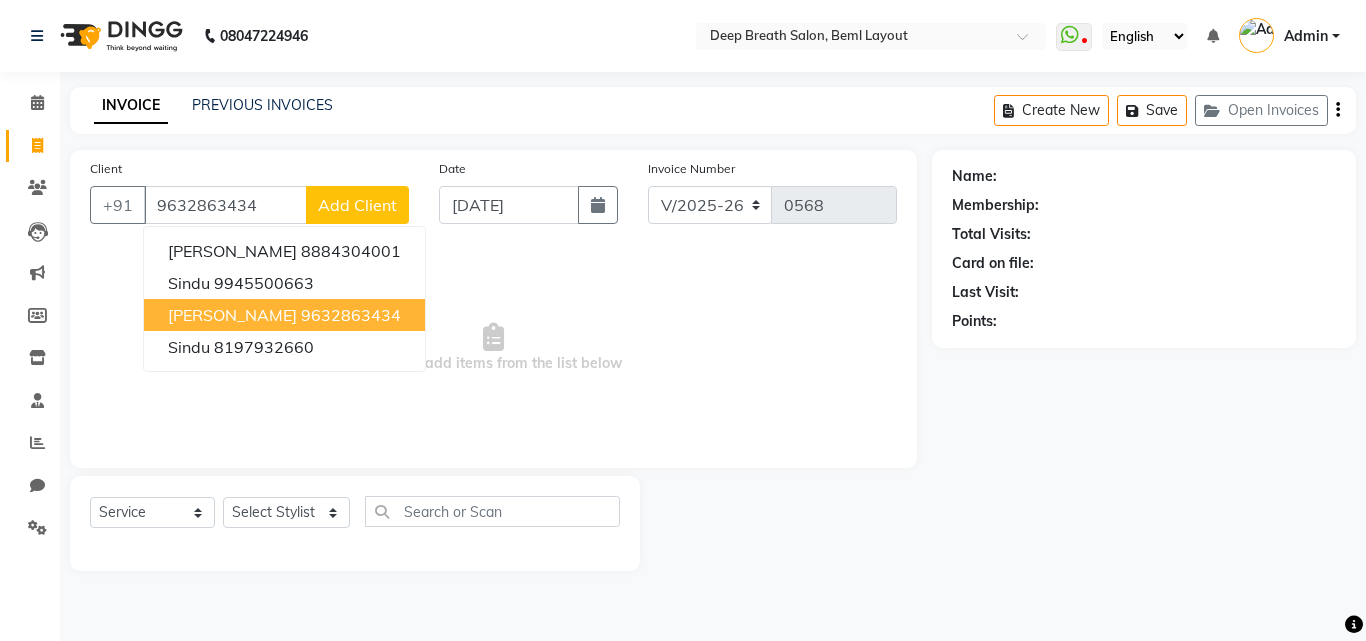 type on "9632863434" 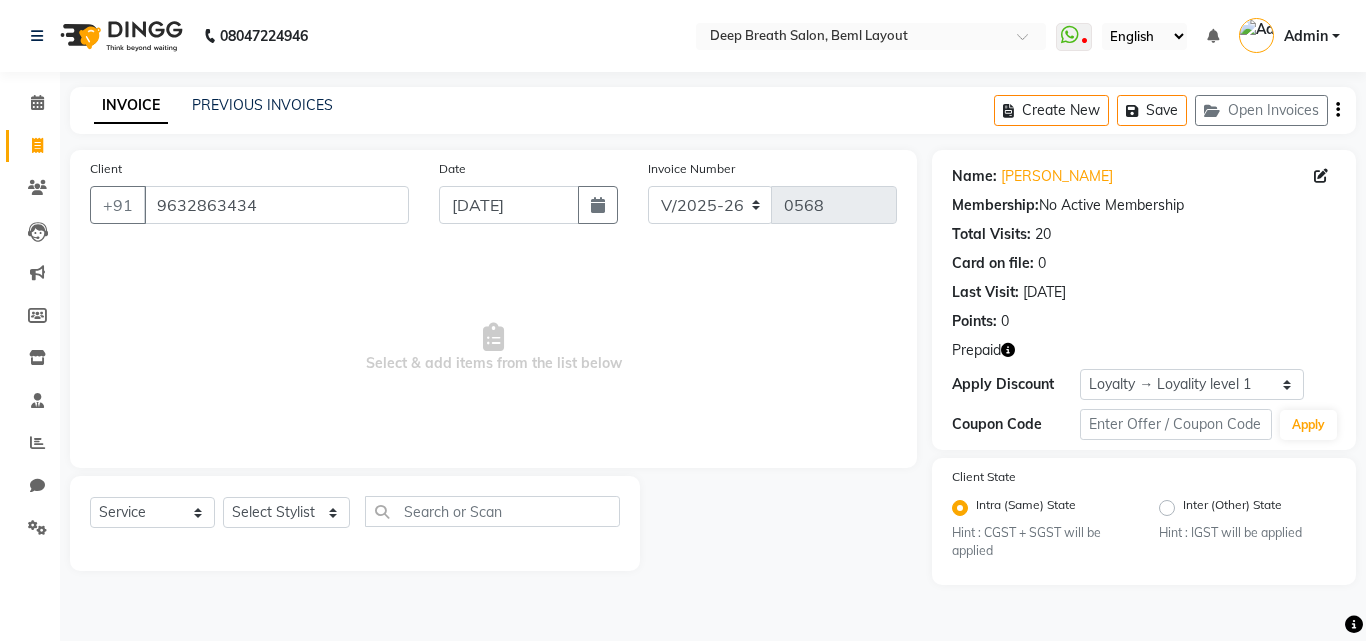 click 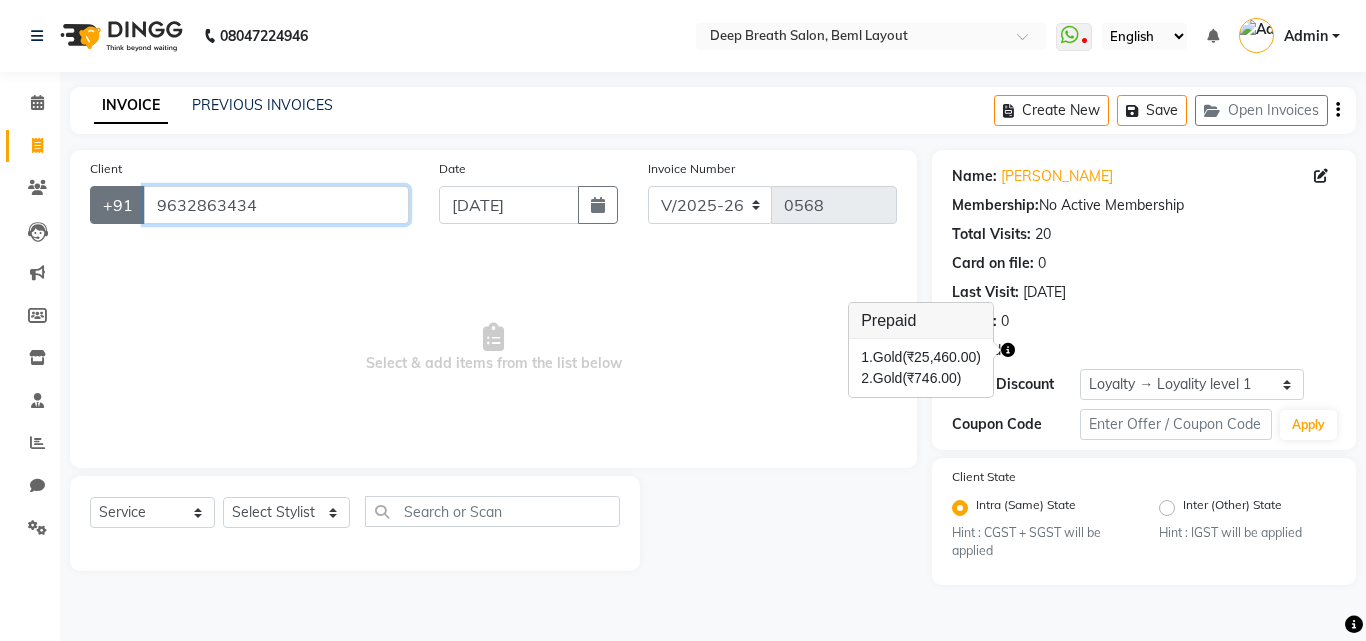drag, startPoint x: 315, startPoint y: 203, endPoint x: 137, endPoint y: 207, distance: 178.04494 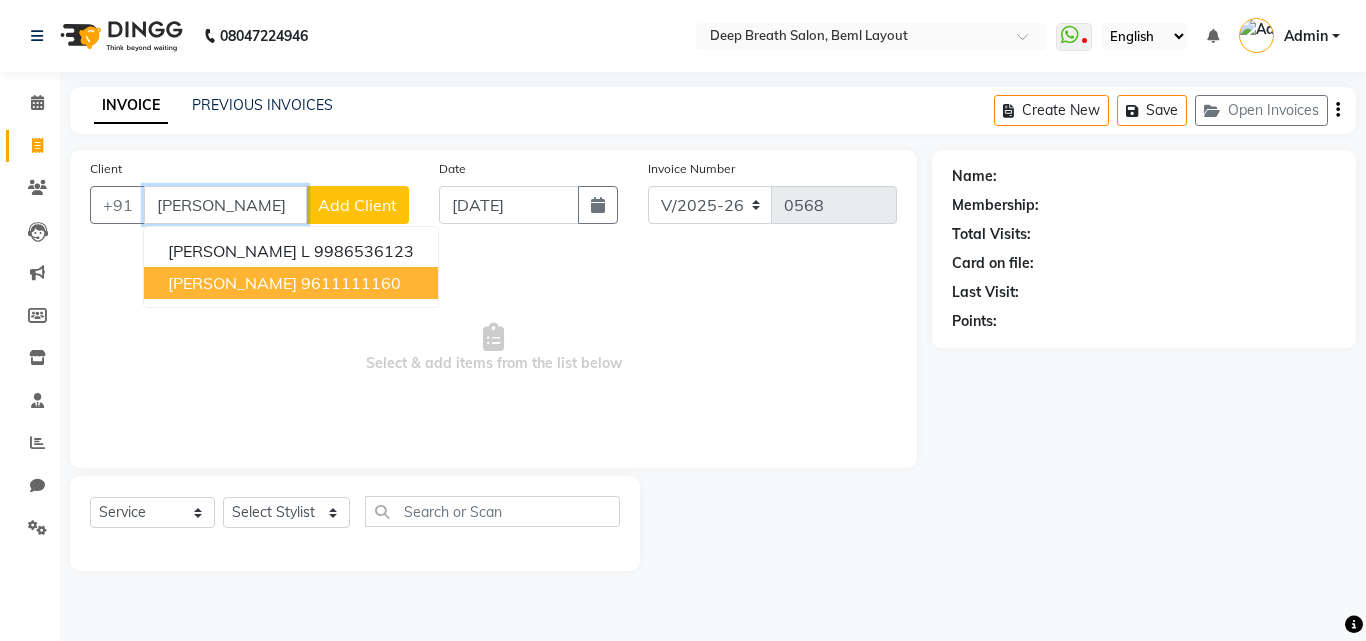 click on "9611111160" at bounding box center (351, 283) 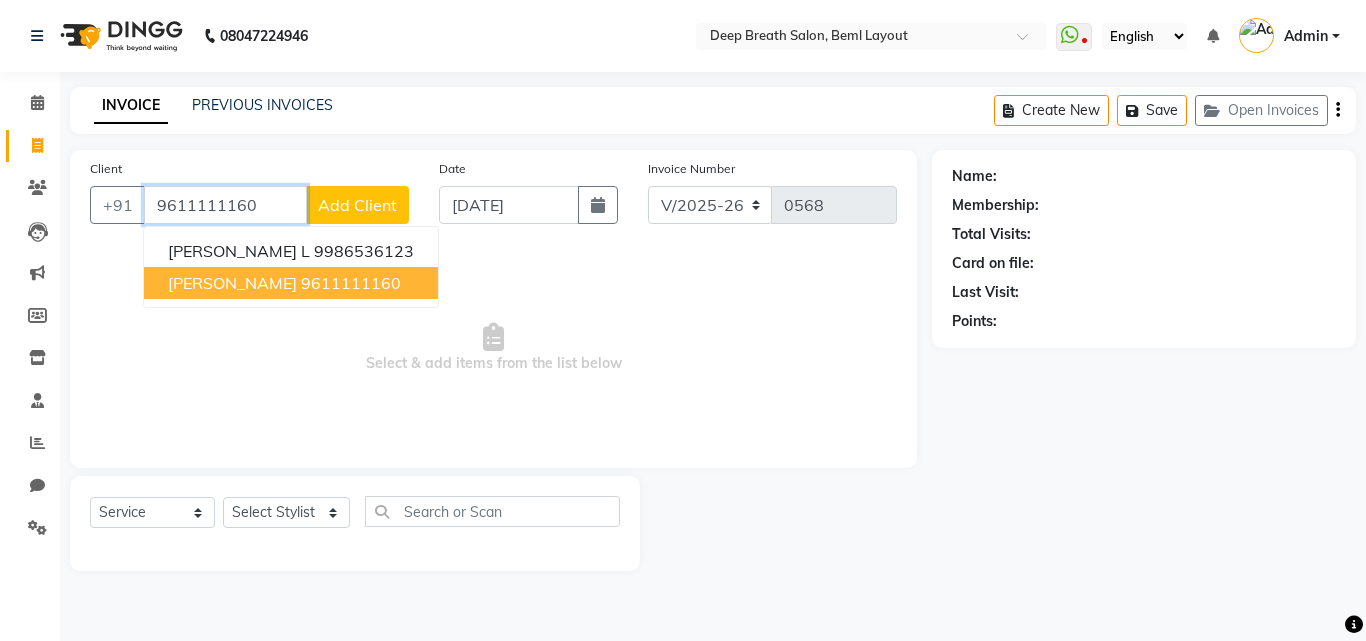 type on "9611111160" 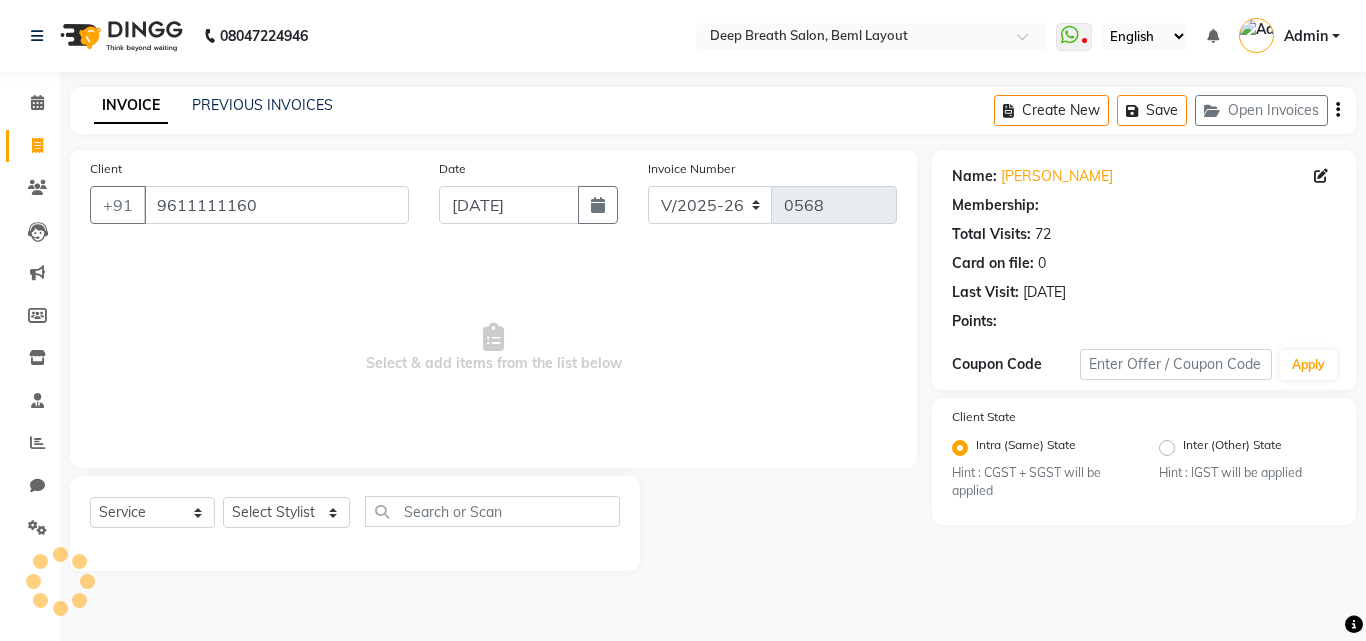 select on "1: Object" 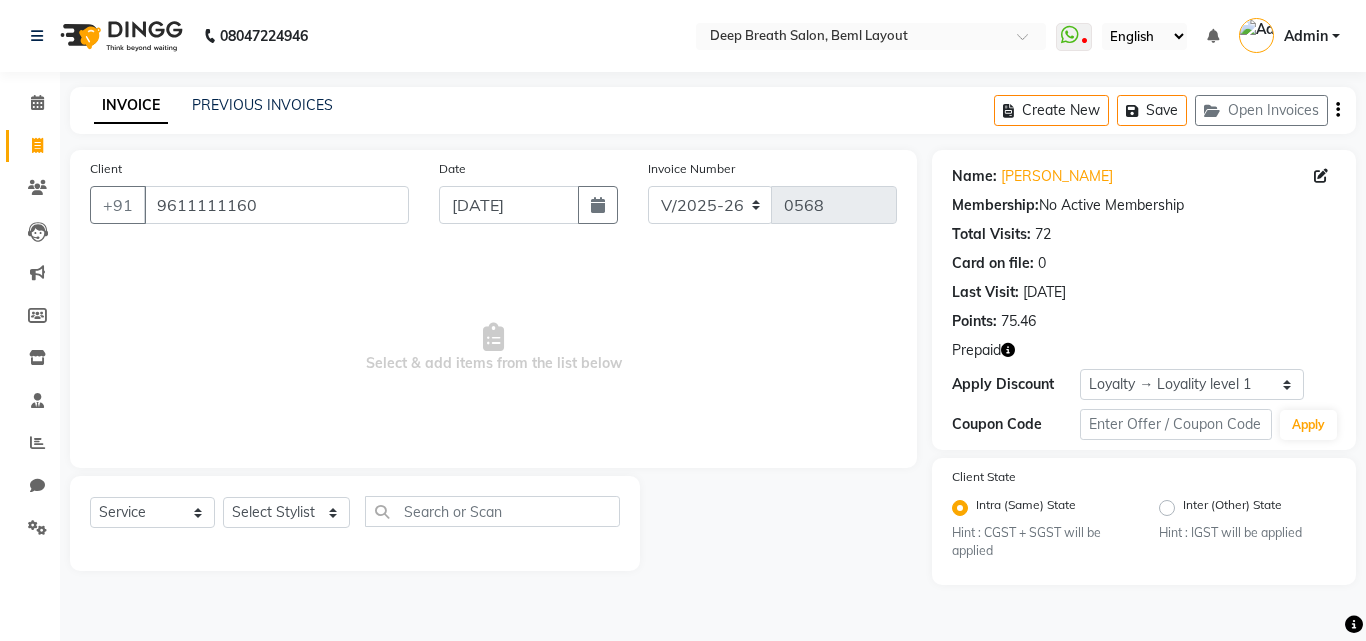 click 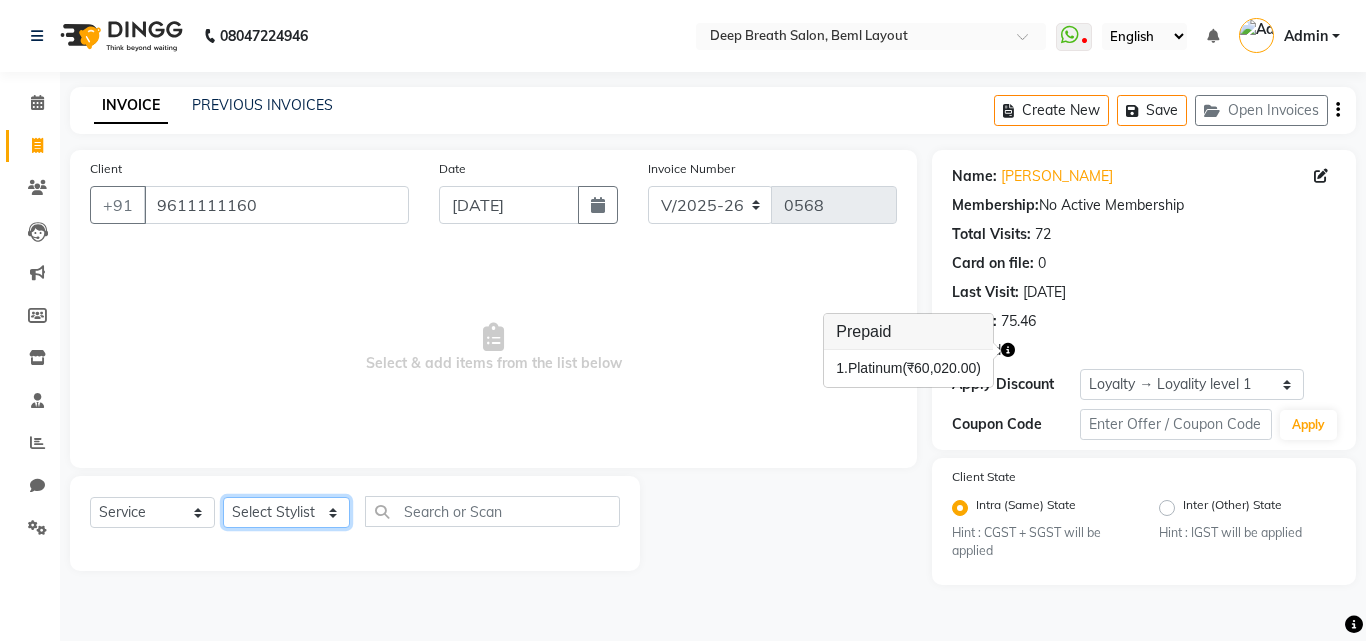 click on "Select Stylist [PERSON_NAME] [PERSON_NAME] [PERSON_NAME] [PERSON_NAME] Pallavi Mam [PERSON_NAME] [PERSON_NAME] Poonam [PERSON_NAME]  [PERSON_NAME]" 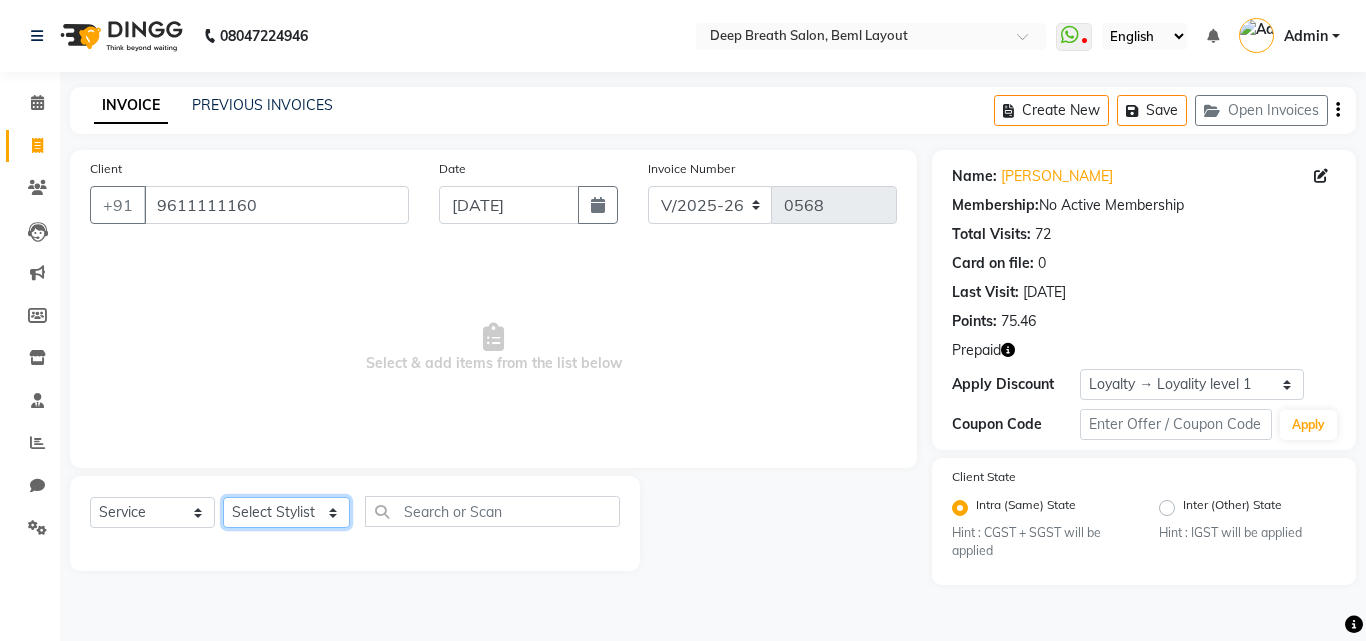 select on "22566" 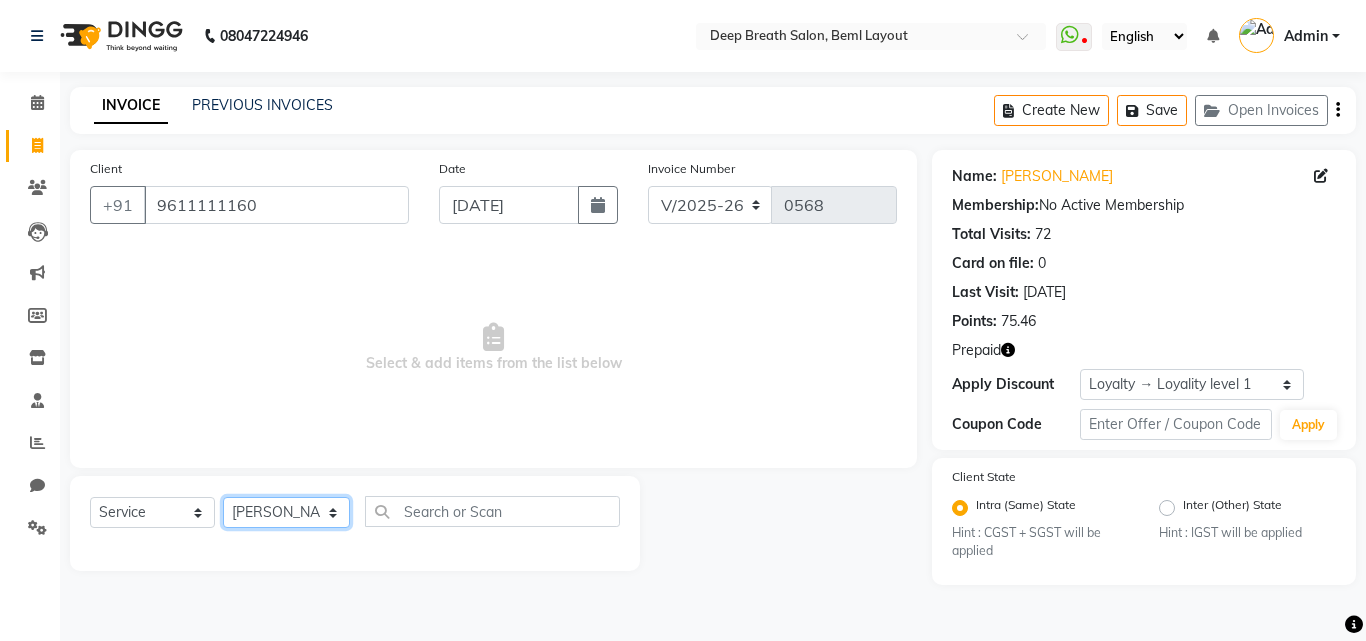 click on "Select Stylist [PERSON_NAME] [PERSON_NAME] [PERSON_NAME] [PERSON_NAME] Pallavi Mam [PERSON_NAME] [PERSON_NAME] Poonam [PERSON_NAME]  [PERSON_NAME]" 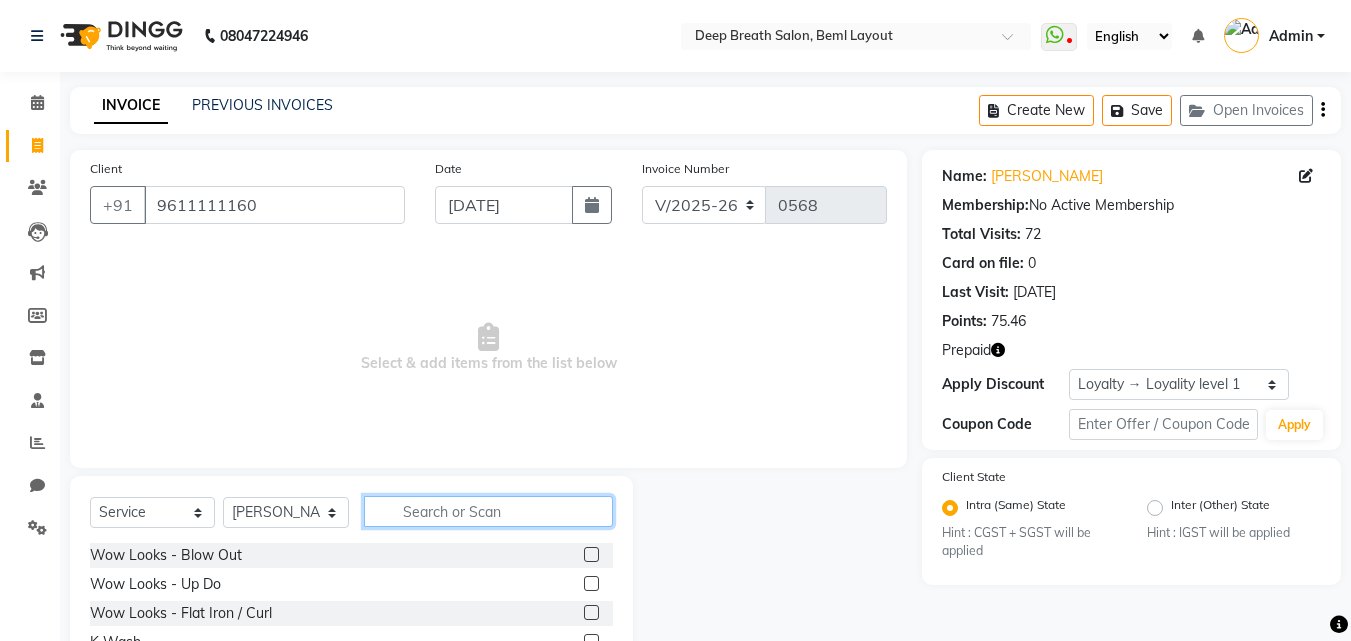 click 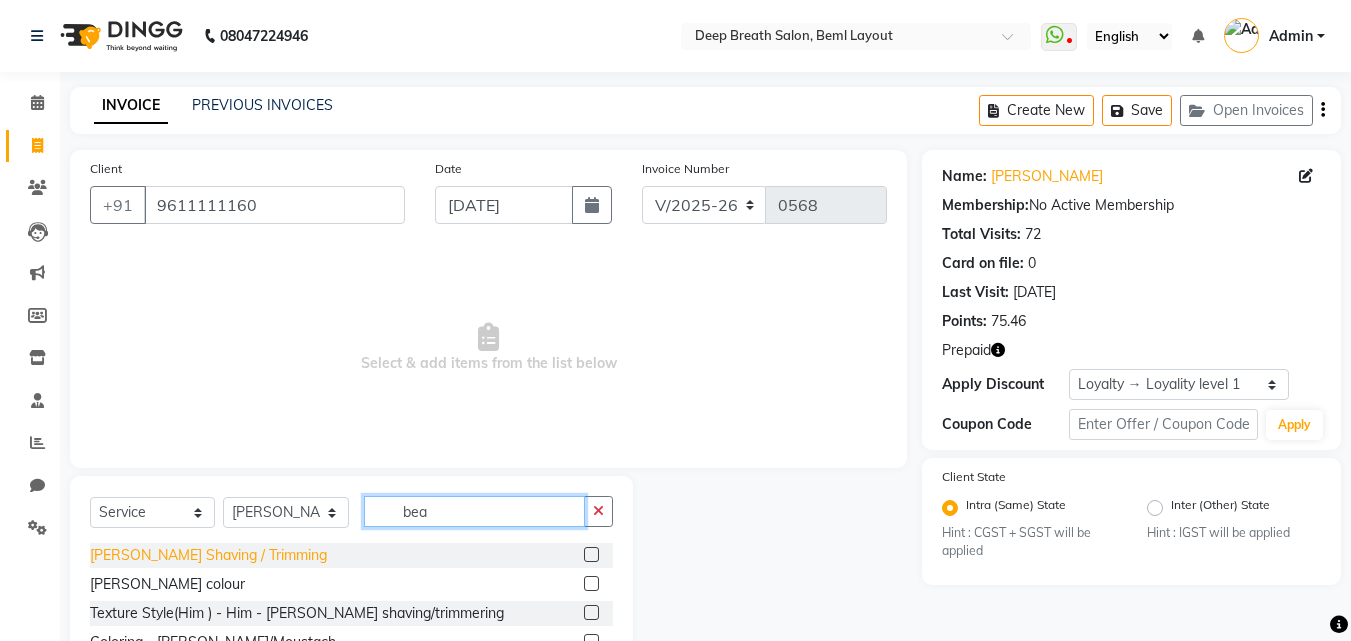 type on "bea" 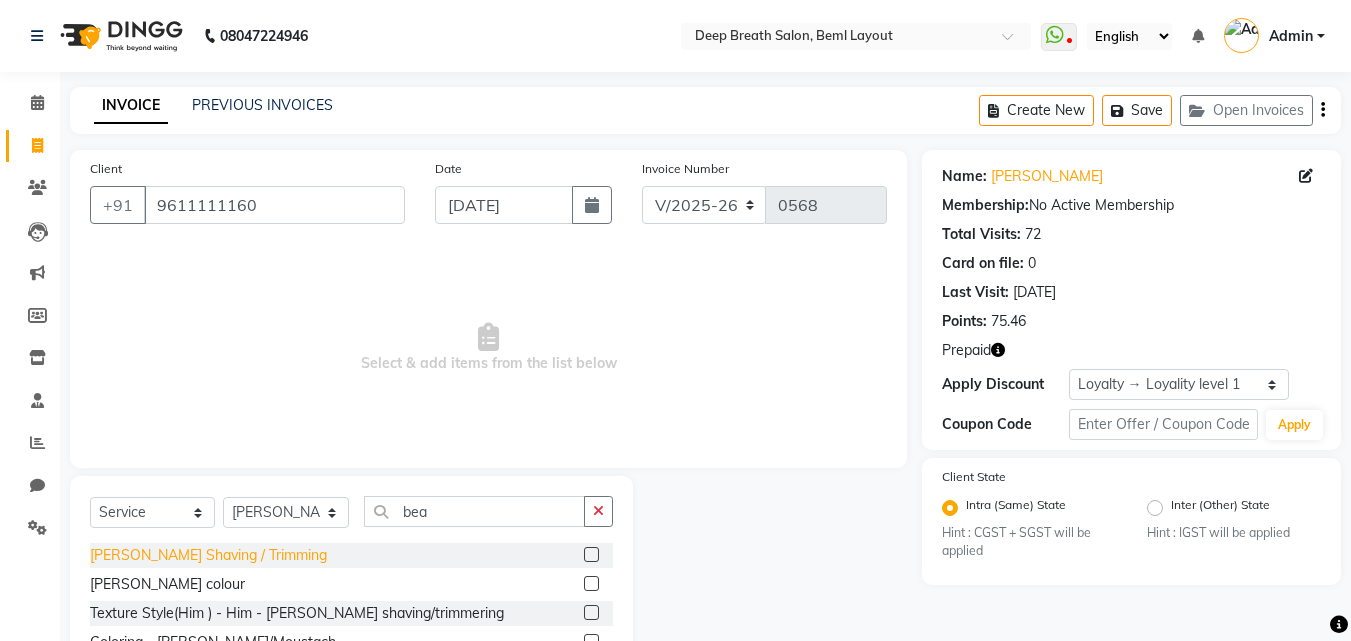 click on "[PERSON_NAME] Shaving / Trimming" 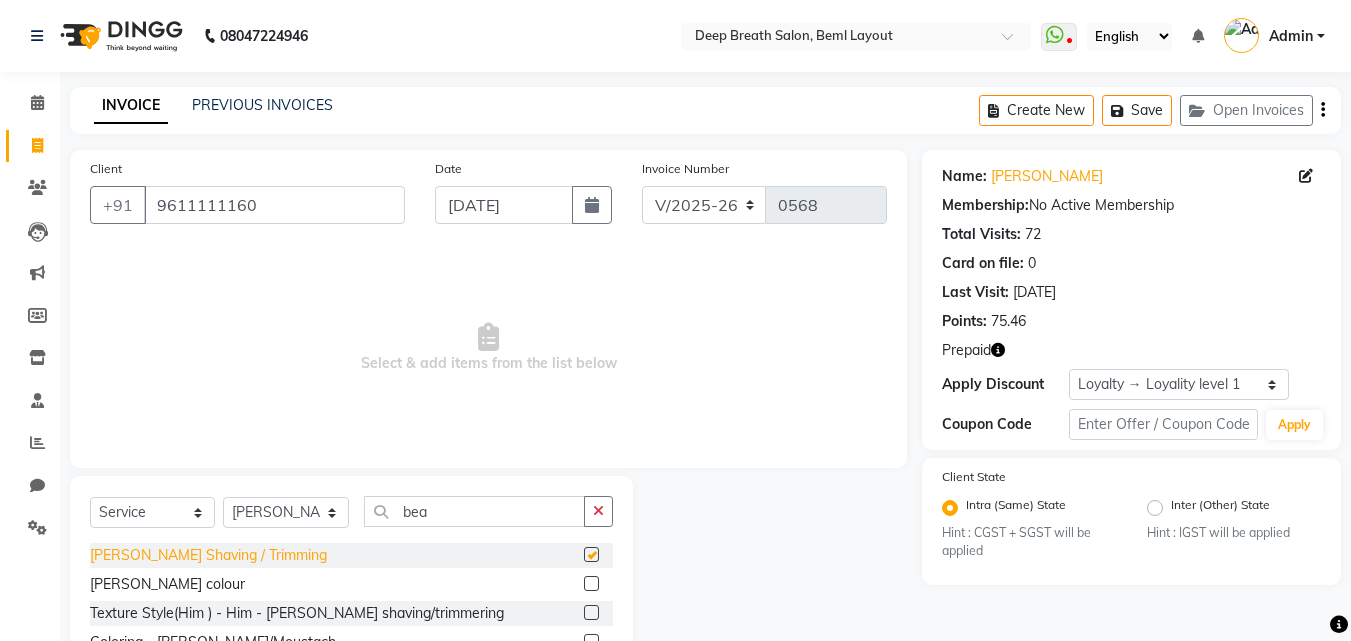 checkbox on "false" 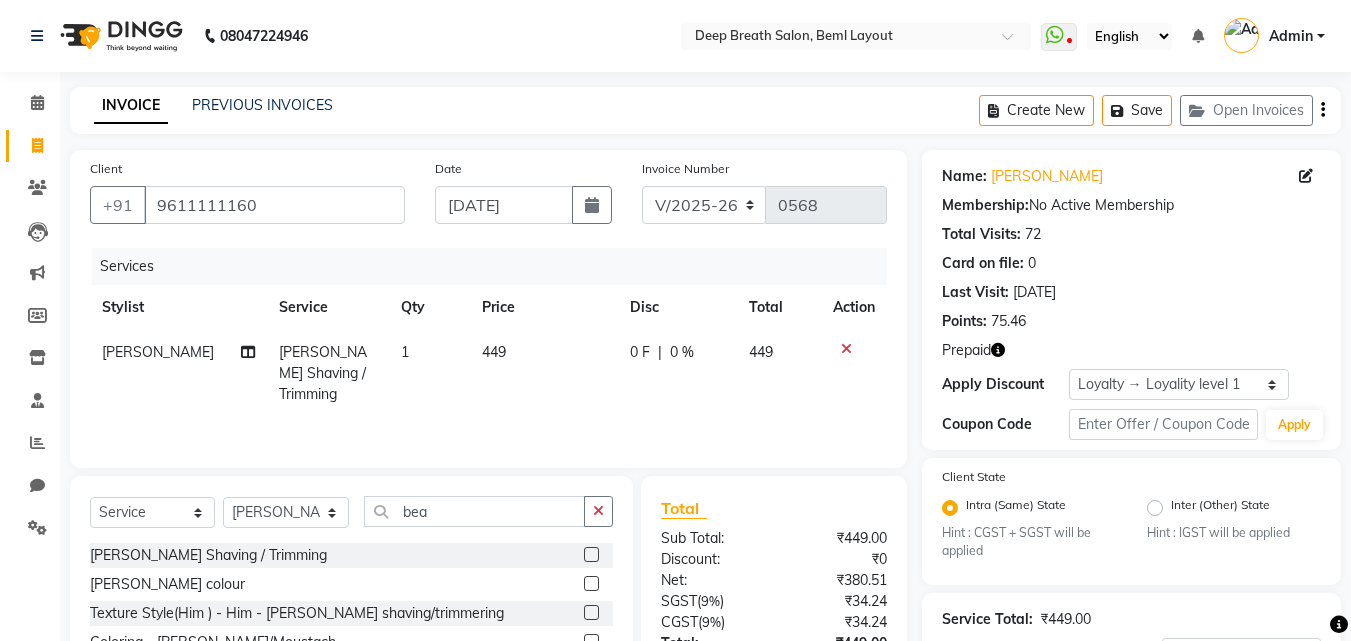 click on "449" 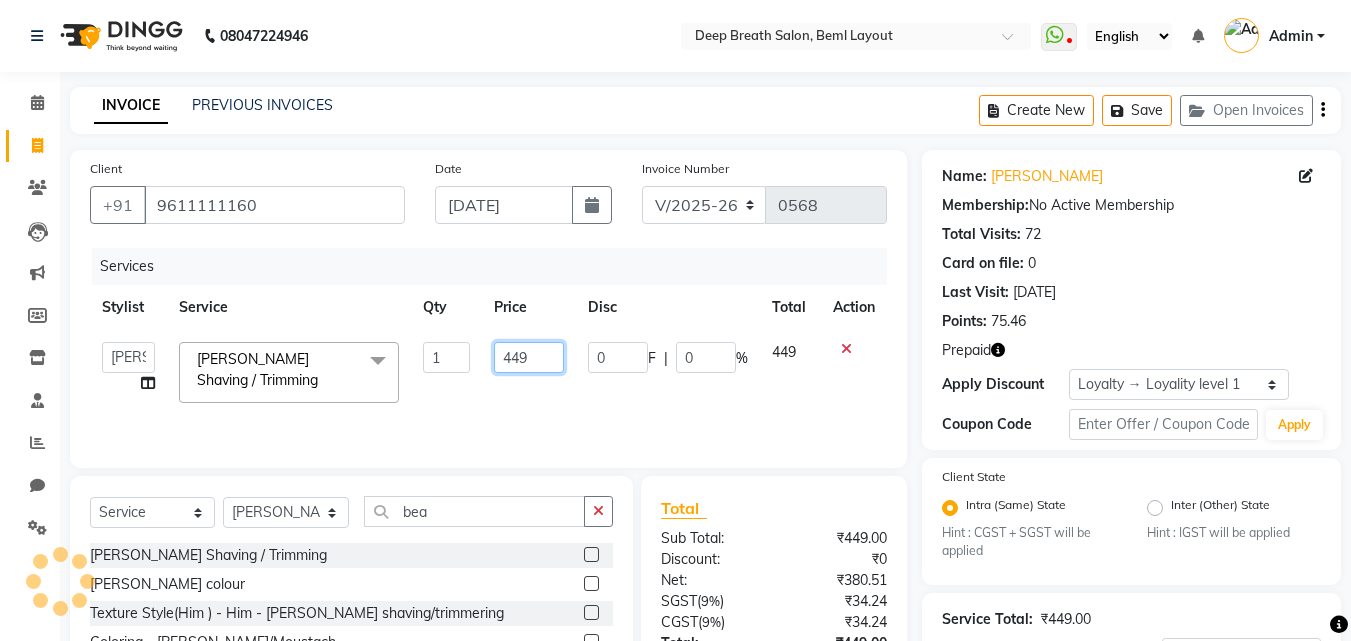 drag, startPoint x: 530, startPoint y: 361, endPoint x: 506, endPoint y: 359, distance: 24.083189 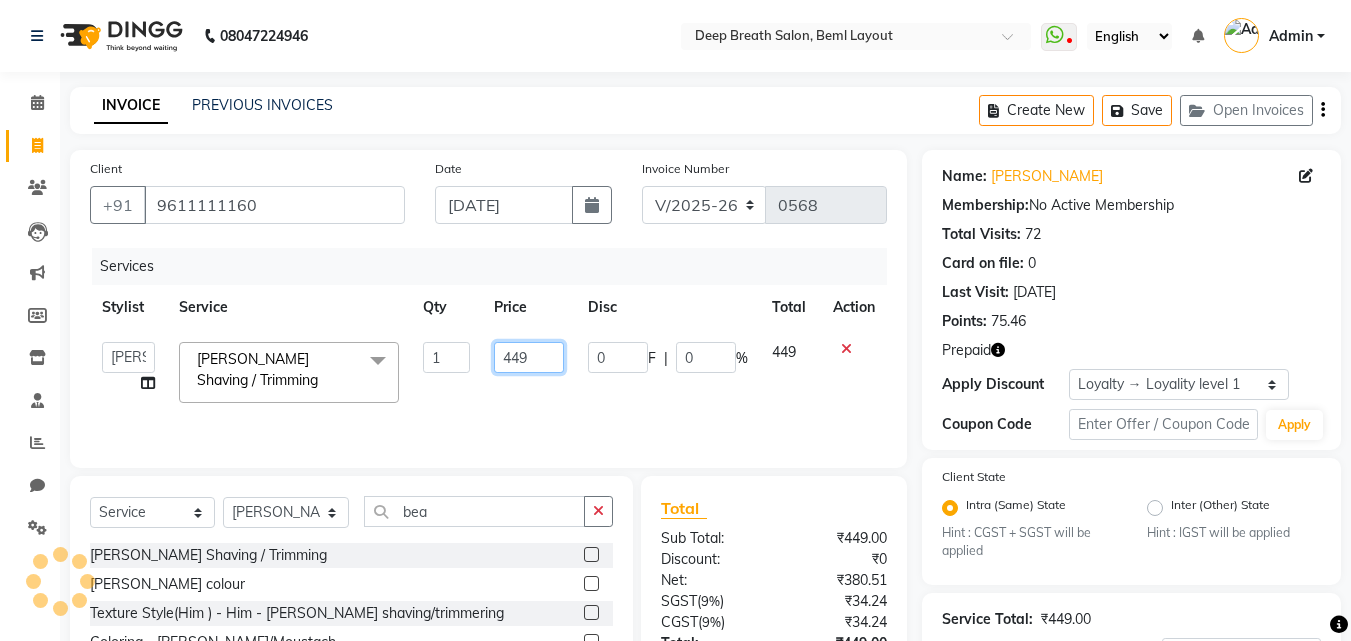 click on "449" 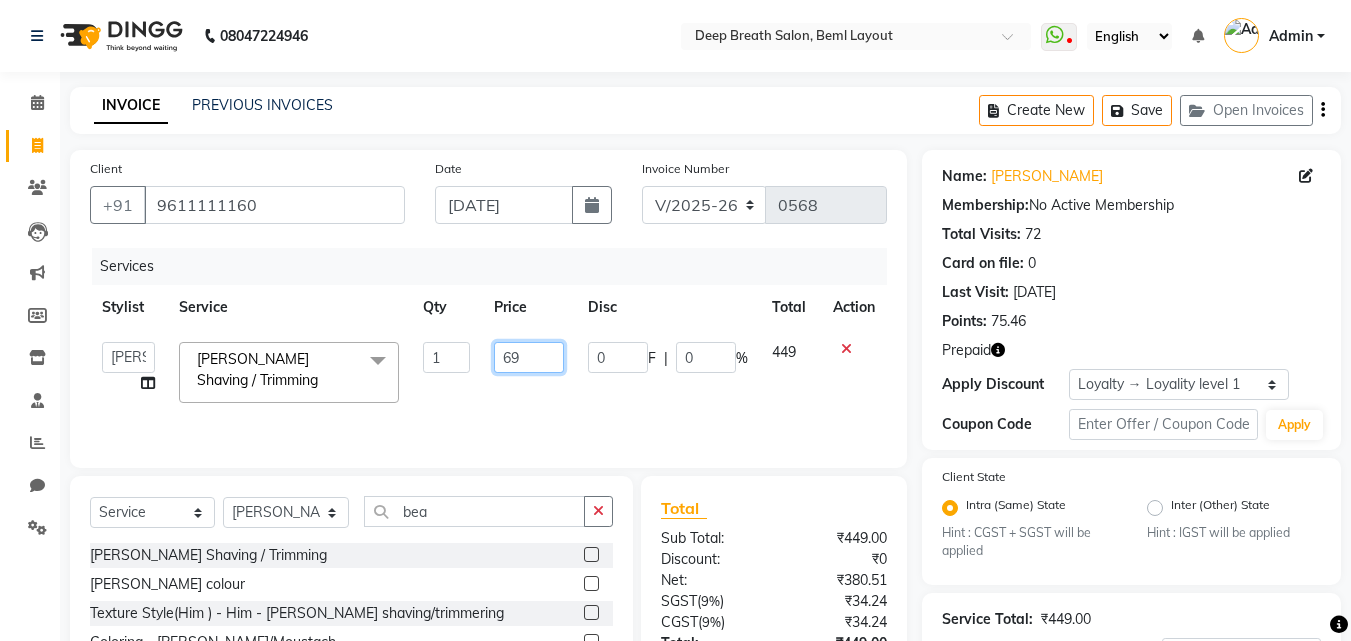 type on "699" 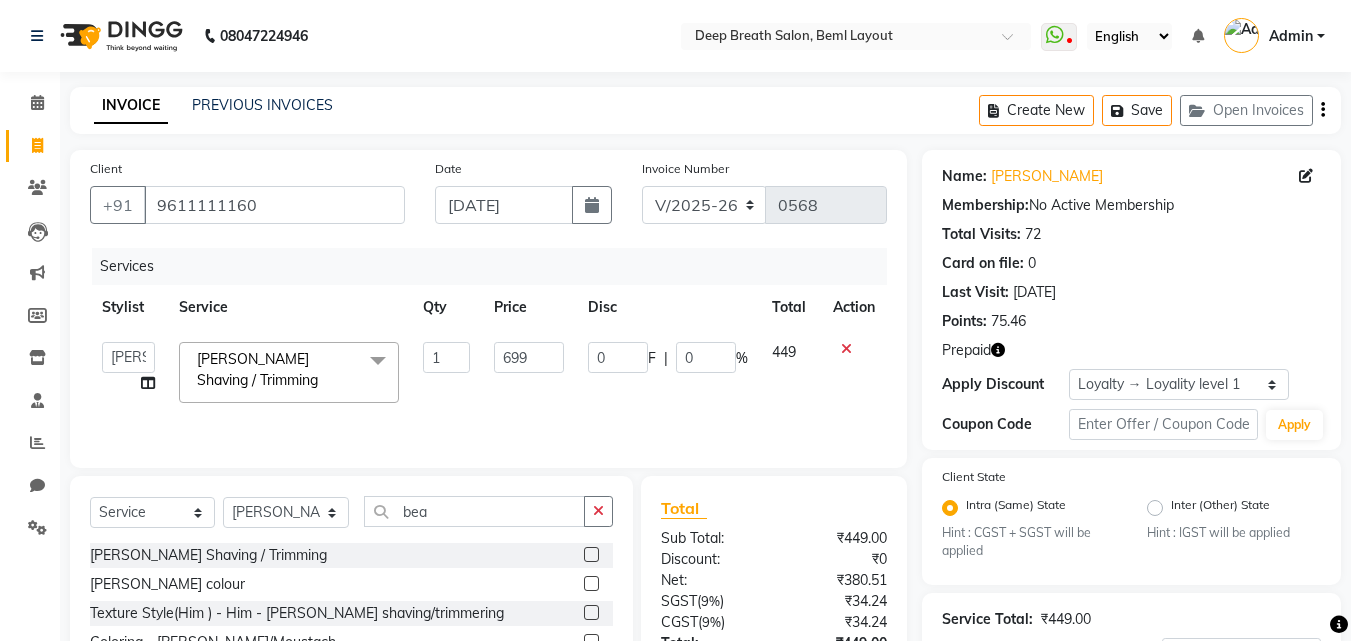click on "Services Stylist Service Qty Price Disc Total Action  [PERSON_NAME]   [PERSON_NAME]   [PERSON_NAME]   [PERSON_NAME]   Pallavi Mam   [PERSON_NAME] [PERSON_NAME] Poonam   [PERSON_NAME]    Saffal   [PERSON_NAME]   [PERSON_NAME] Shaving / Trimming  x Wow Looks - Blow Out Wow Looks - Up Do Wow Looks - Flat Iron / Curl K Wash K Wash Blow Out K Wash M Full Body Wax Him  Shoulder Massage Texture Style - Stylist Texture Style - Senior Stylist Texture Style - Creative Stylist Kid Cuts [PERSON_NAME] Shaving / Trimming Premium Shaving Moisturising Shaving Classic Cut & Style Experimental Cut & Style Girl Kid Saree draping Make up Avl Pedi Meni Bombini Pedi Meni Face Massage Casmara Hair Wash Nanoplartia [MEDICAL_DATA] Fringes/Bangs Bikini Polishing Bkini Pack colour correct Deep conditioning K Care Services Fusio Scrub Braid Styling half leg roll on neck polish ear waxing nose waxing Chroma Absolu Ritual Experience (M) Curl Design Ritual Experience (M) Discipline Ritual Experience (M) Intensive Nourishing Ritual Experience(M) Smoothening Ritual Experience(M) 1" 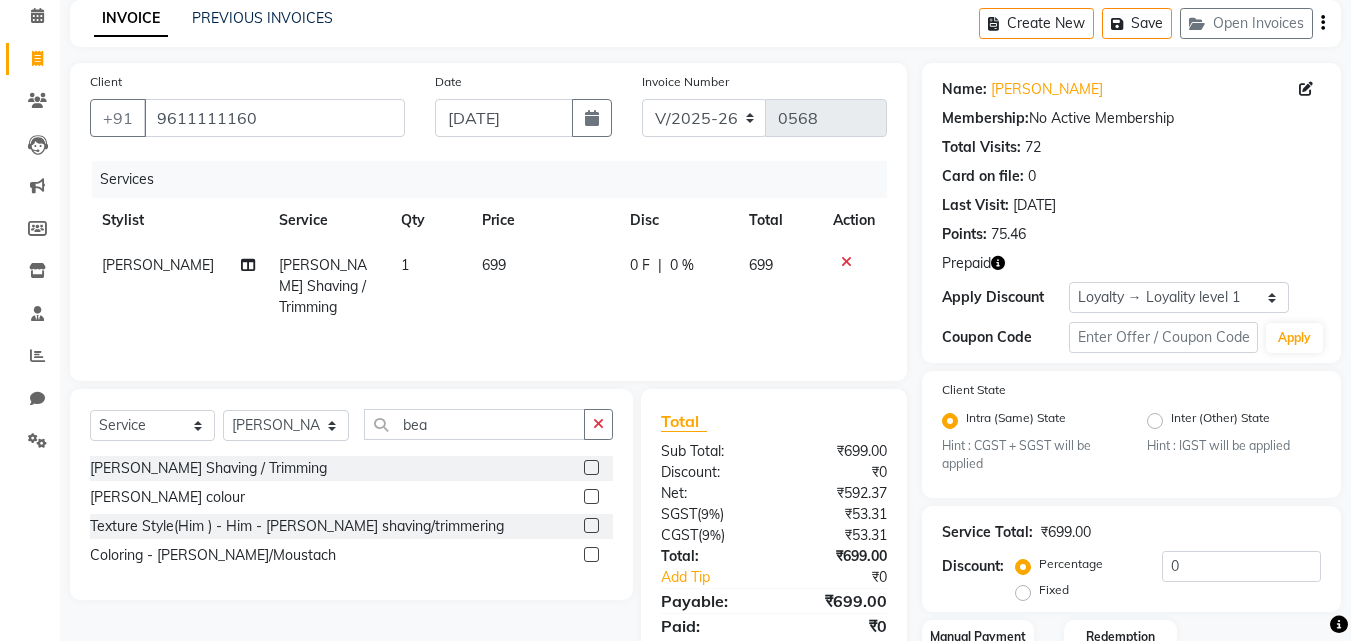 scroll, scrollTop: 229, scrollLeft: 0, axis: vertical 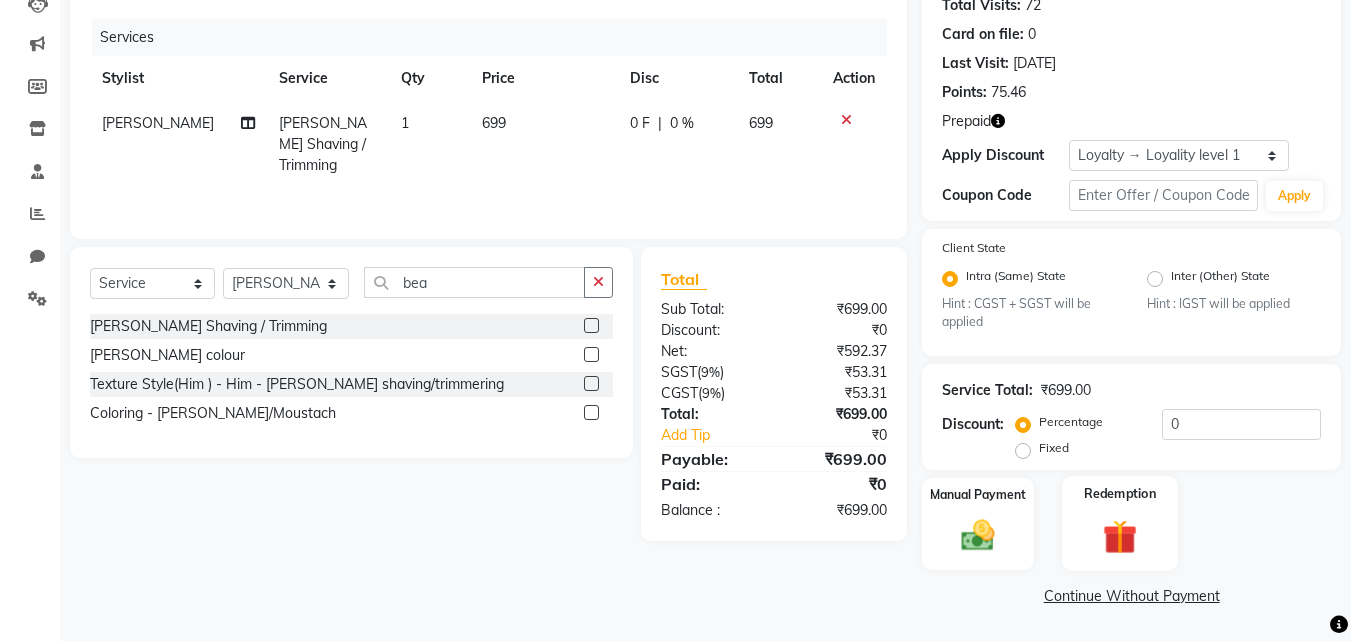 click on "Redemption" 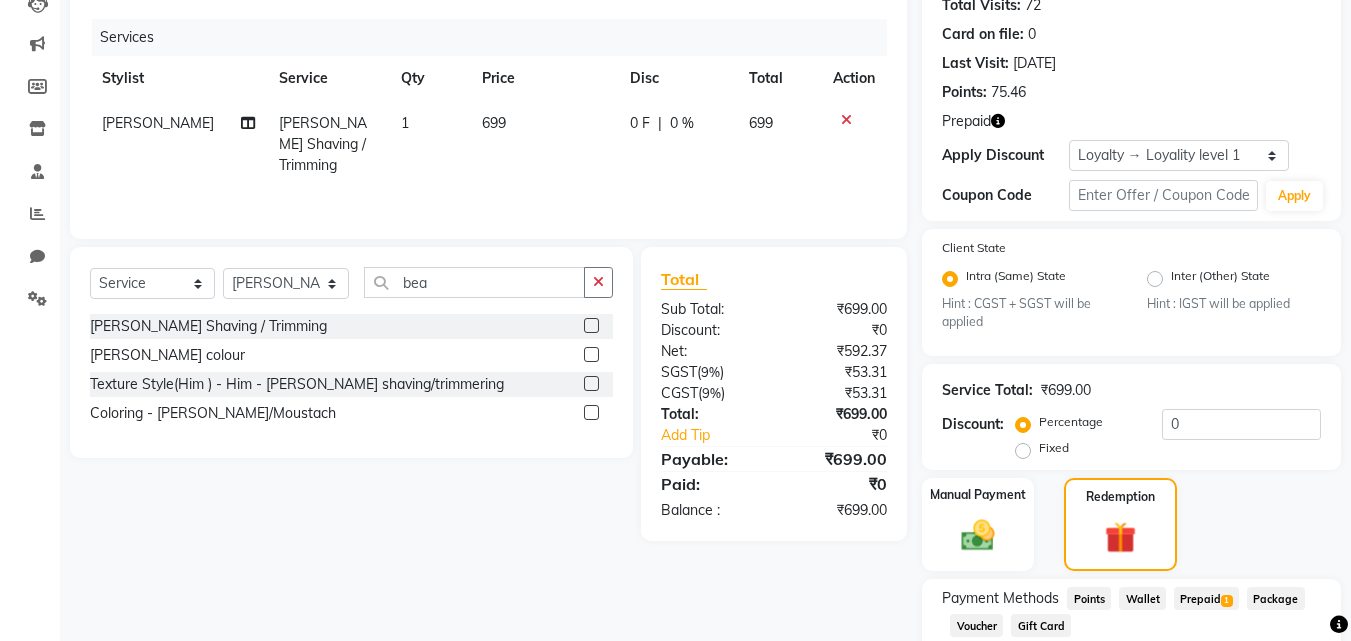 click on "Prepaid  1" 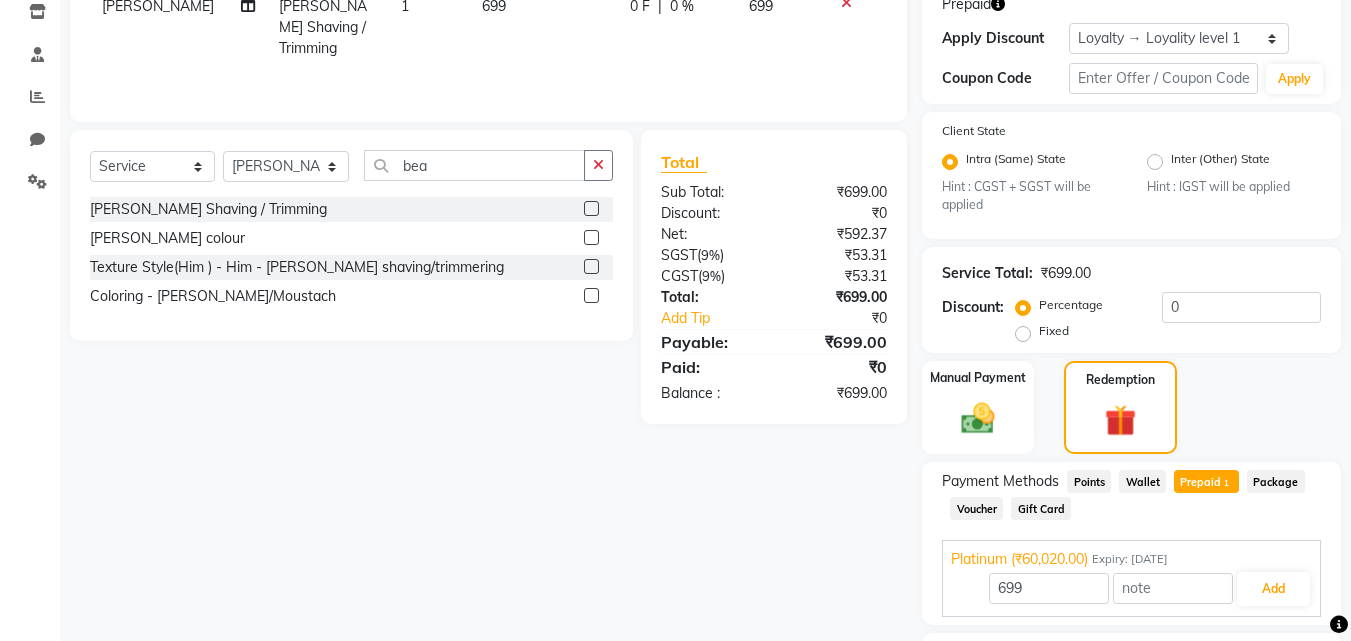 scroll, scrollTop: 477, scrollLeft: 0, axis: vertical 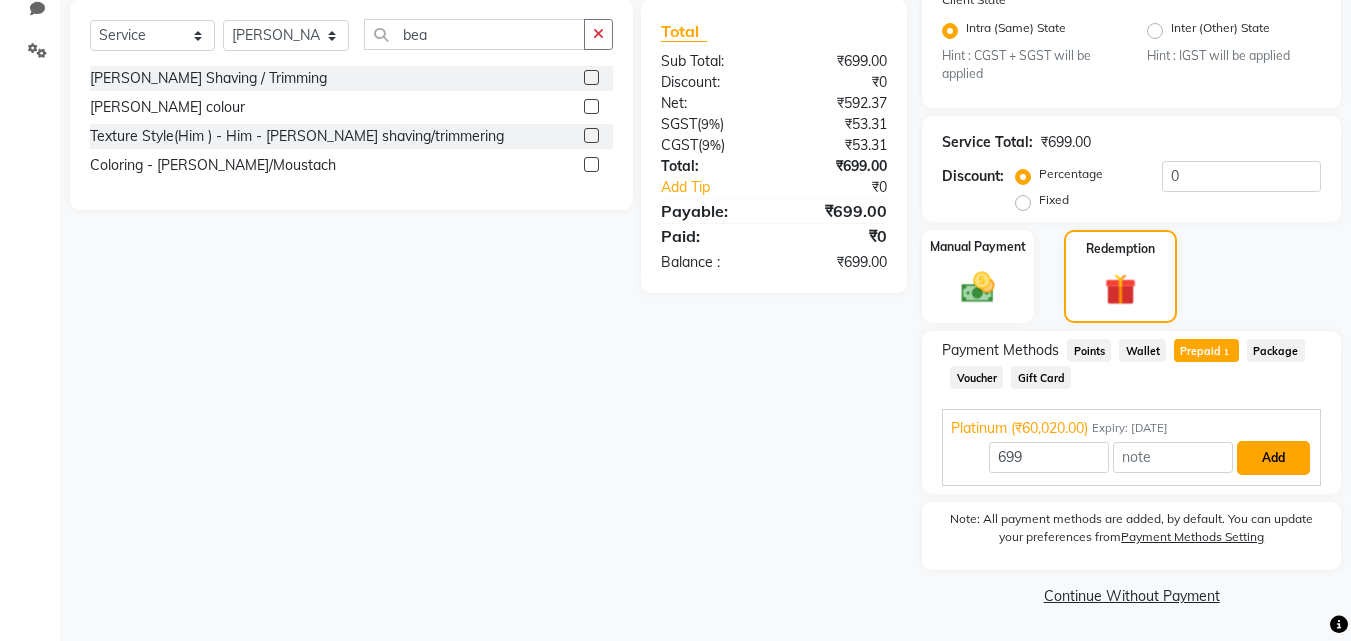 click on "Add" at bounding box center (1273, 458) 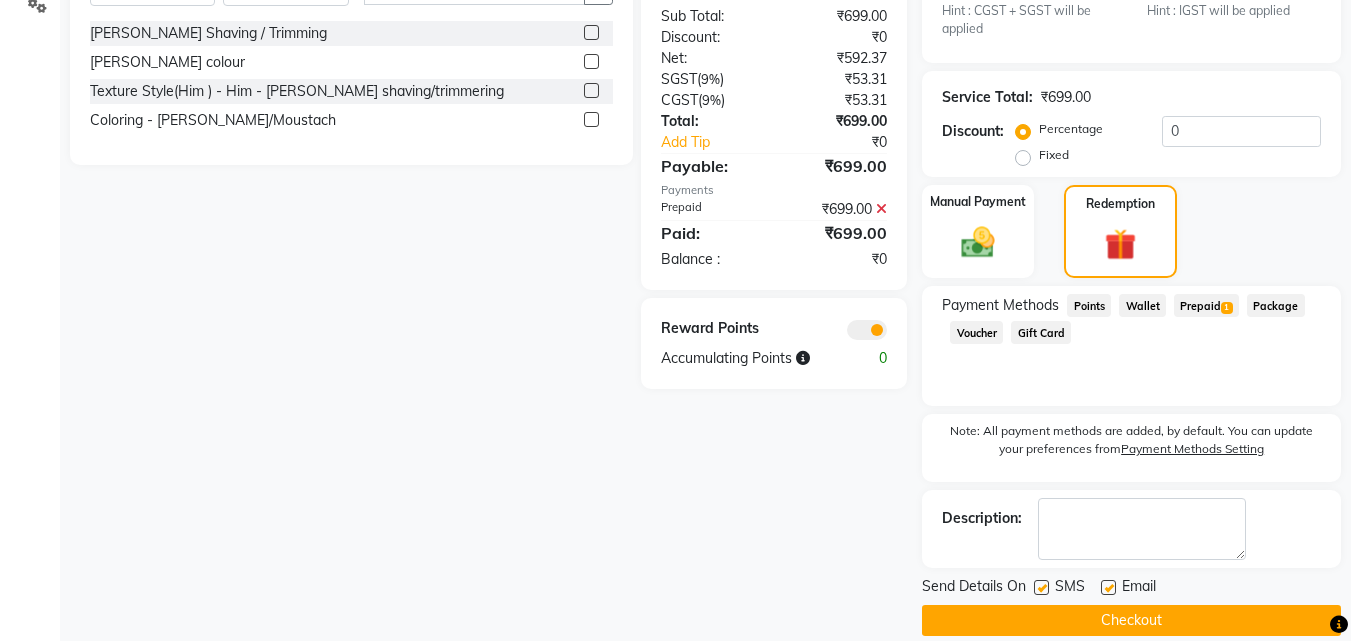 scroll, scrollTop: 547, scrollLeft: 0, axis: vertical 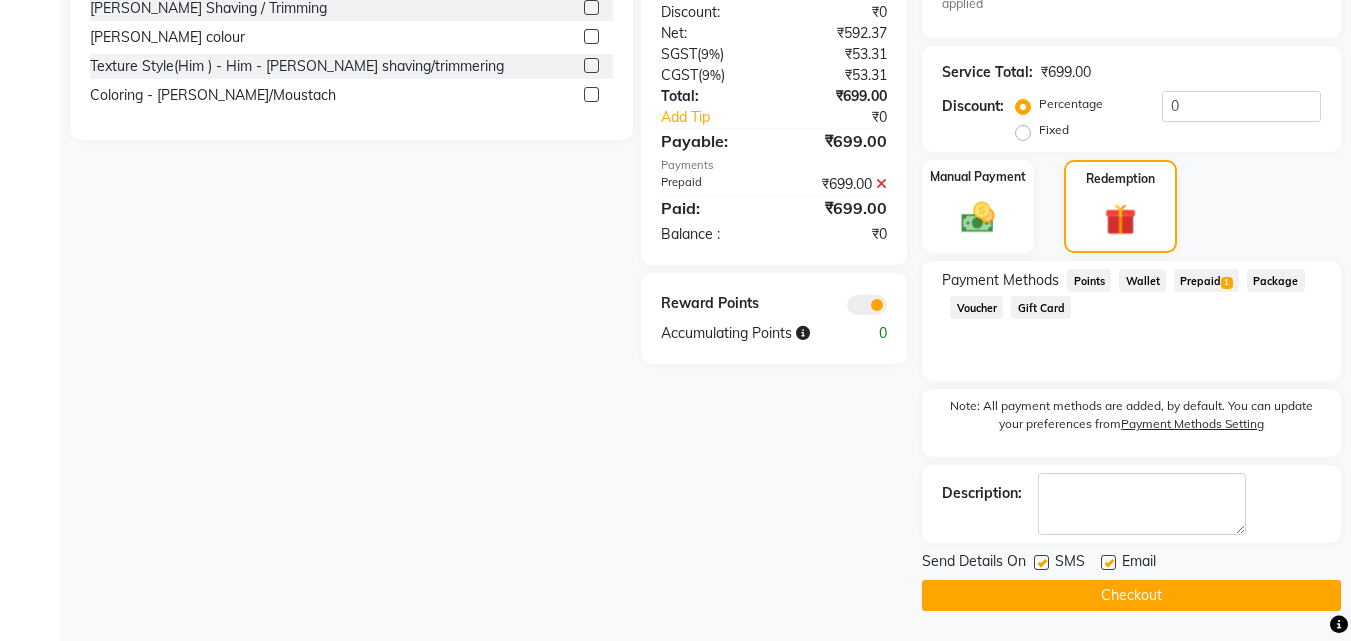 click on "Checkout" 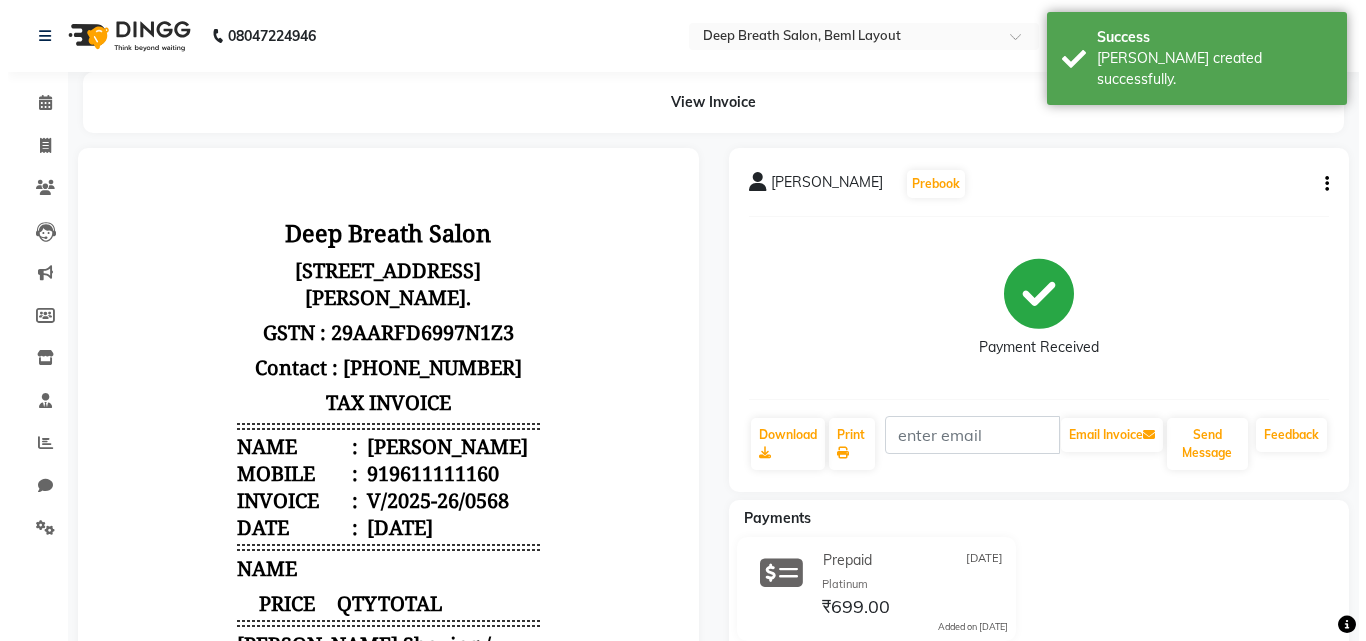 scroll, scrollTop: 0, scrollLeft: 0, axis: both 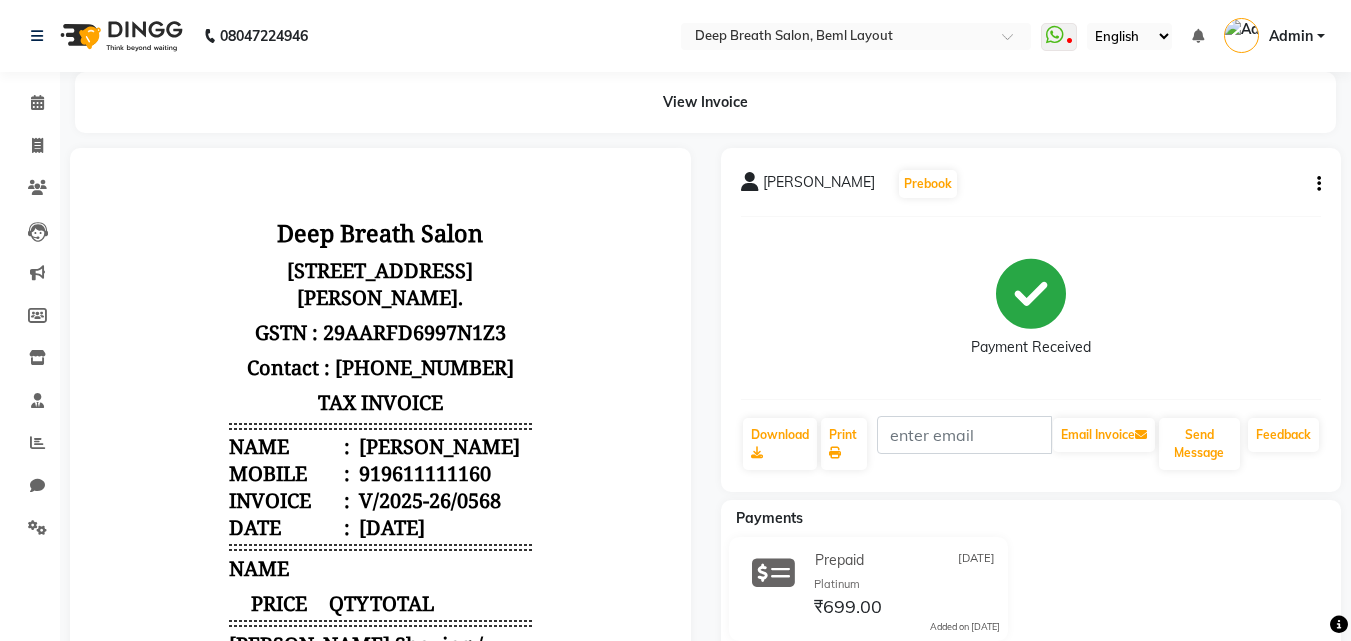 click on "919611111160" at bounding box center (423, 473) 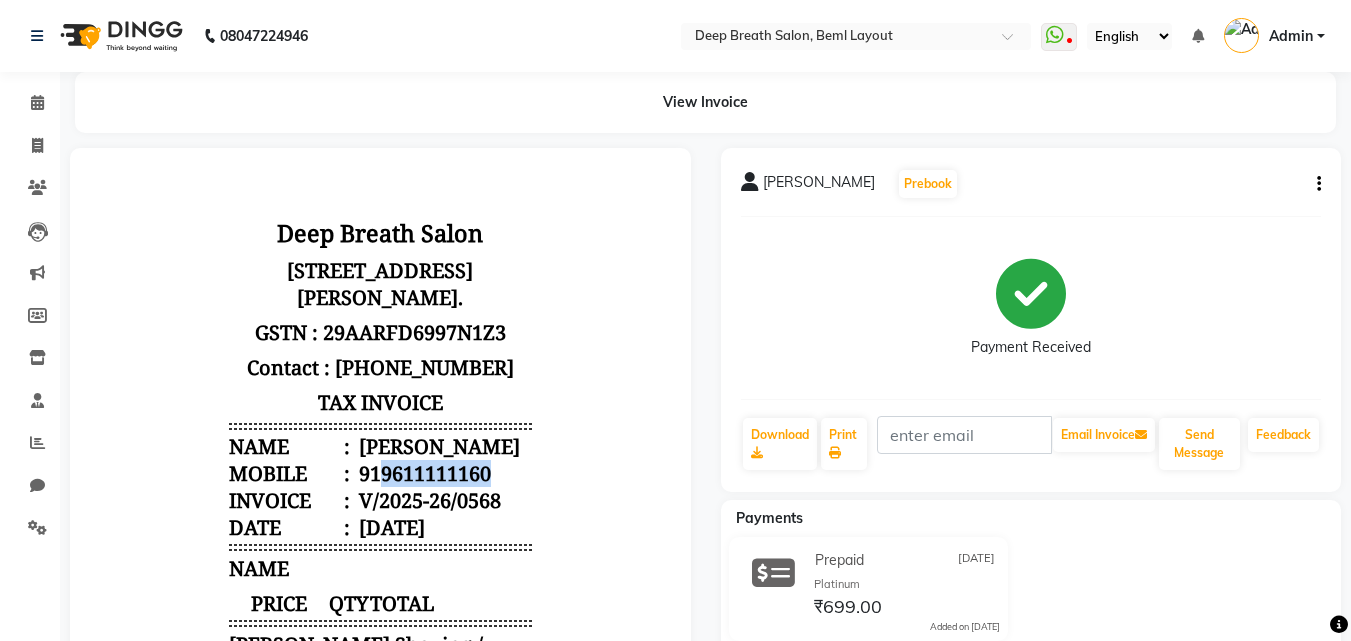 drag, startPoint x: 365, startPoint y: 527, endPoint x: 505, endPoint y: 520, distance: 140.1749 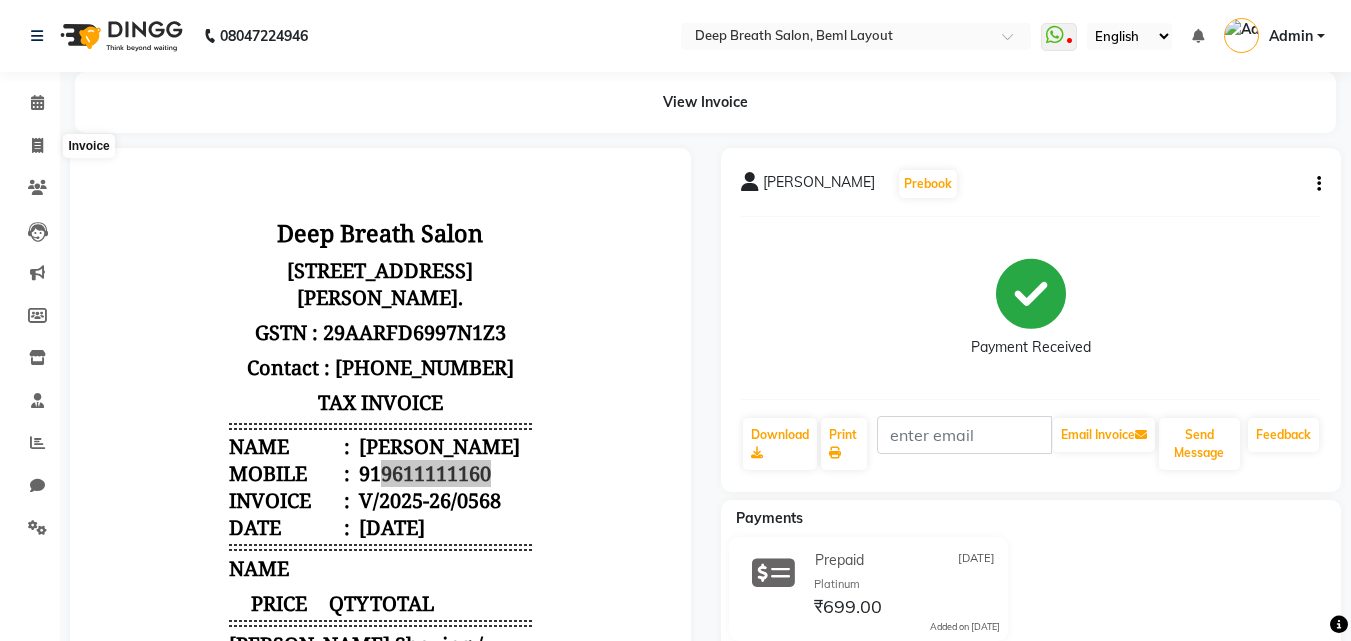 click on "Invoice" 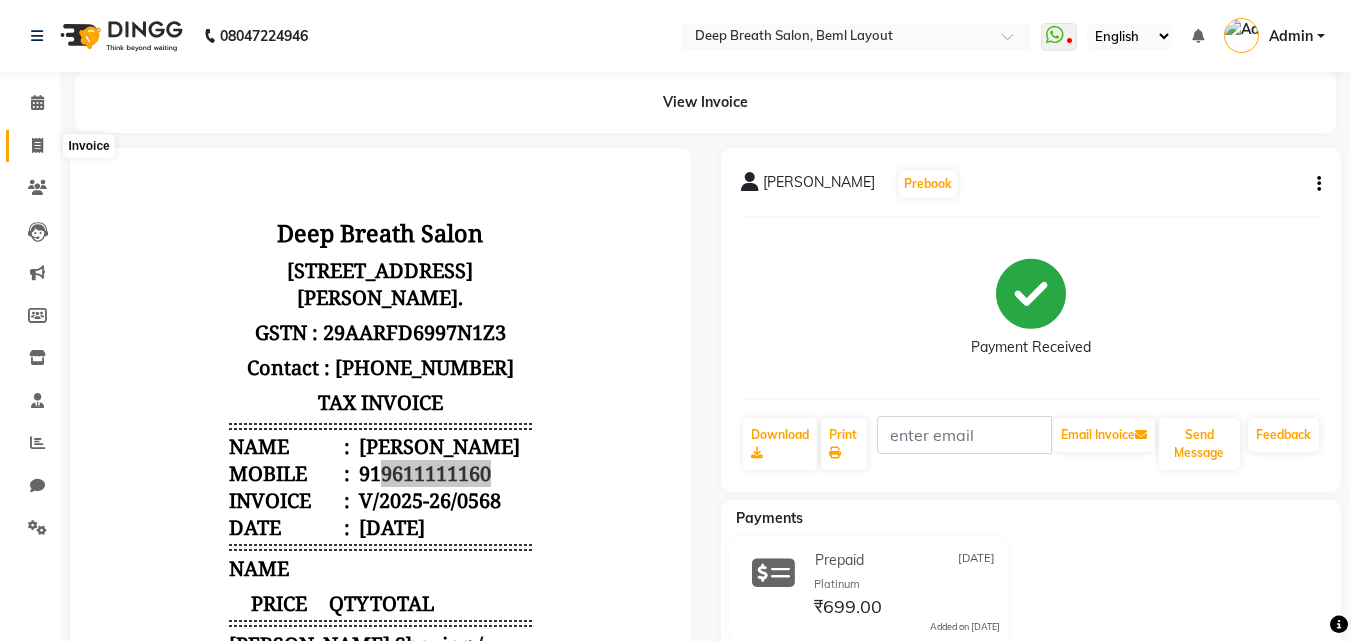 click 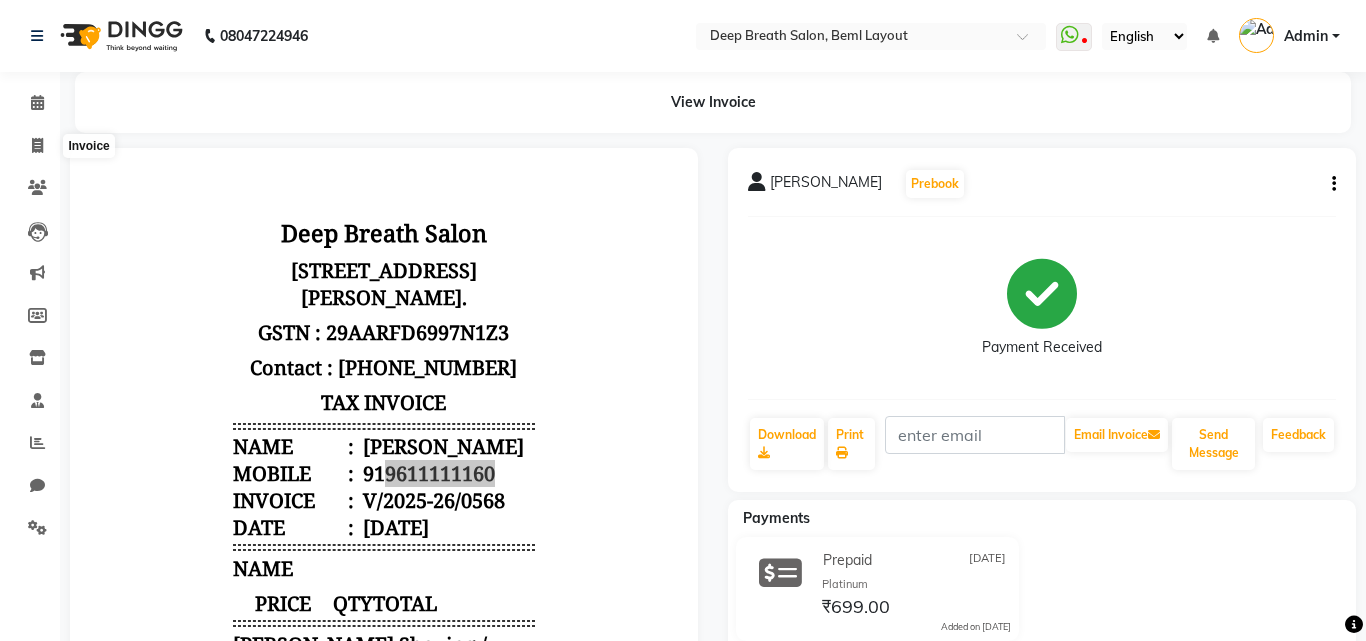 select on "4101" 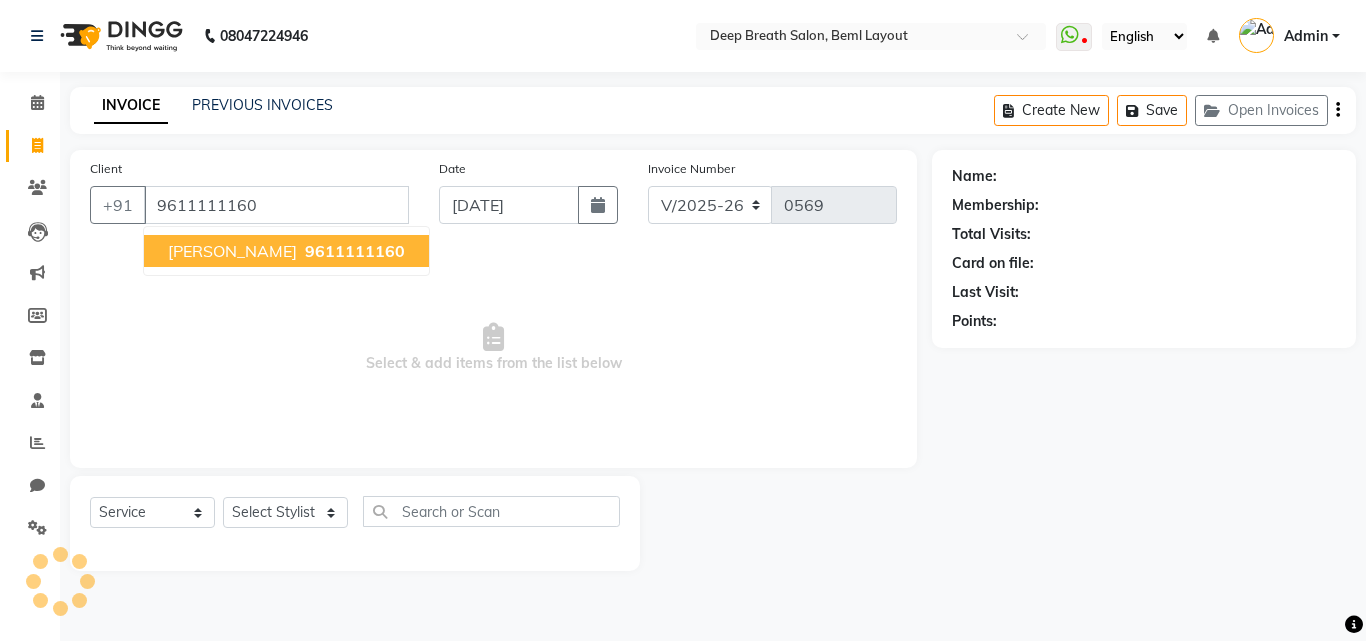 type on "9611111160" 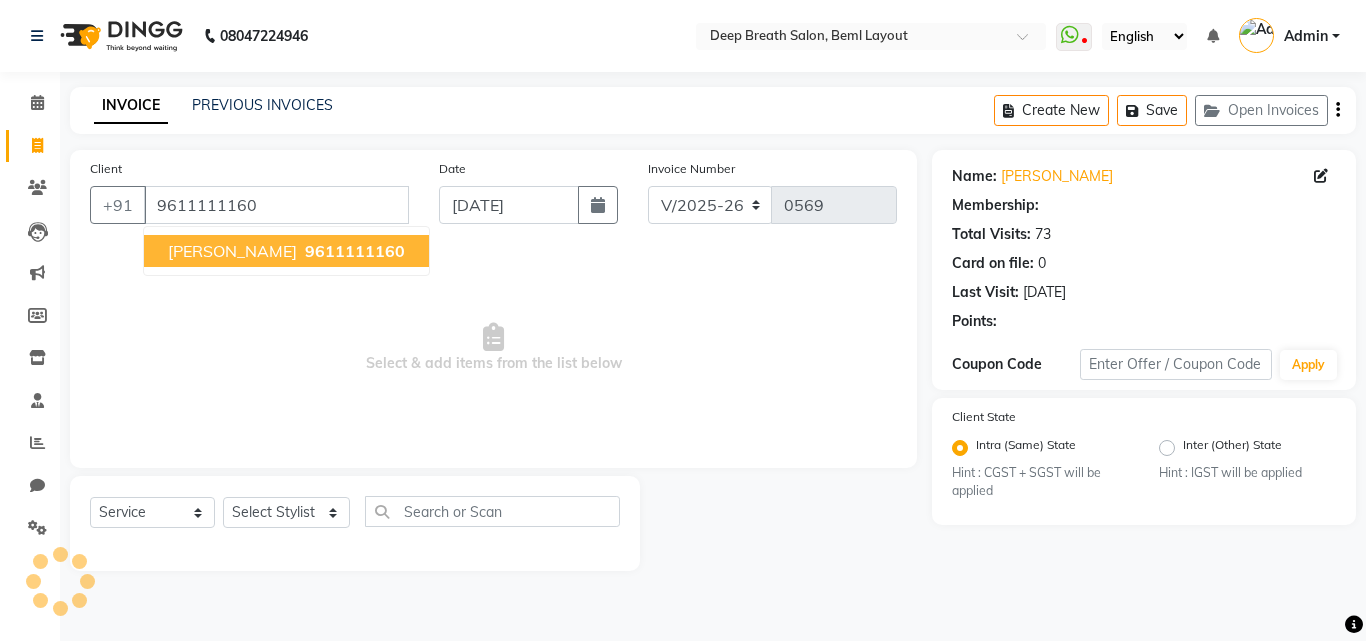 click on "9611111160" at bounding box center [355, 251] 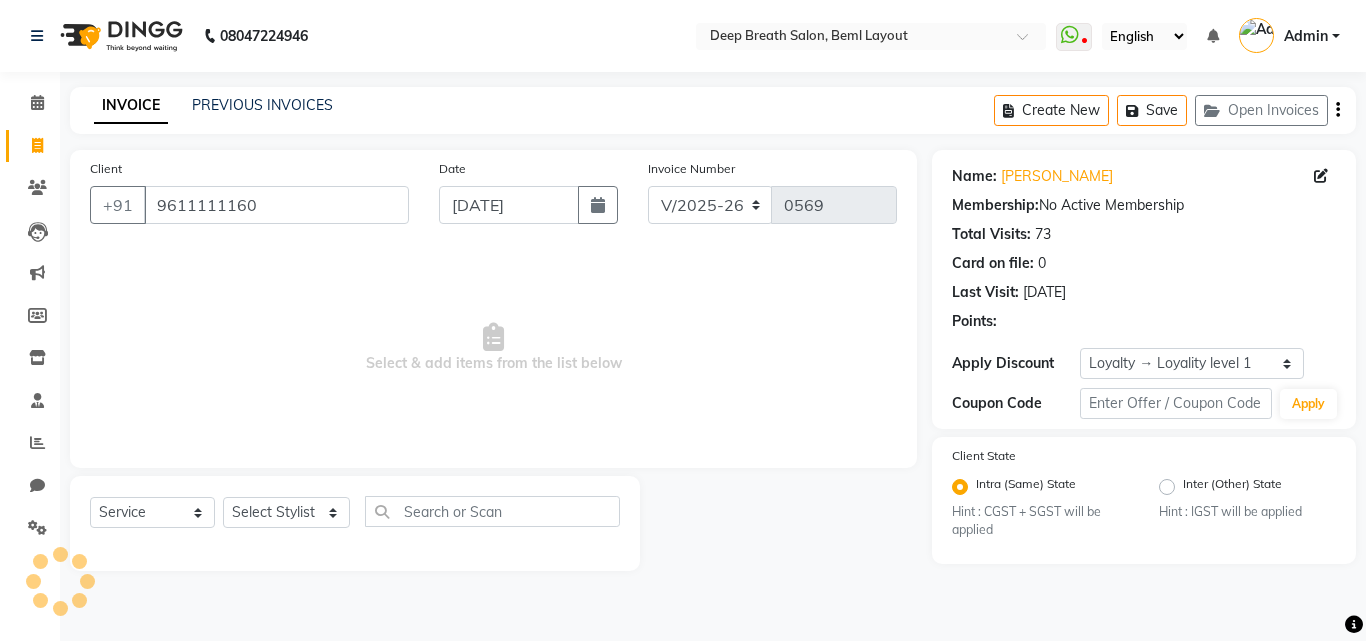 select on "1: Object" 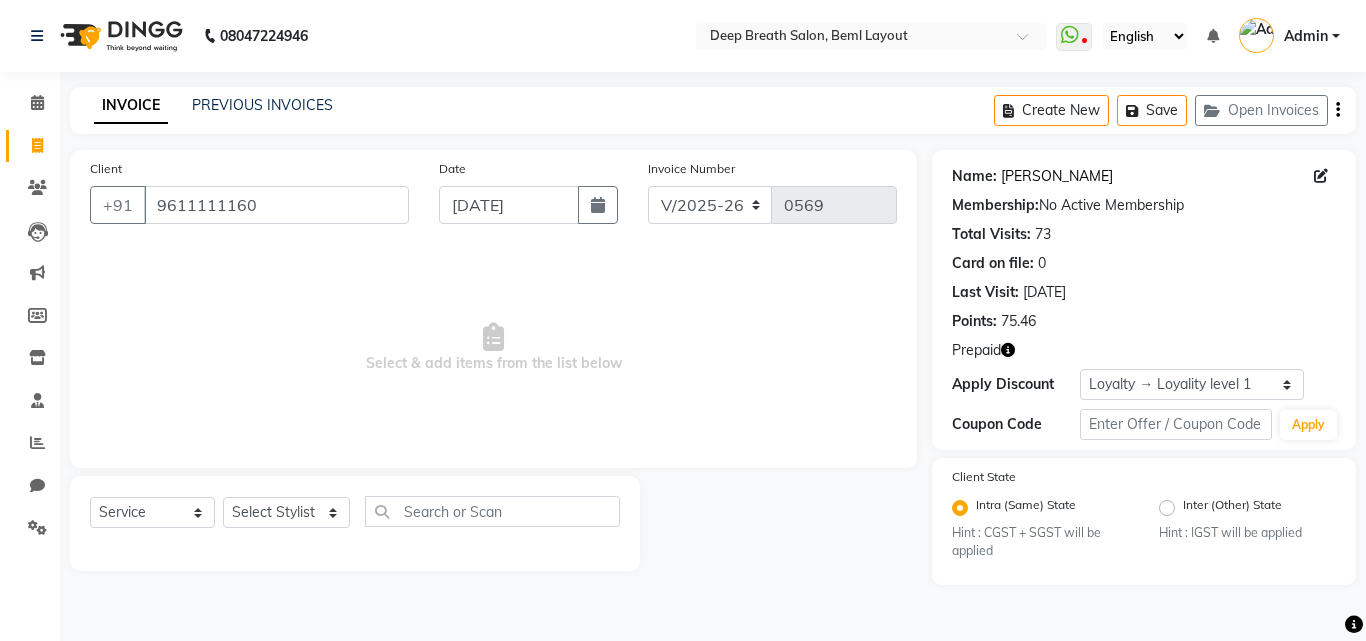 click on "[PERSON_NAME]" 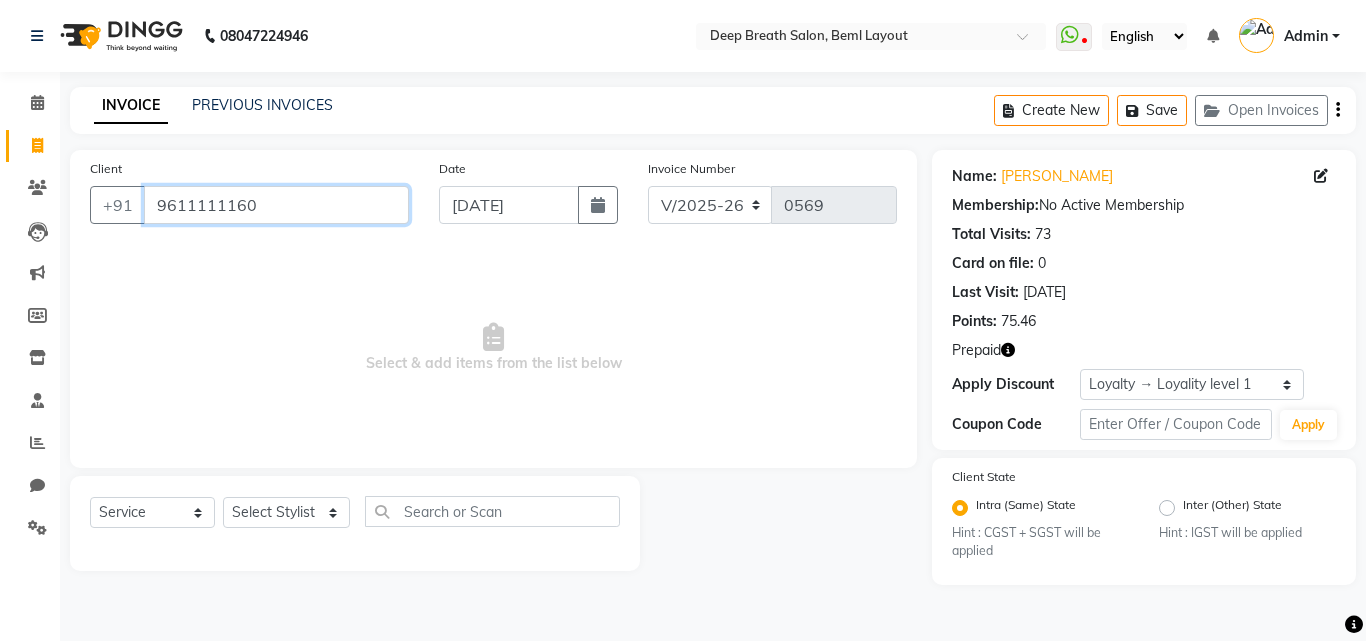 click on "9611111160" at bounding box center (276, 205) 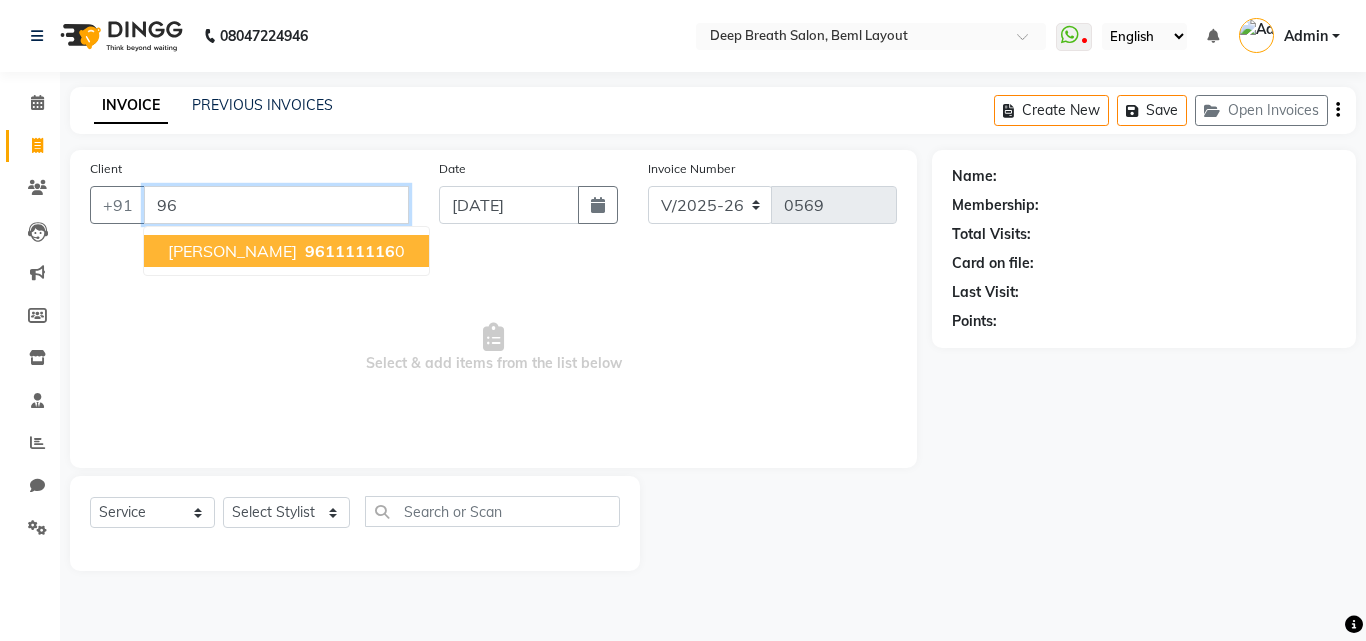 type on "9" 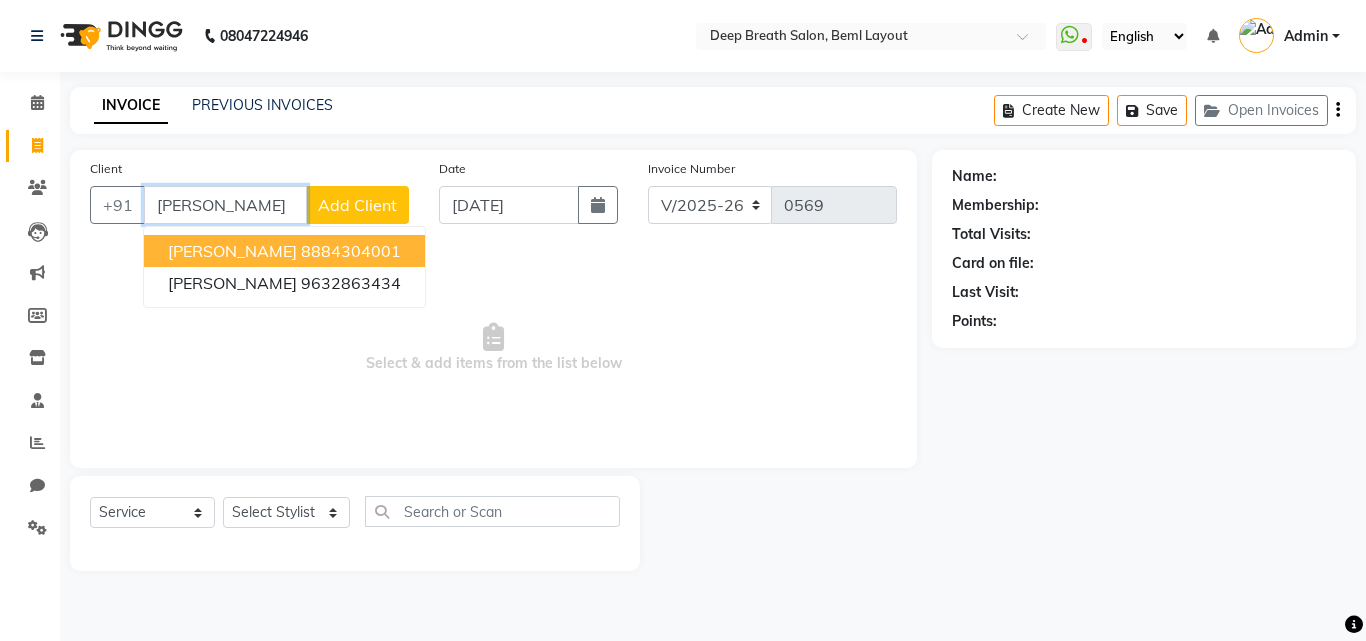 click on "8884304001" at bounding box center [351, 251] 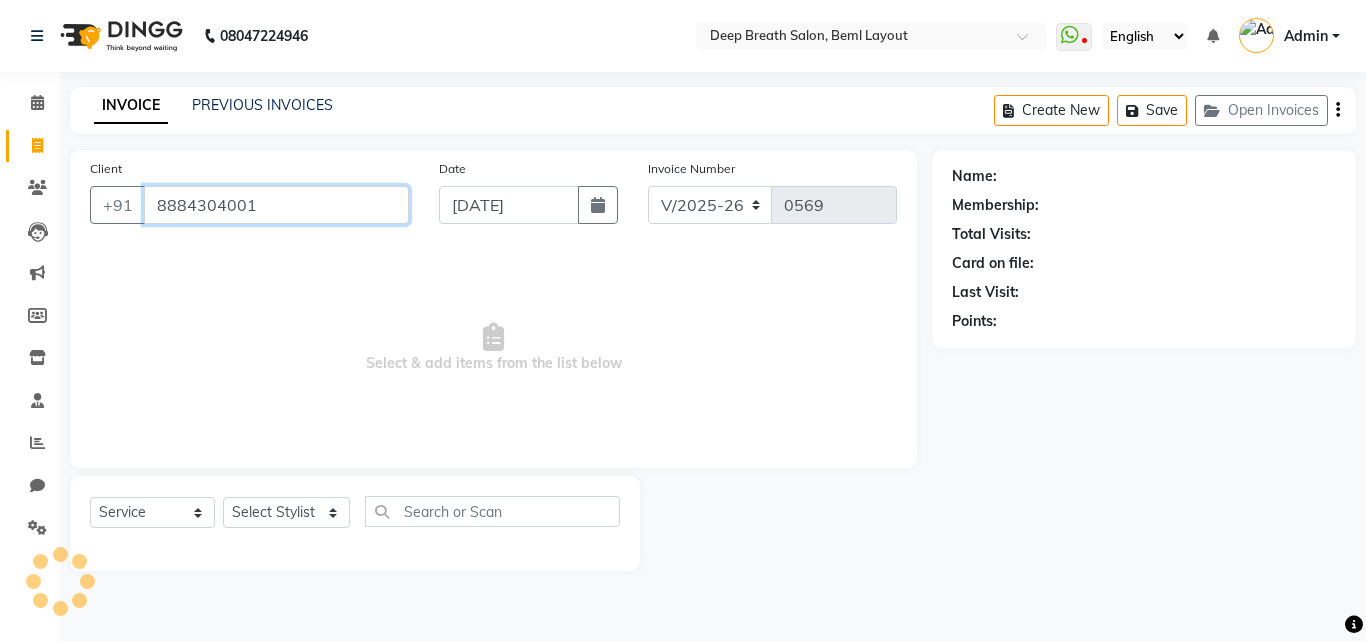 type on "8884304001" 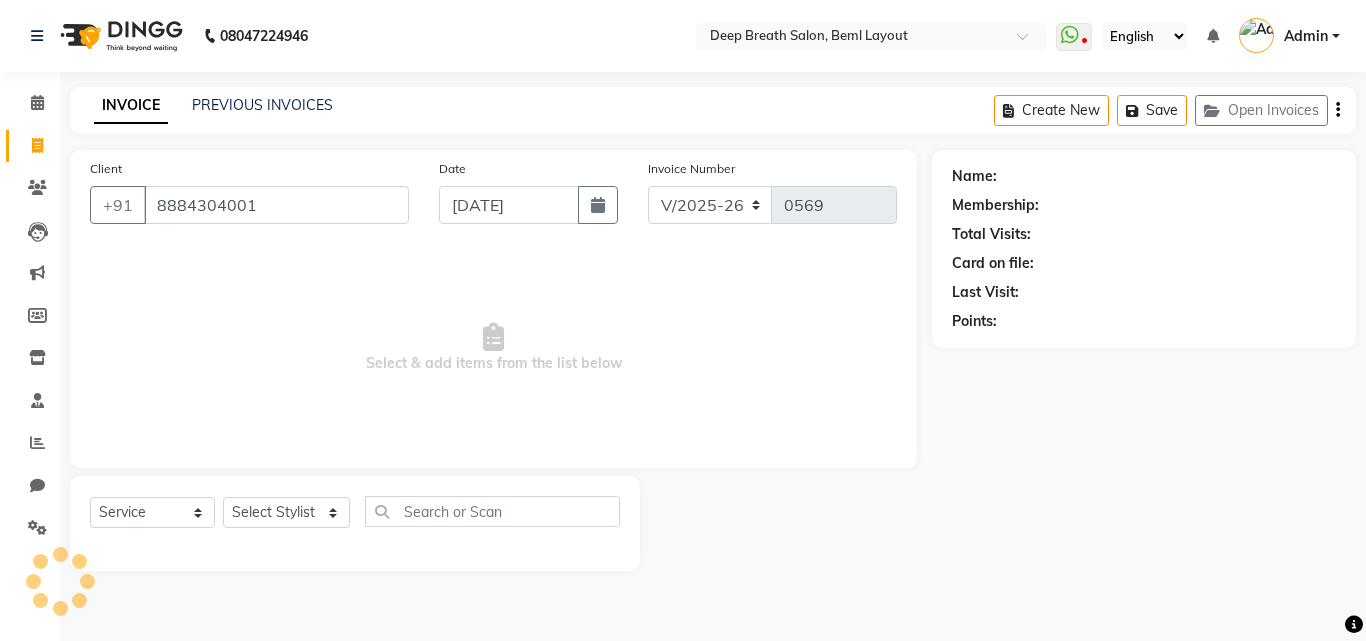 select on "1: Object" 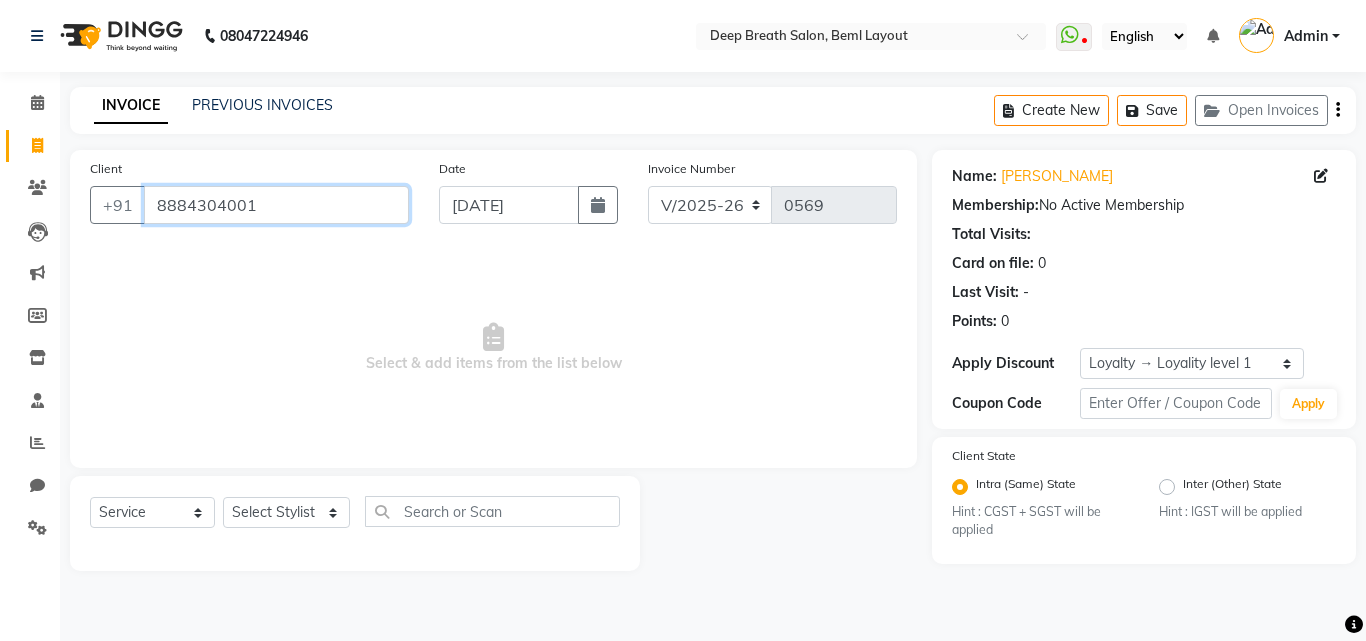 click on "8884304001" at bounding box center (276, 205) 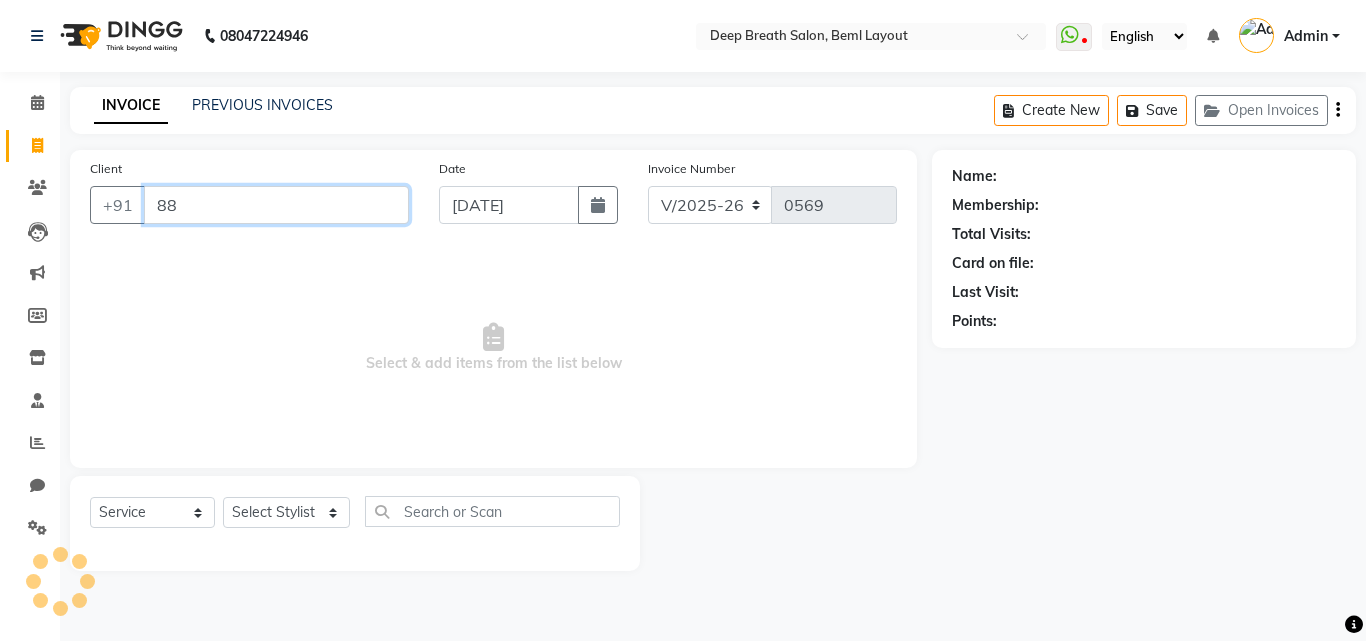 type on "8" 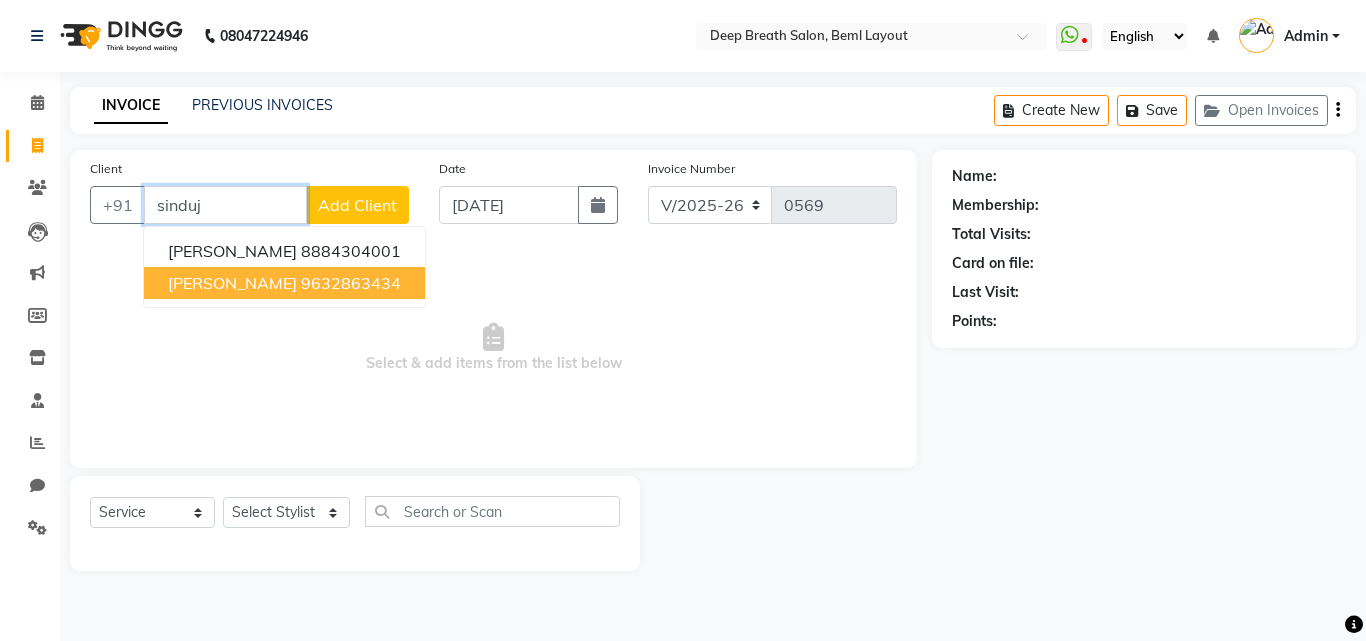 click on "9632863434" at bounding box center (351, 283) 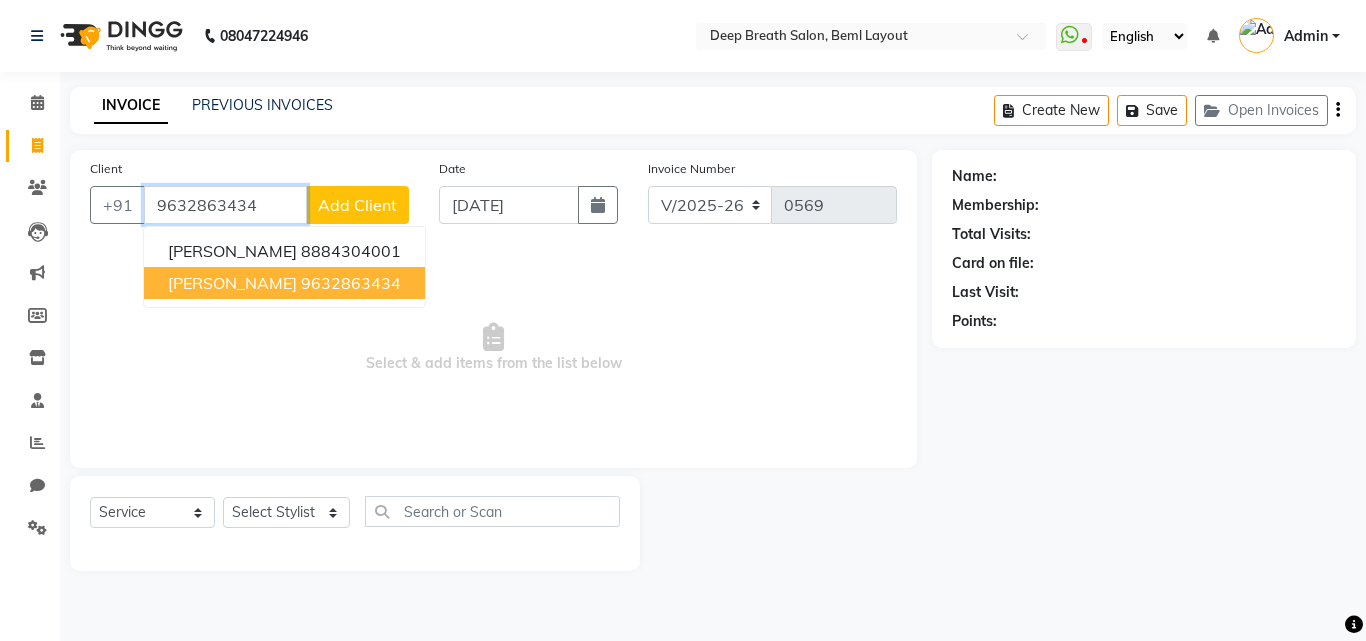type on "9632863434" 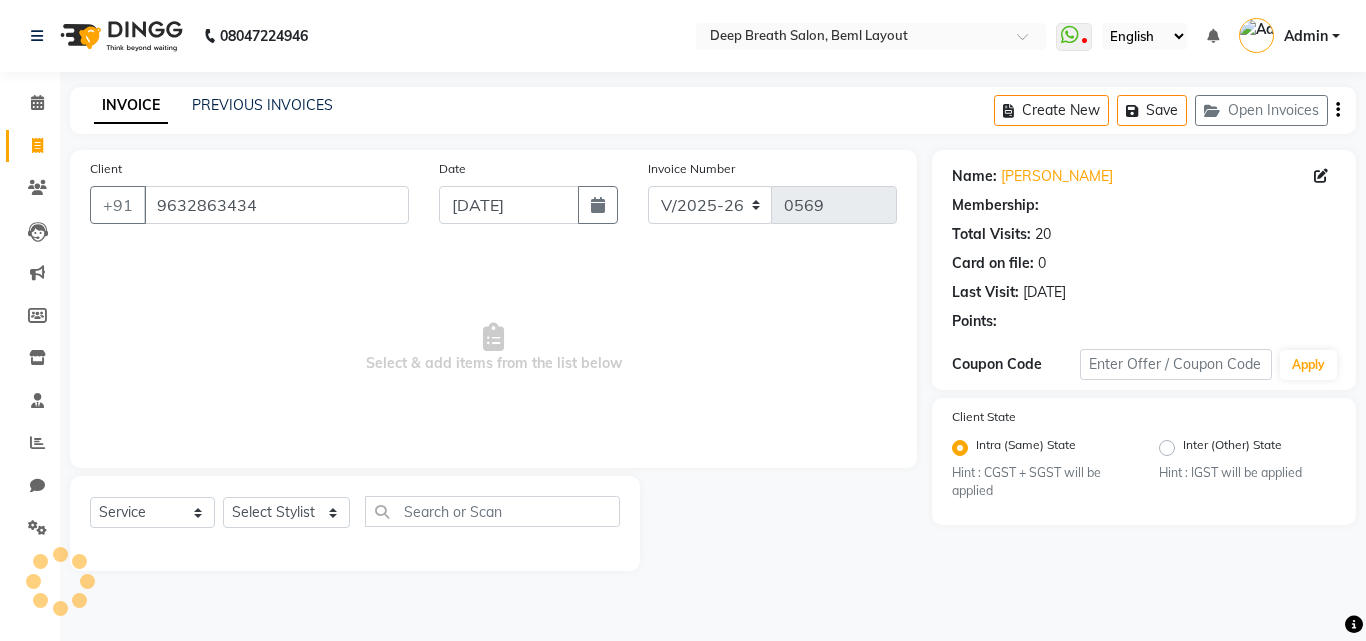 select on "1: Object" 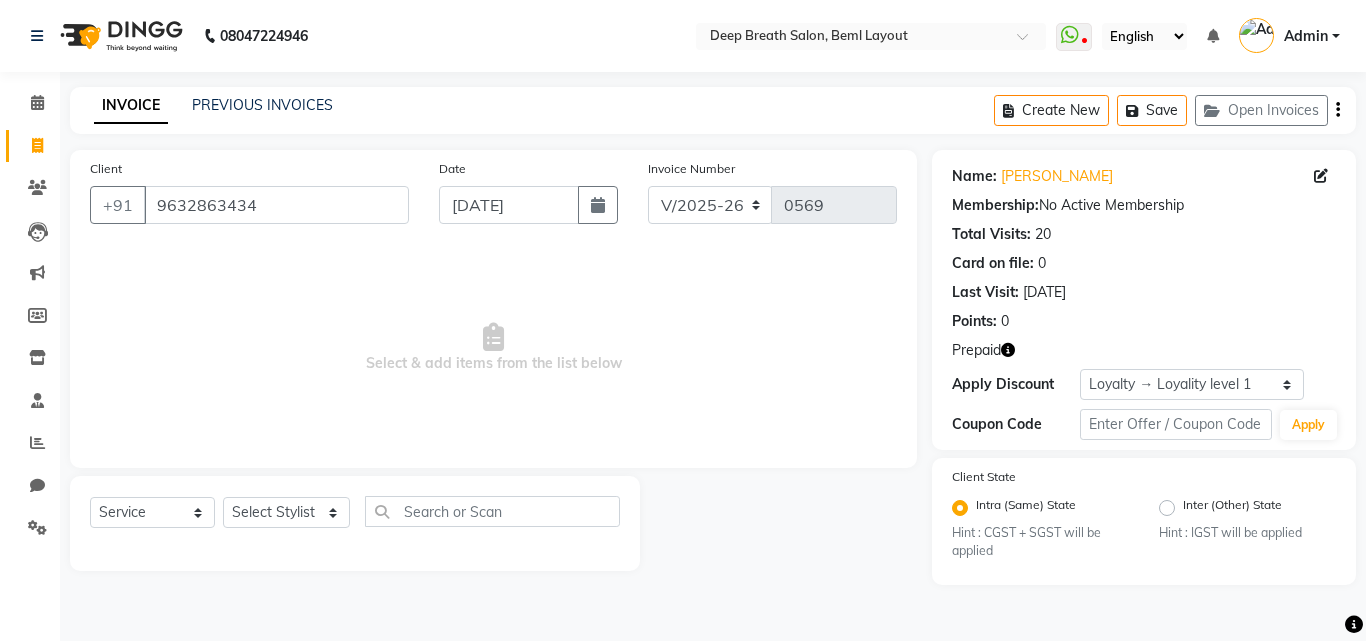 click 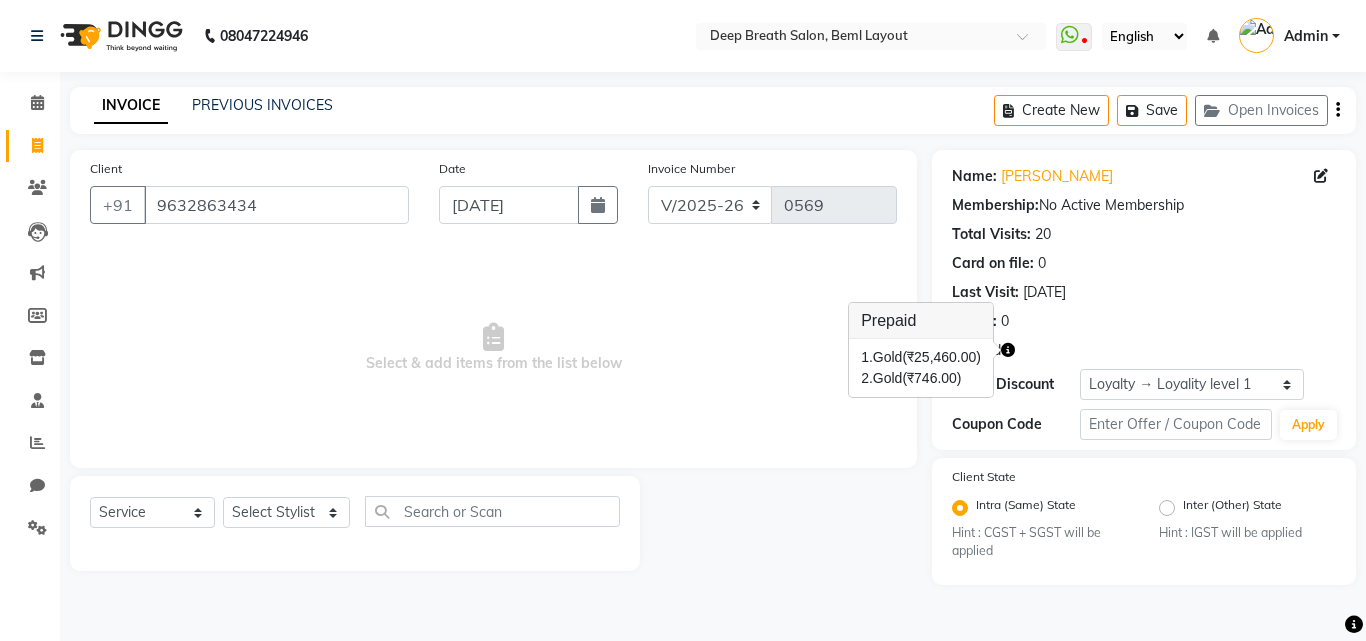 click 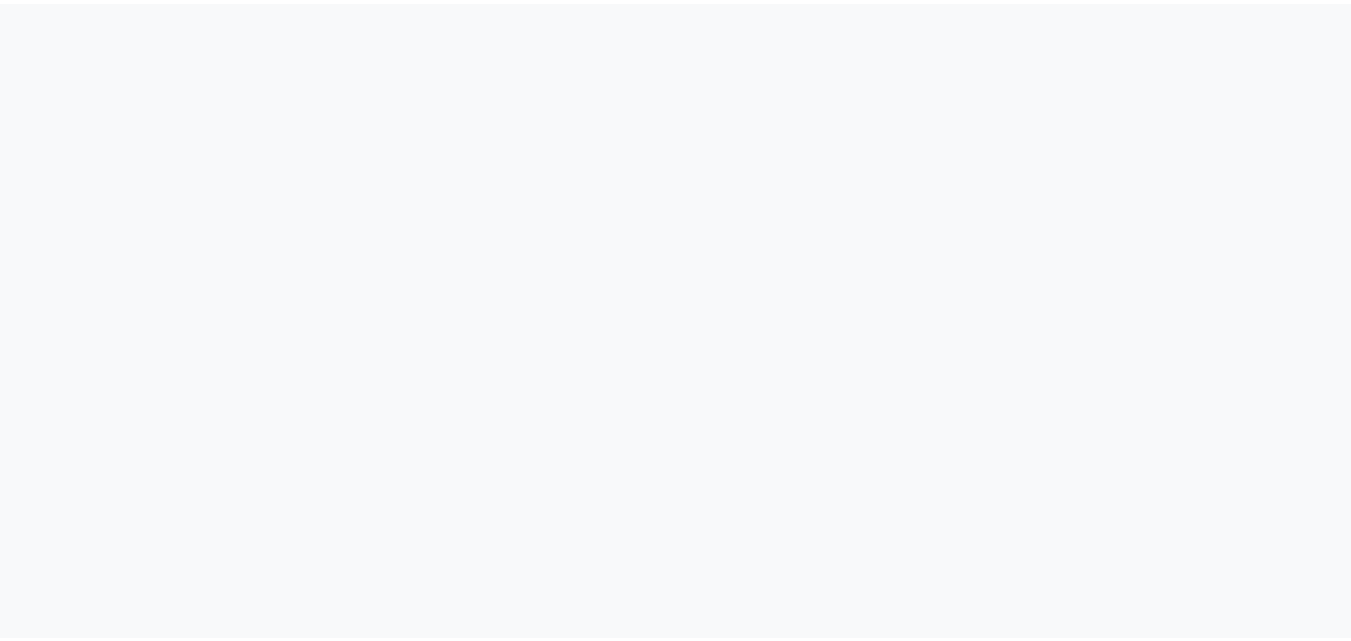 scroll, scrollTop: 0, scrollLeft: 0, axis: both 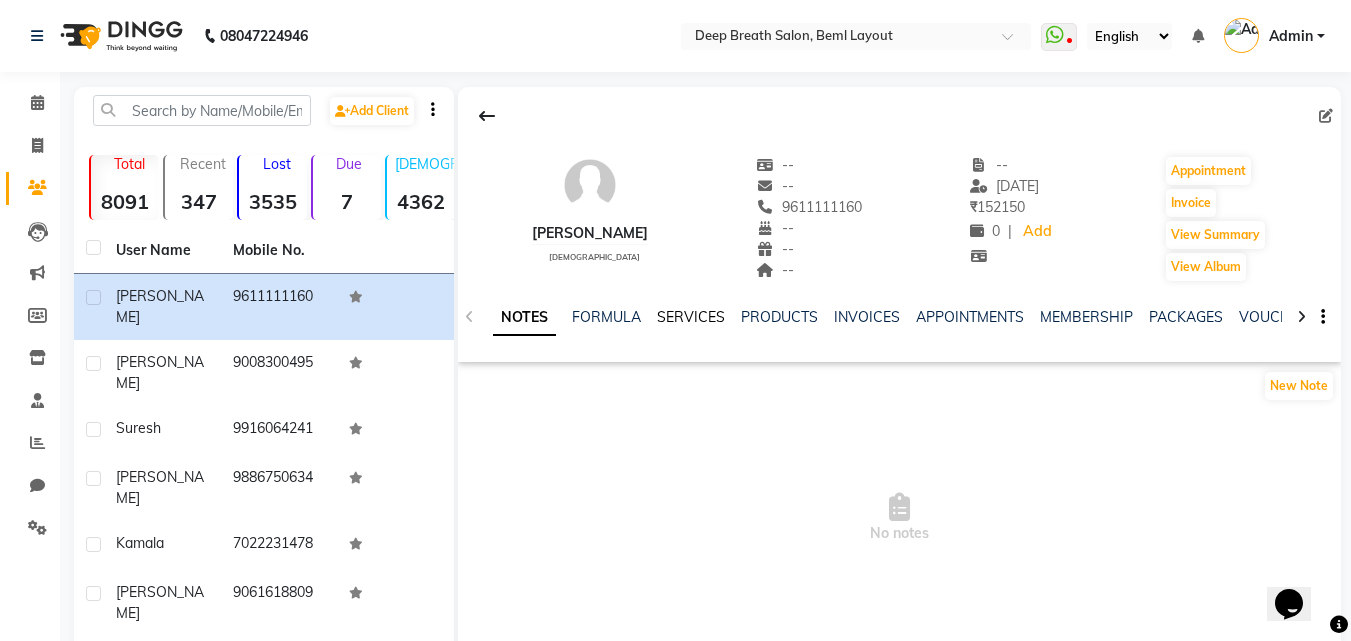 click on "SERVICES" 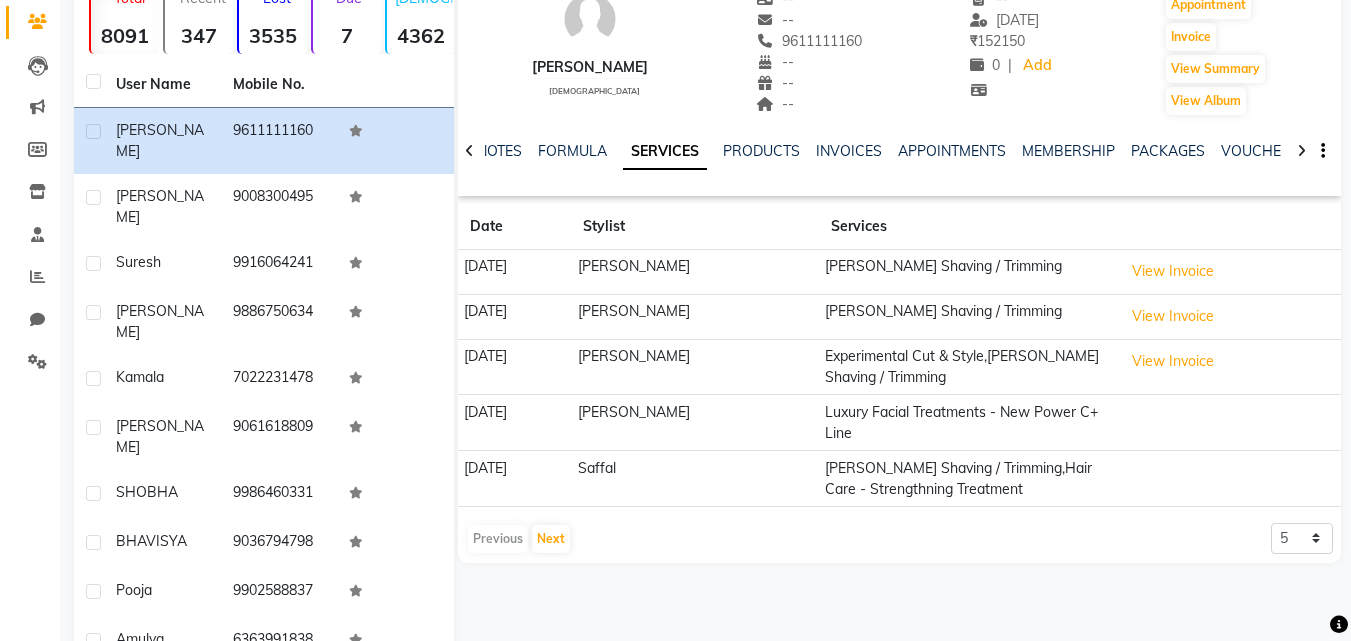 scroll, scrollTop: 200, scrollLeft: 0, axis: vertical 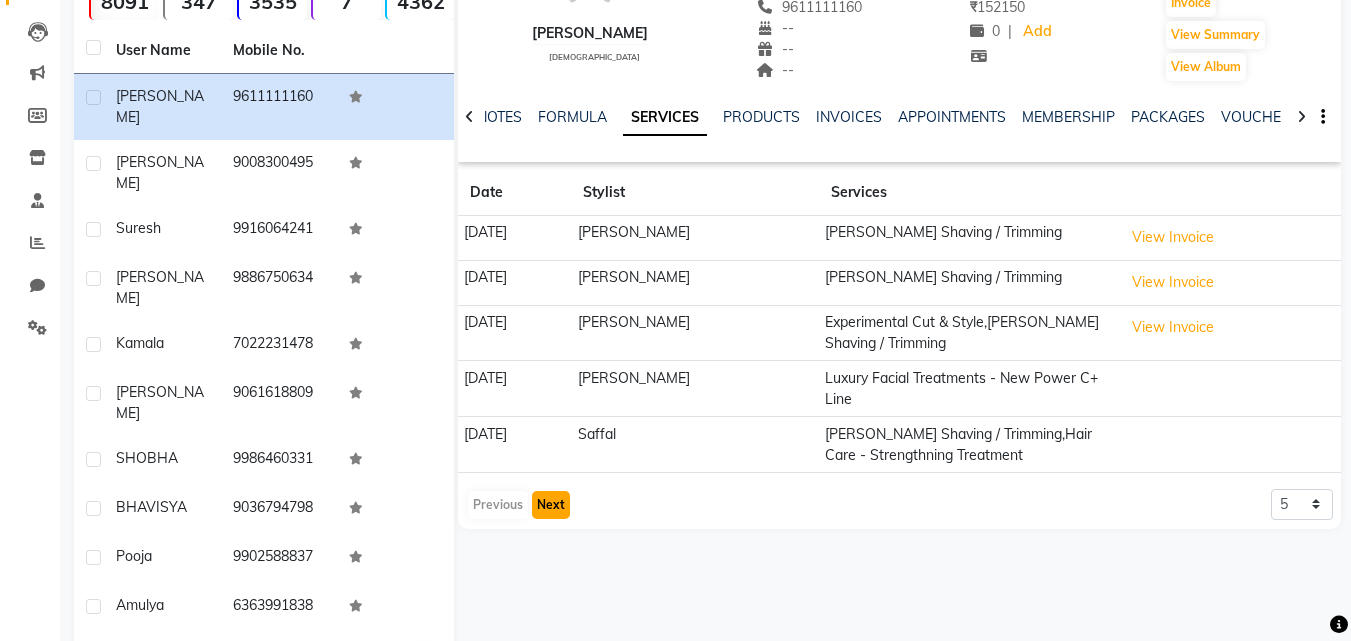 click on "Next" 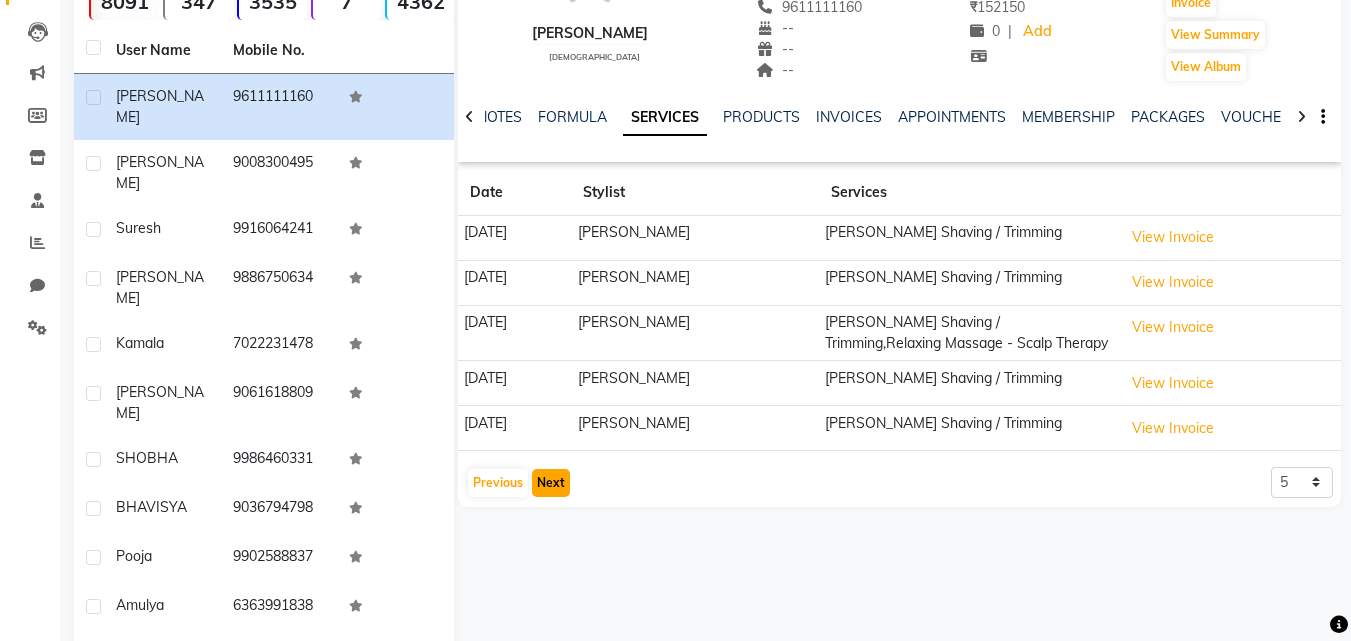 click on "Next" 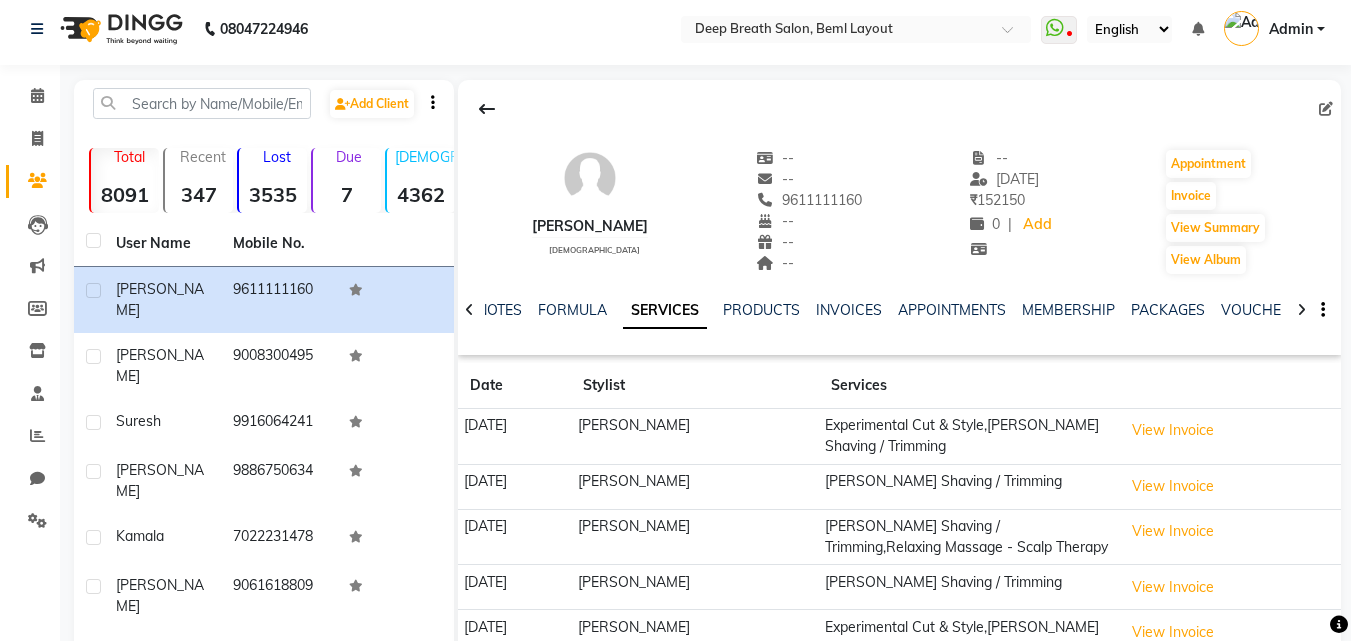 scroll, scrollTop: 0, scrollLeft: 0, axis: both 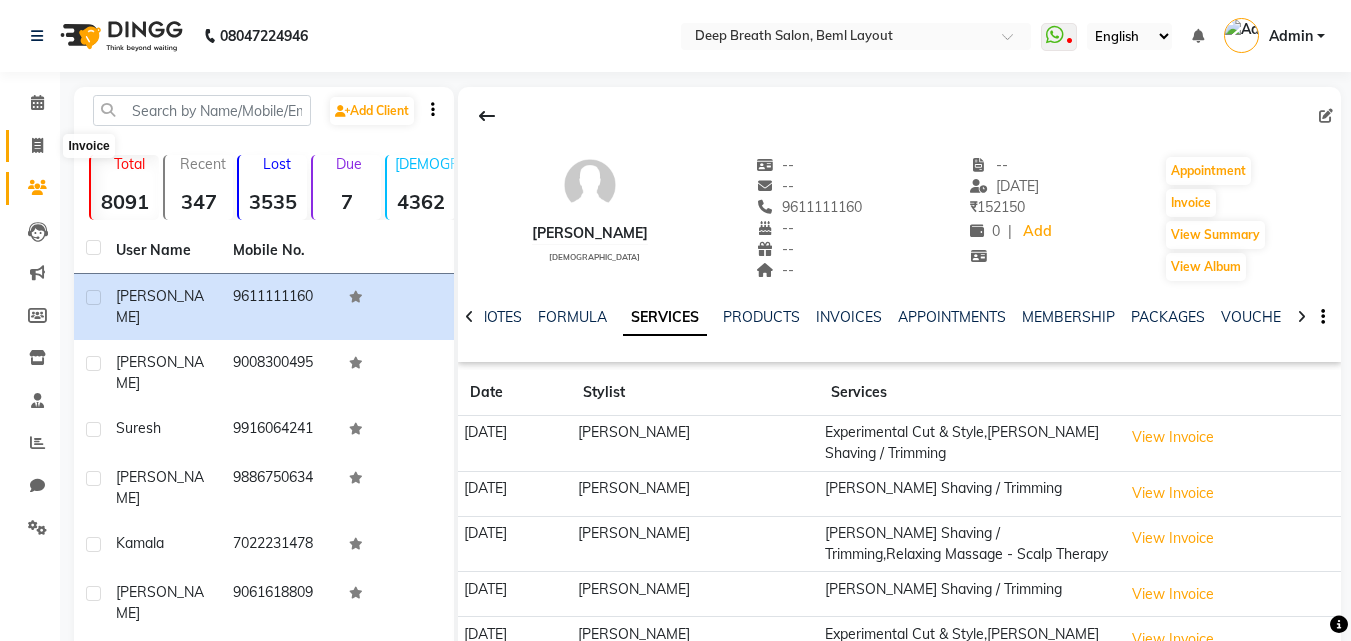 click 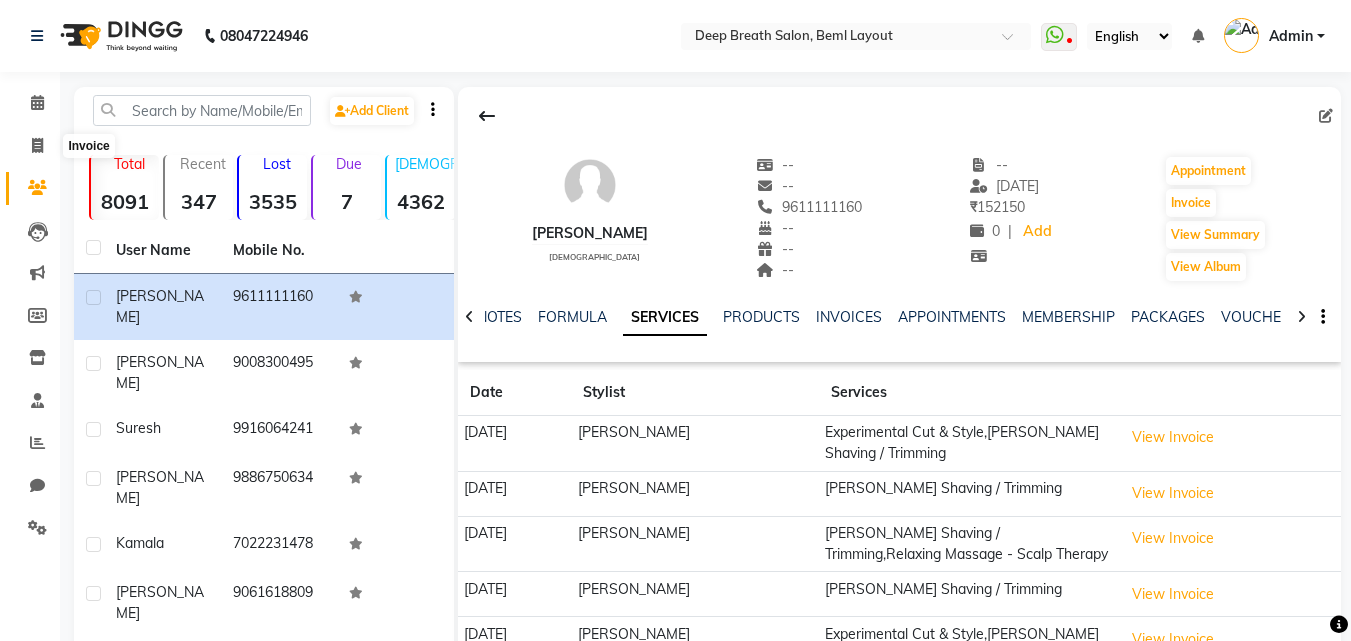 select on "service" 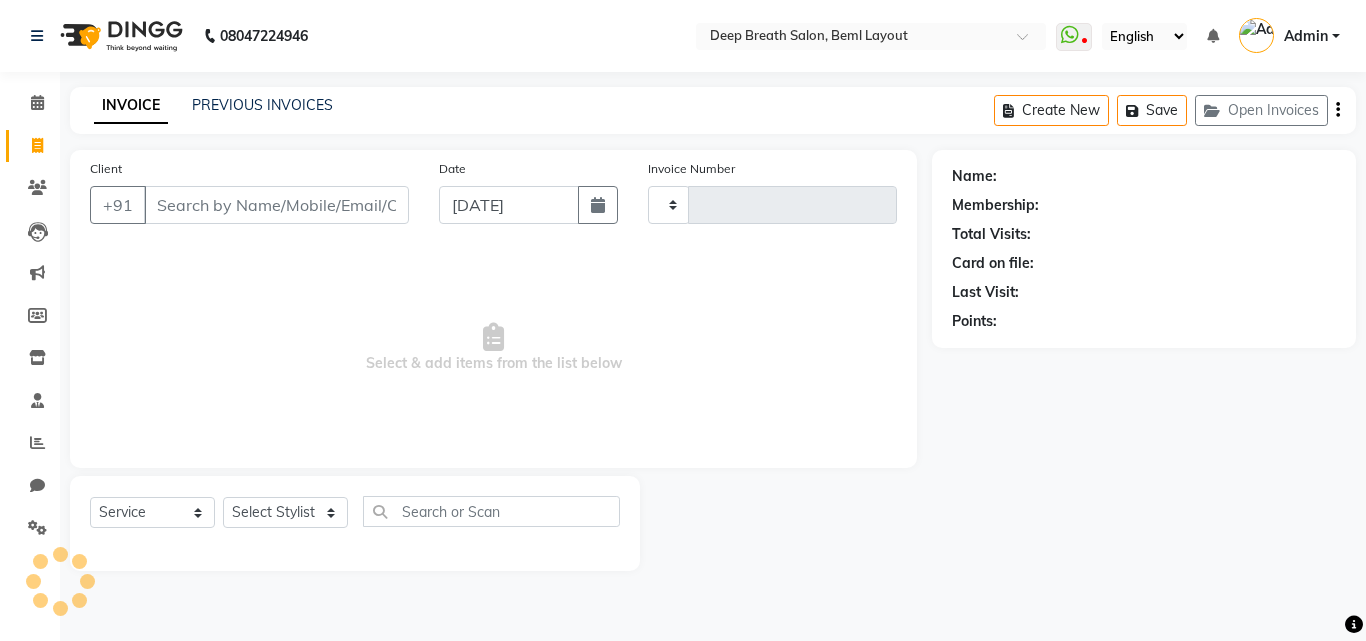 type on "0569" 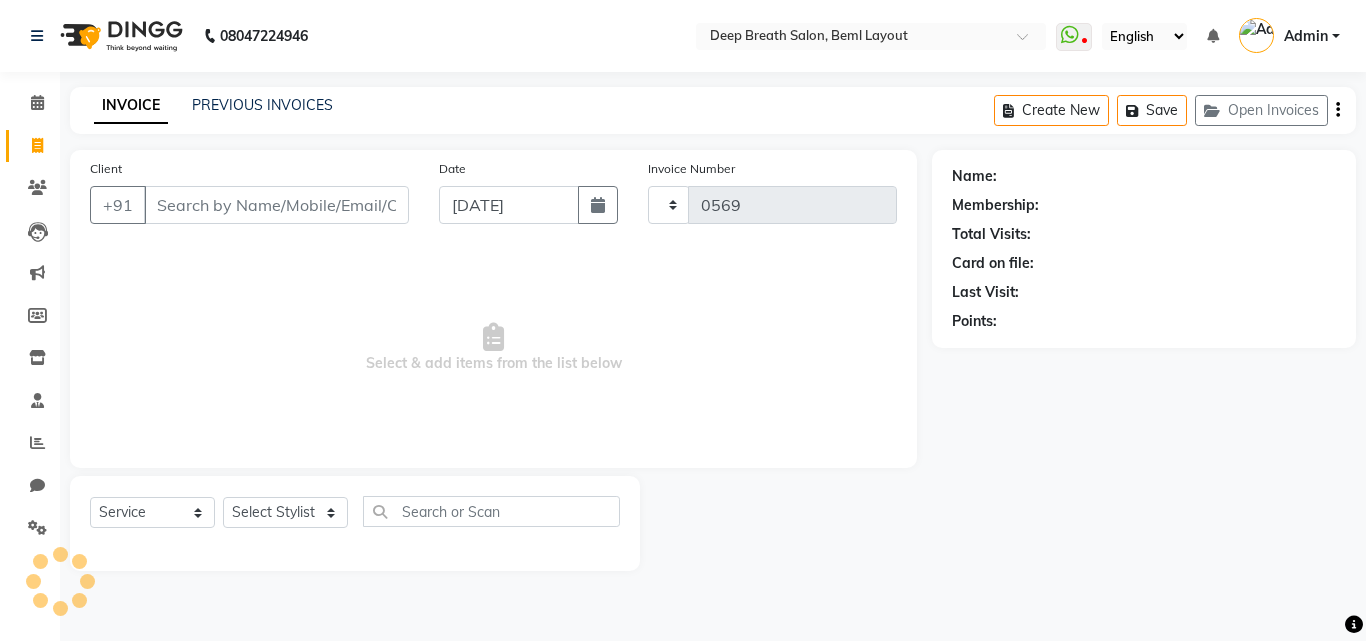 select on "4101" 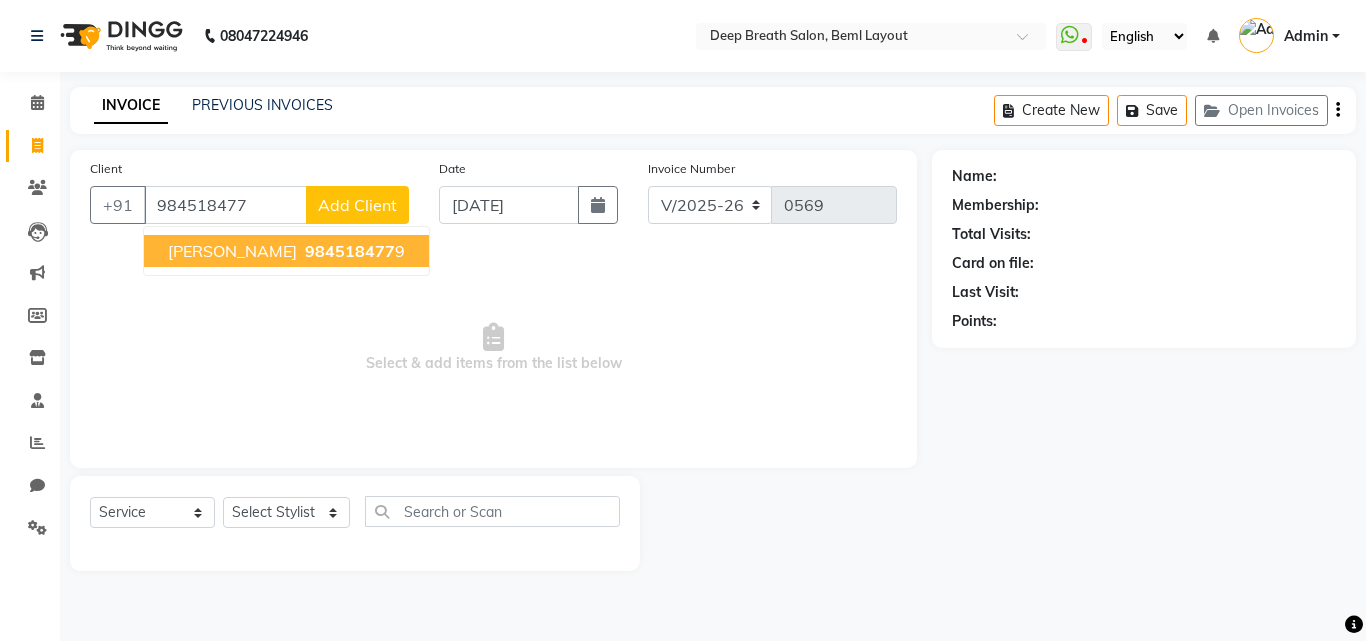click on "K P Gowda" at bounding box center [232, 251] 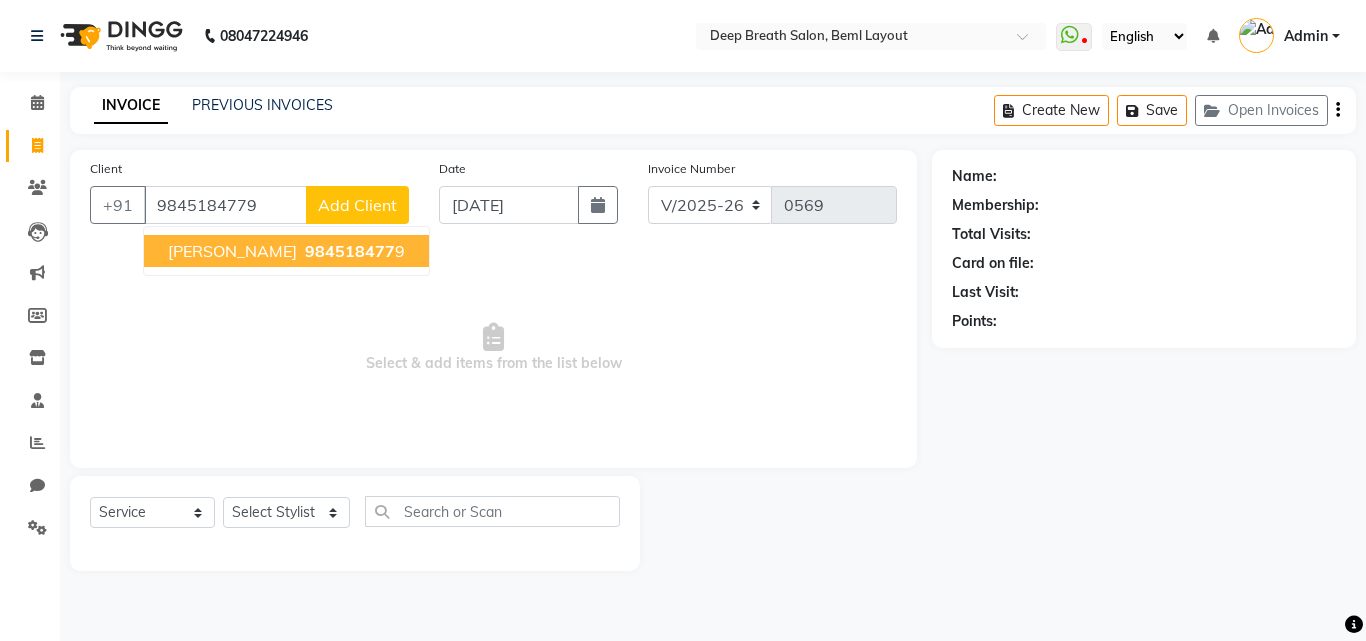 type on "9845184779" 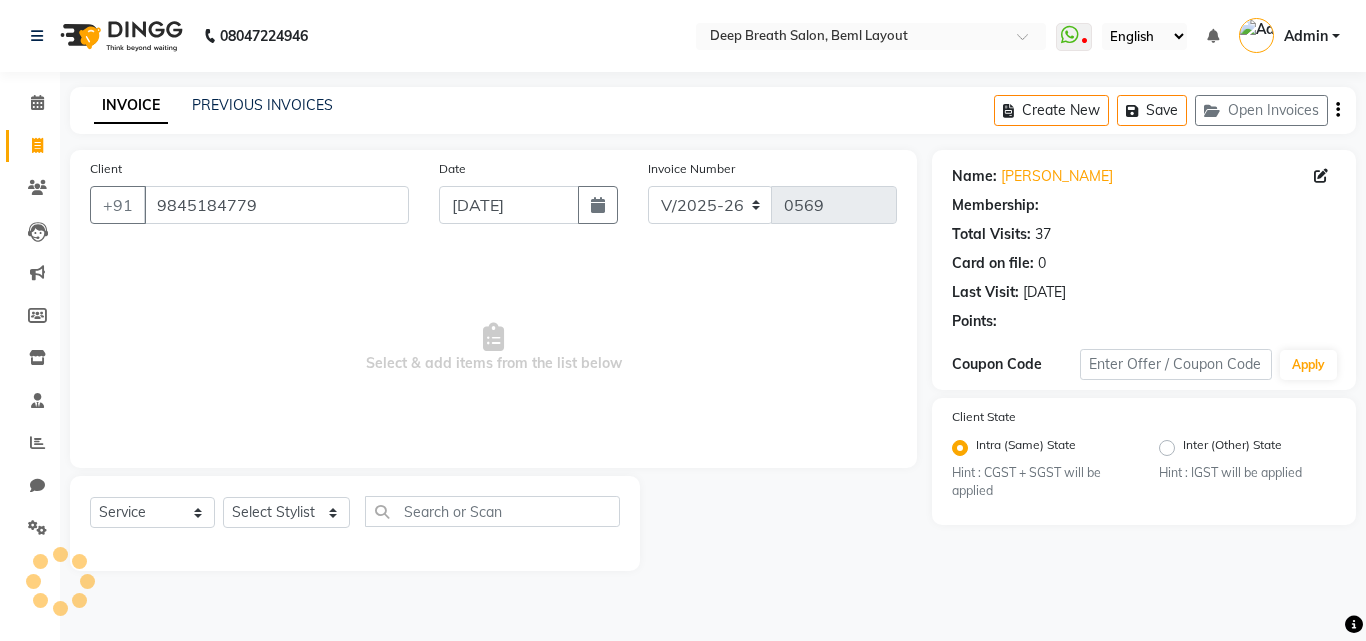 select on "1: Object" 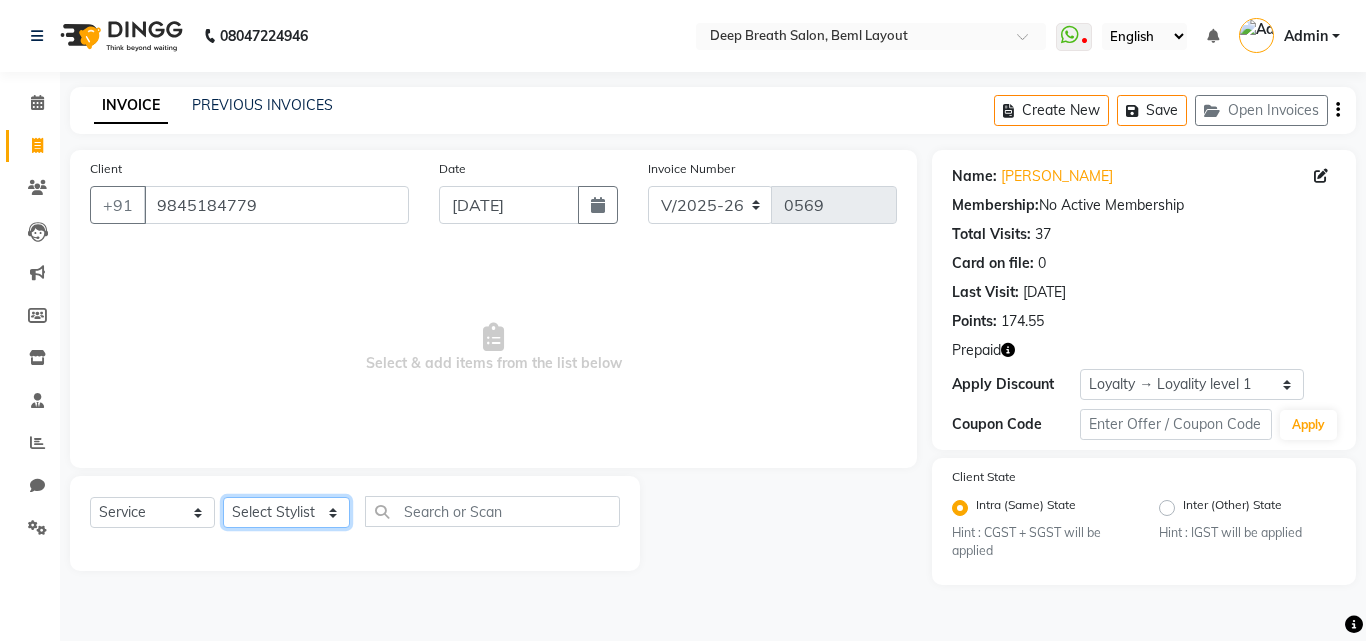 click on "Select Stylist [PERSON_NAME] [PERSON_NAME] [PERSON_NAME] [PERSON_NAME] Pallavi Mam [PERSON_NAME] [PERSON_NAME] Poonam [PERSON_NAME]  [PERSON_NAME]" 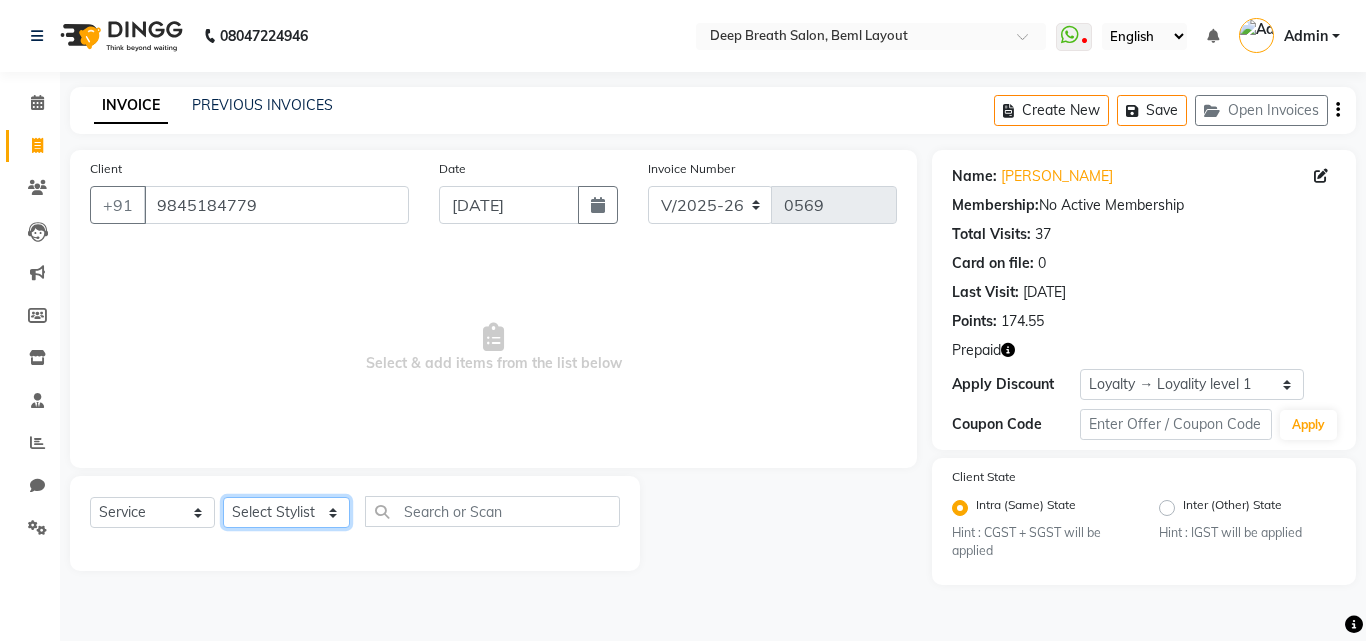 select on "22566" 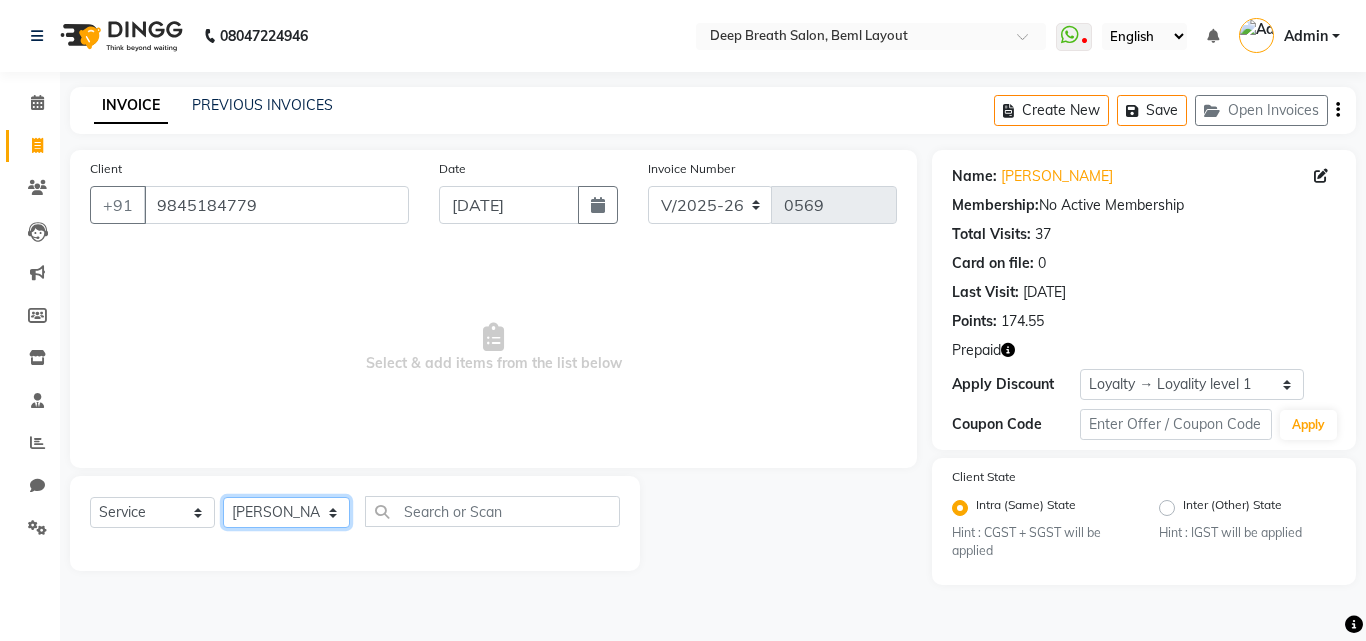 click on "Select Stylist [PERSON_NAME] [PERSON_NAME] [PERSON_NAME] [PERSON_NAME] Pallavi Mam [PERSON_NAME] [PERSON_NAME] Poonam [PERSON_NAME]  [PERSON_NAME]" 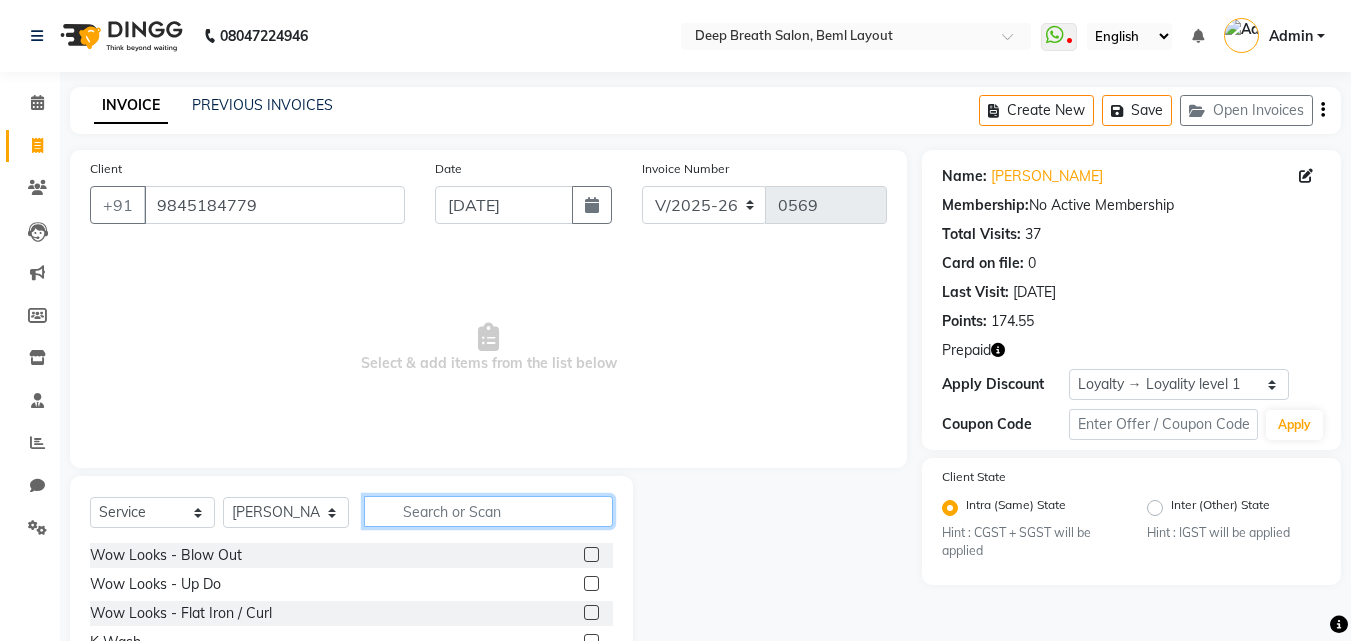click 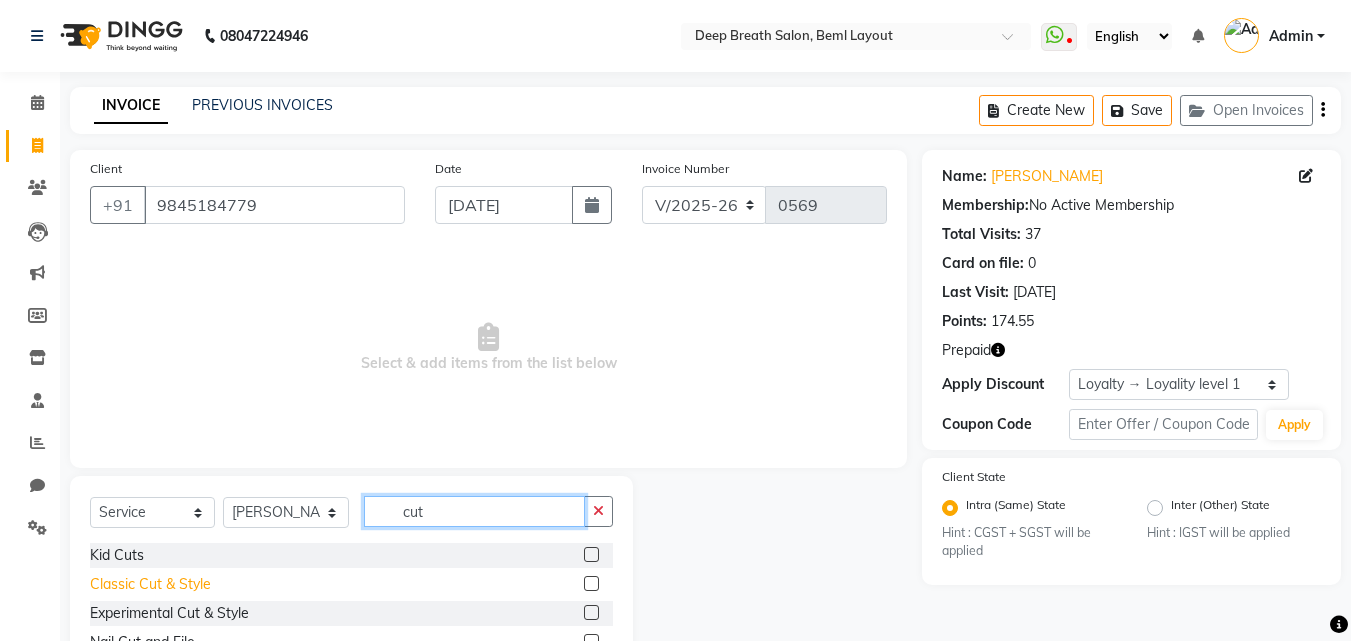 type on "cut" 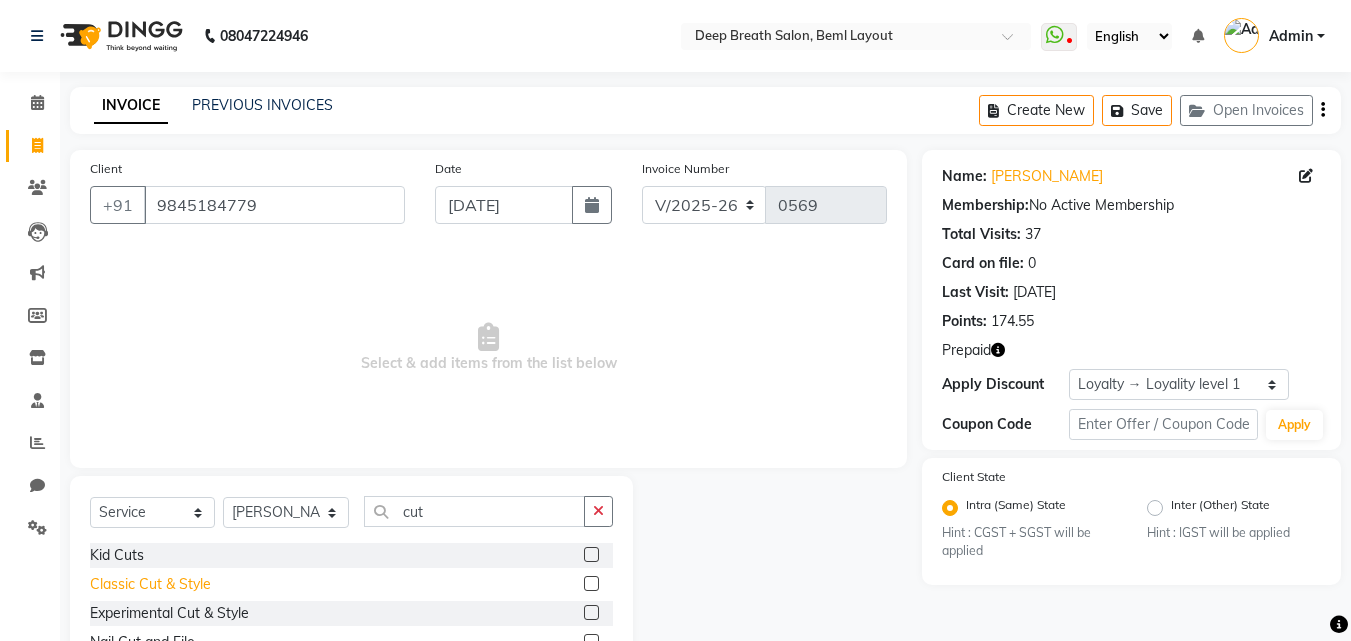 click on "Classic Cut & Style" 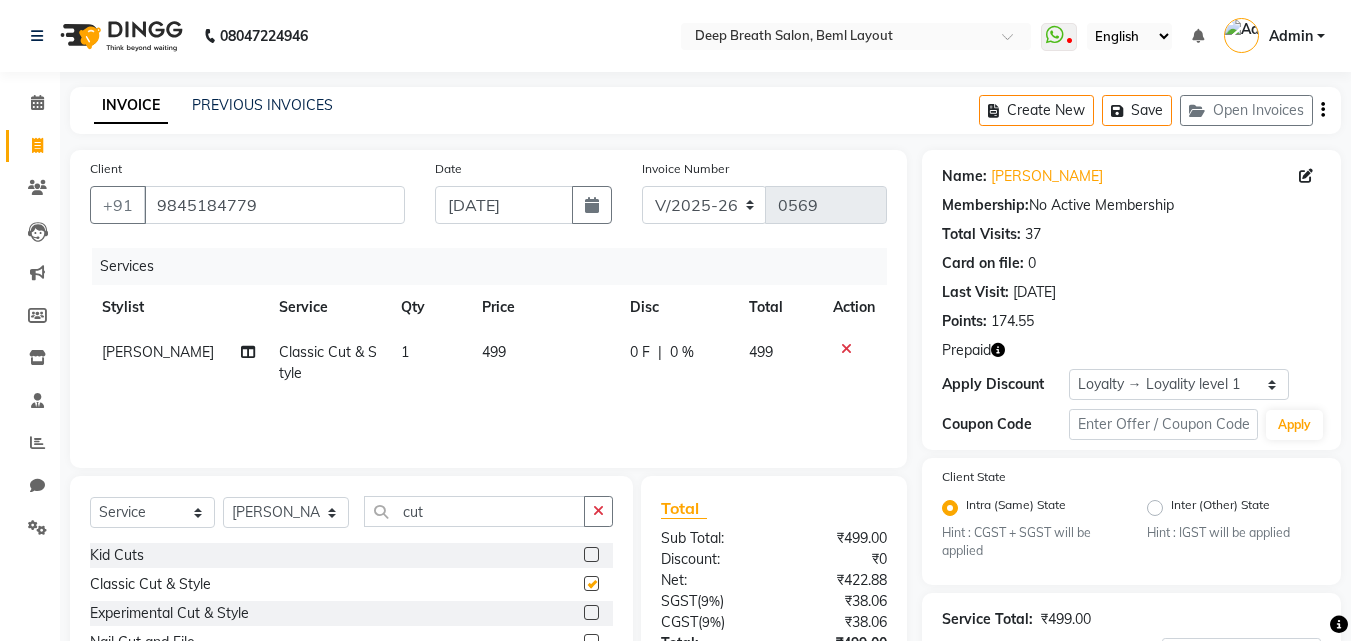 checkbox on "false" 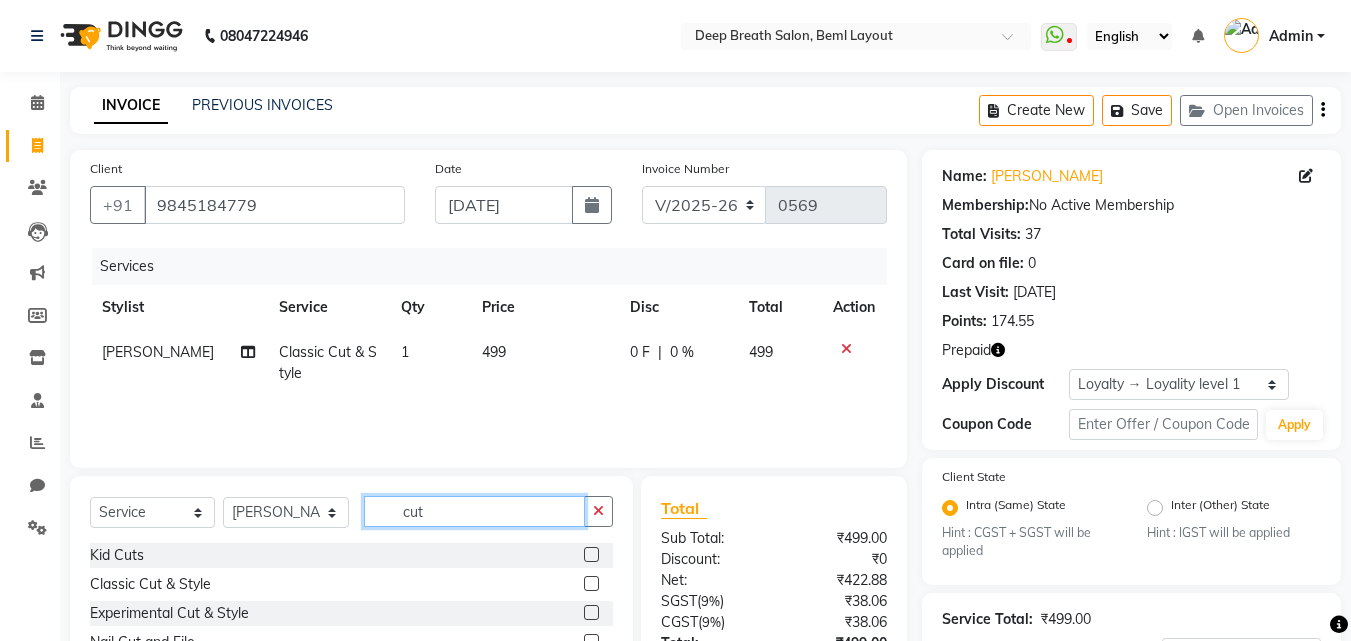 drag, startPoint x: 430, startPoint y: 517, endPoint x: 404, endPoint y: 517, distance: 26 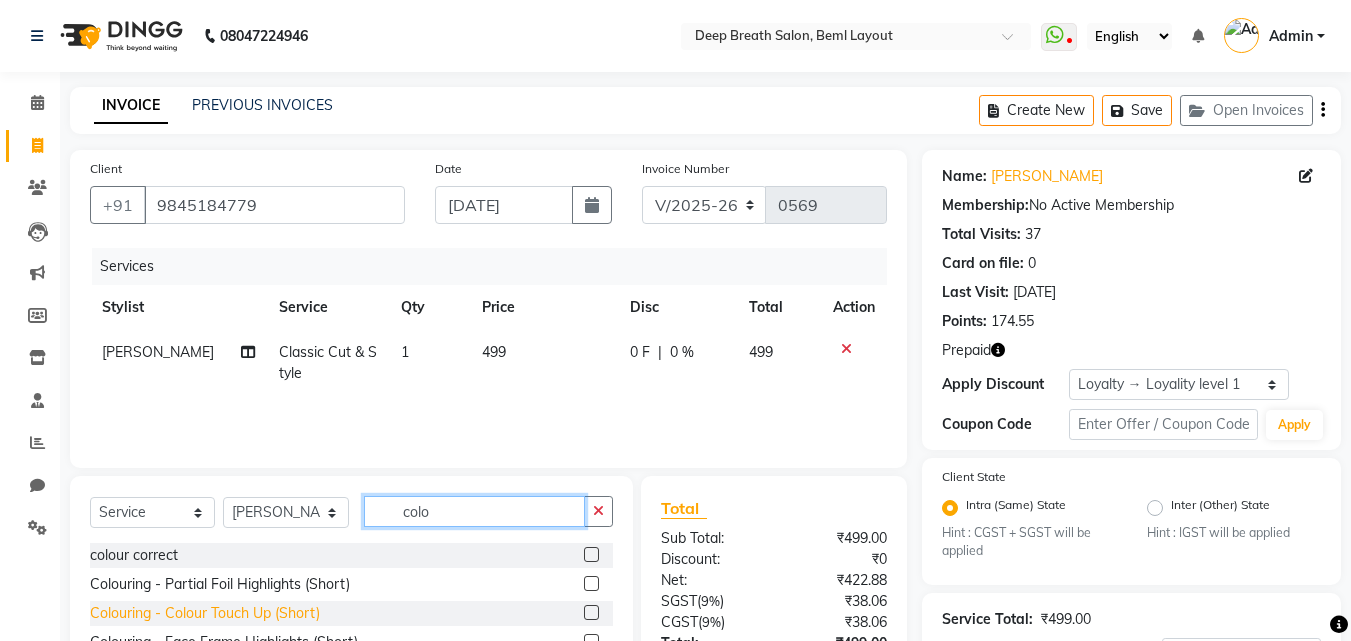 type on "colo" 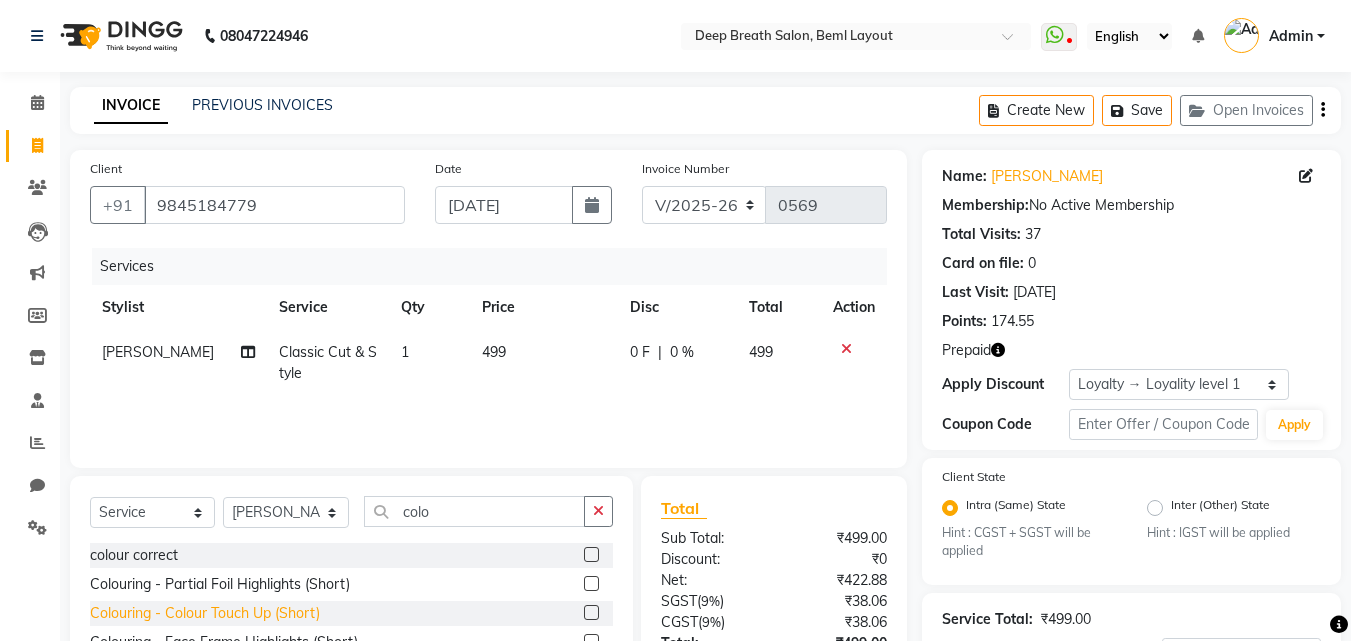 click on "Colouring - Colour Touch Up (Short)" 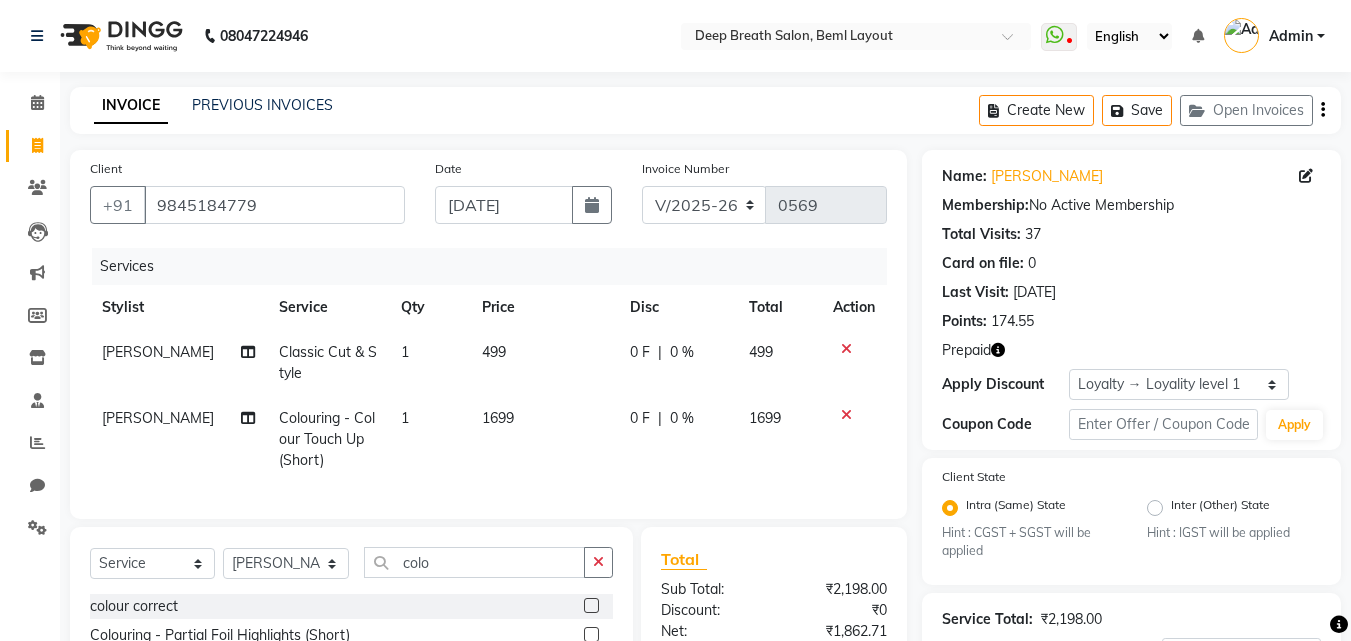 checkbox on "false" 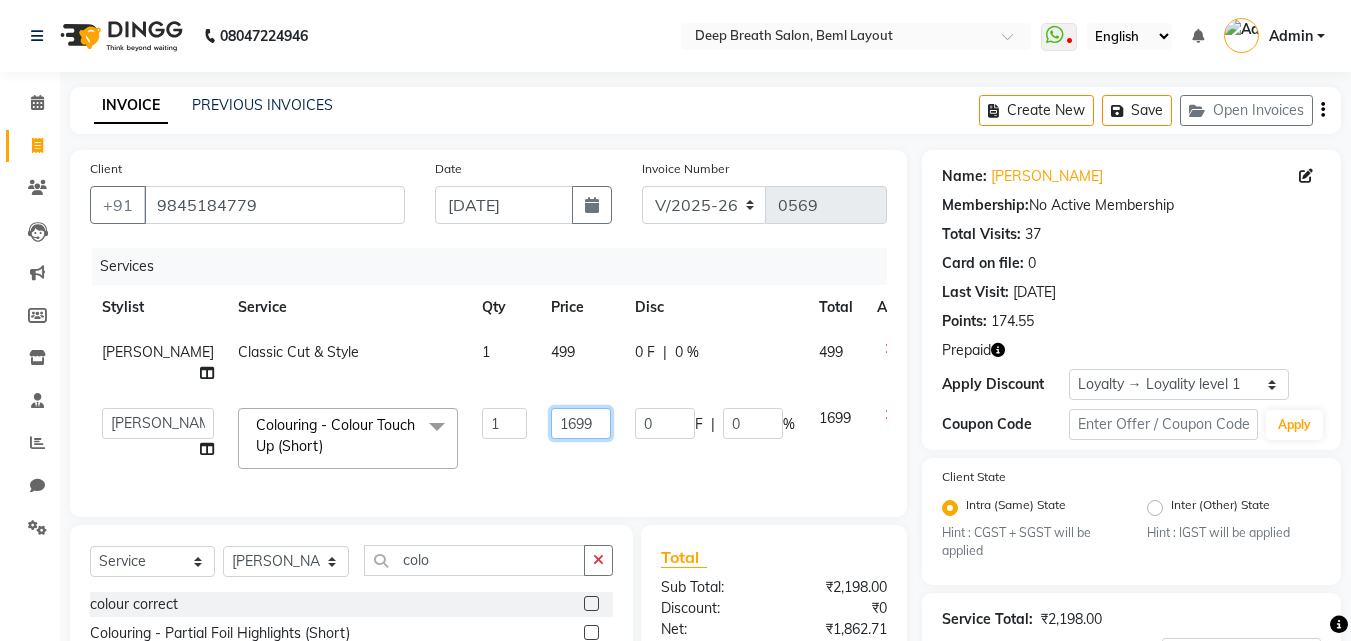 click on "1699" 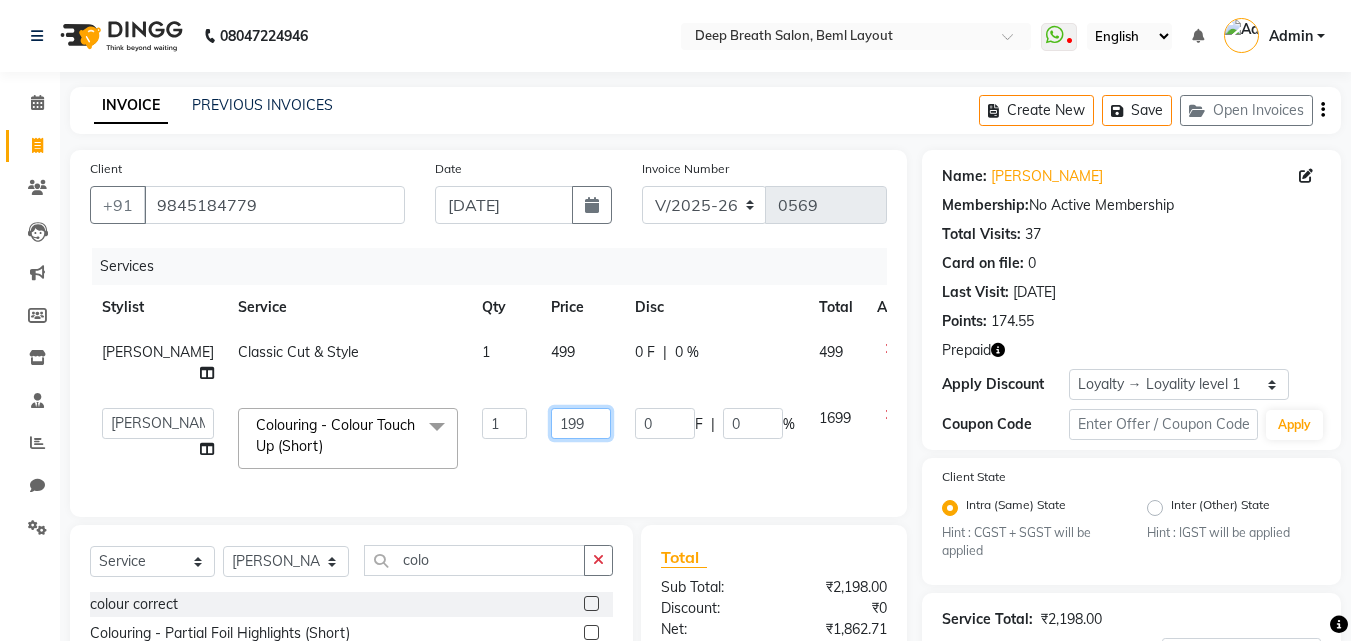 type on "1499" 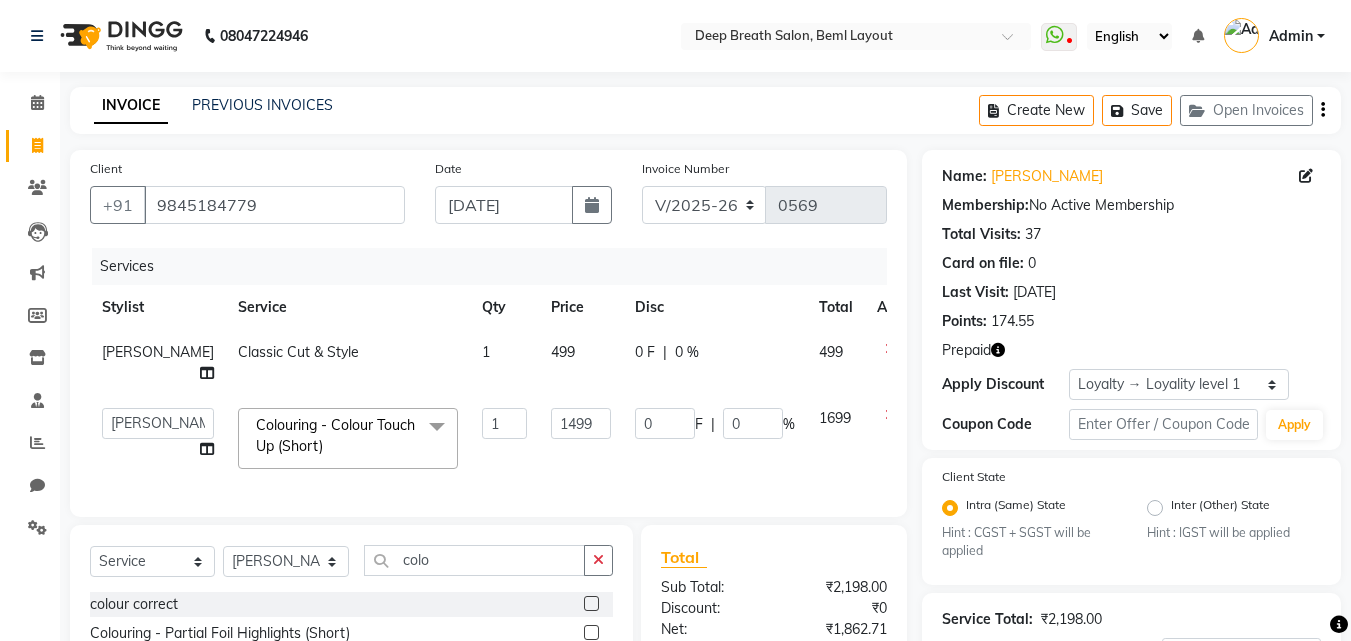 click on "Services Stylist Service Qty Price Disc Total Action Ali Classic Cut & Style 1 499 0 F | 0 % 499  Ali   Dinesh   Gufran   Gulfam   Kalpana   Munmun Roy   Pallavi Mam   Pavithra H C   Poonam   priyana    Saffal   Shoyab   Sumitra  Colouring - Colour Touch Up (Short)  x Wow Looks - Blow Out Wow Looks - Up Do Wow Looks - Flat Iron / Curl K Wash K Wash Blow Out K Wash M Full Body Wax Him  Shoulder Massage Texture Style - Stylist Texture Style - Senior Stylist Texture Style - Creative Stylist Kid Cuts Beard Shaving / Trimming Premium Shaving Moisturising Shaving Classic Cut & Style Experimental Cut & Style Girl Kid Saree draping Make up Avl Pedi Meni Bombini Pedi Meni Face Massage Casmara Hair Wash Nanoplartia Hair Extension Fringes/Bangs Bikini Polishing Bkini Pack colour correct Deep conditioning K Care Services Fusio Scrub Braid Styling half leg roll on neck polish ear waxing nose waxing Chroma Absolu Ritual Experience (M) Curl Design Ritual Experience (M) Discipline Ritual Experience (M) Hair Loss Ritual (M)" 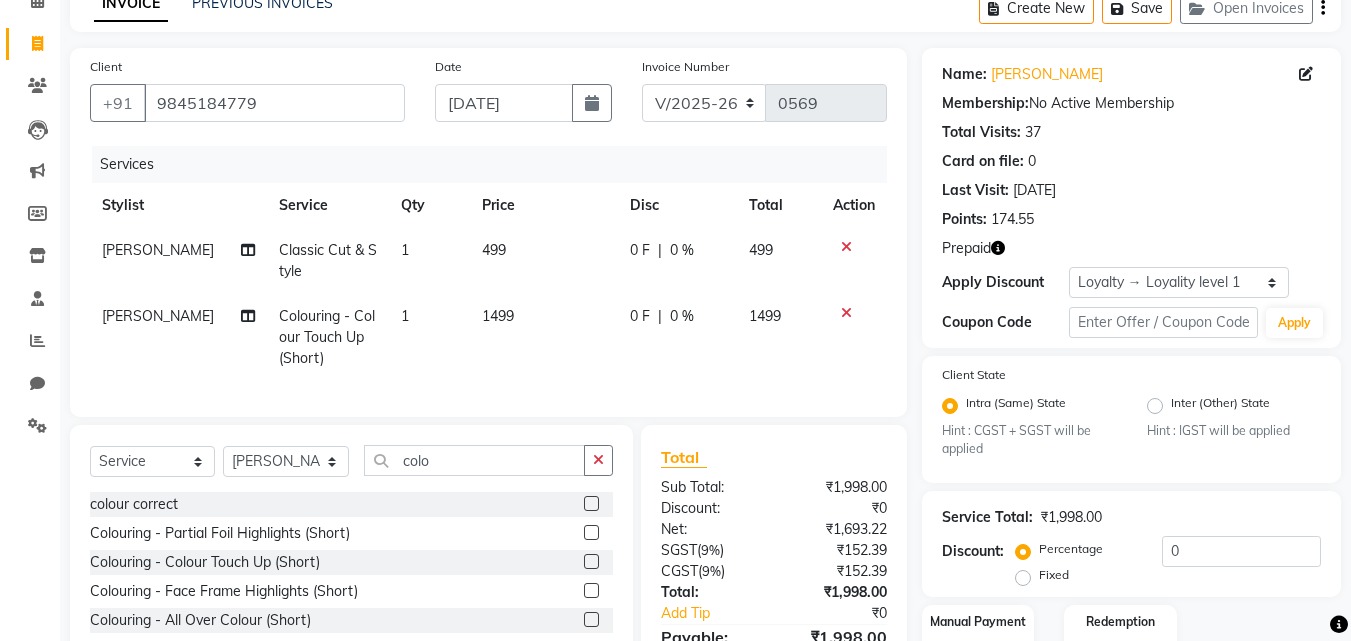 scroll, scrollTop: 200, scrollLeft: 0, axis: vertical 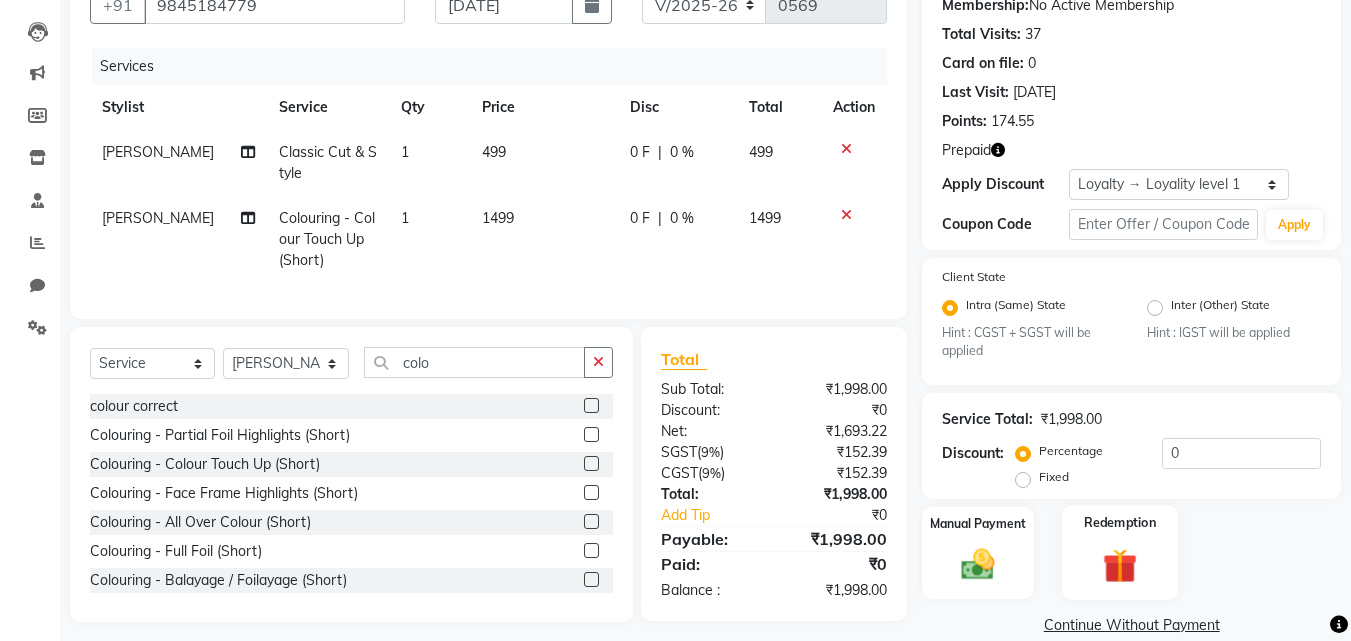 click 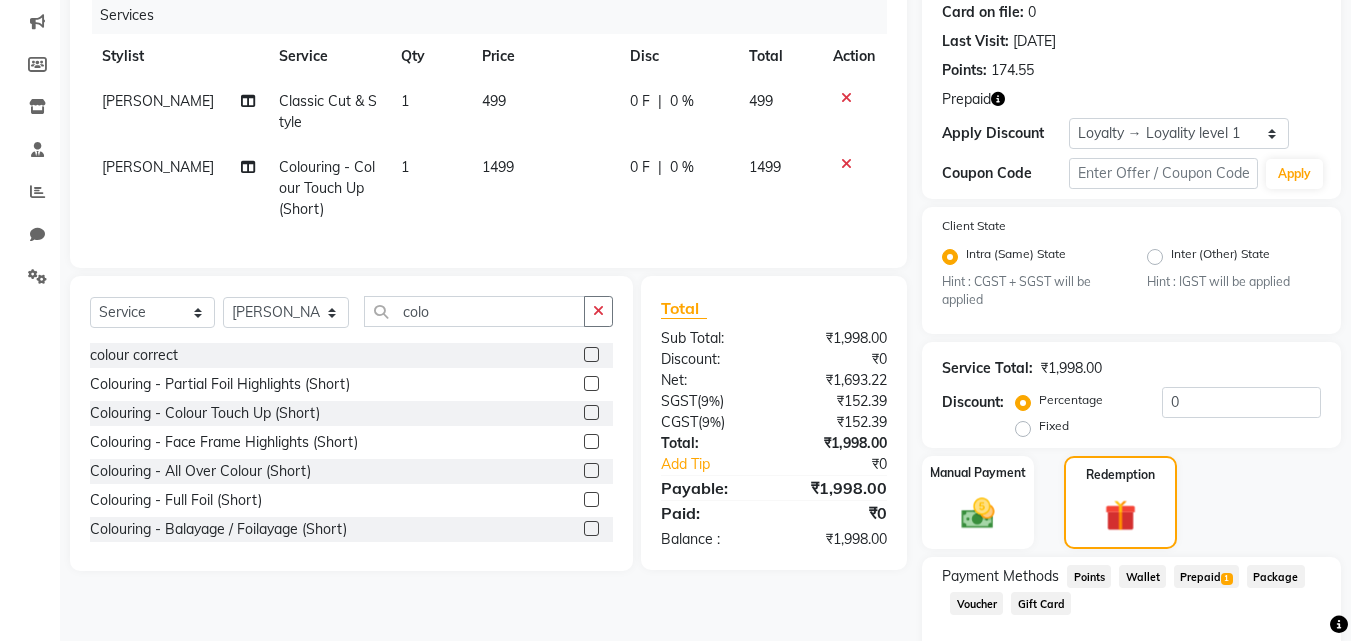 scroll, scrollTop: 300, scrollLeft: 0, axis: vertical 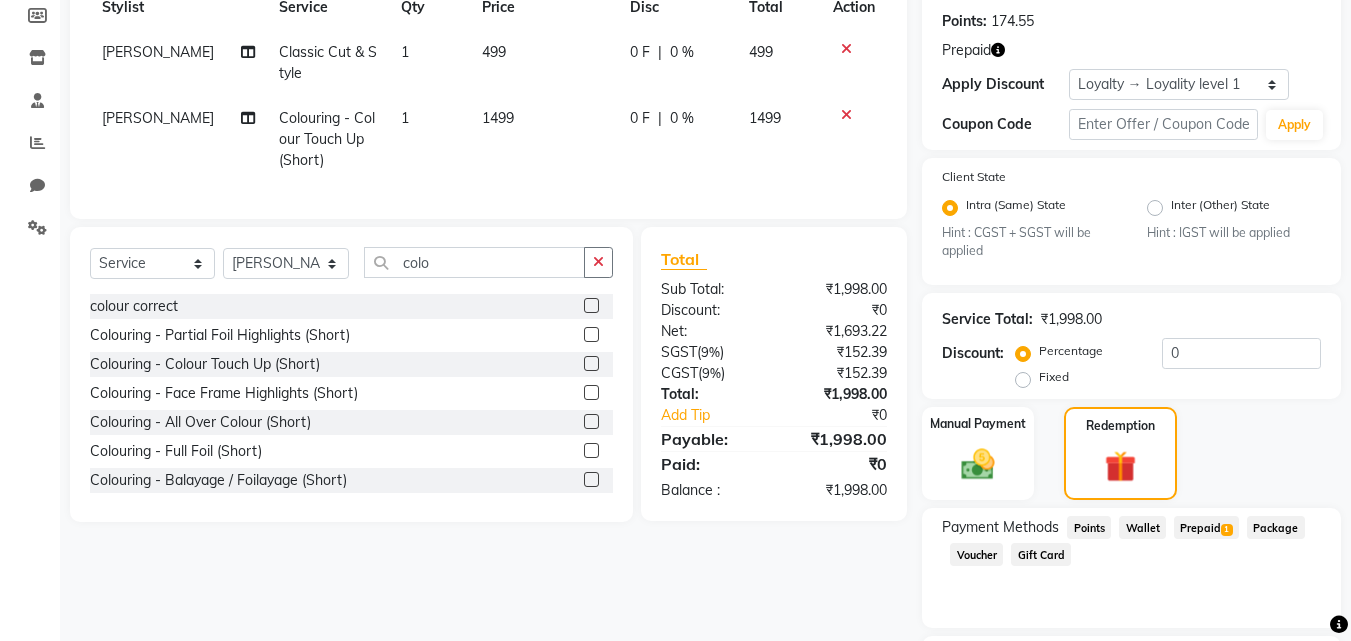 click on "Prepaid  1" 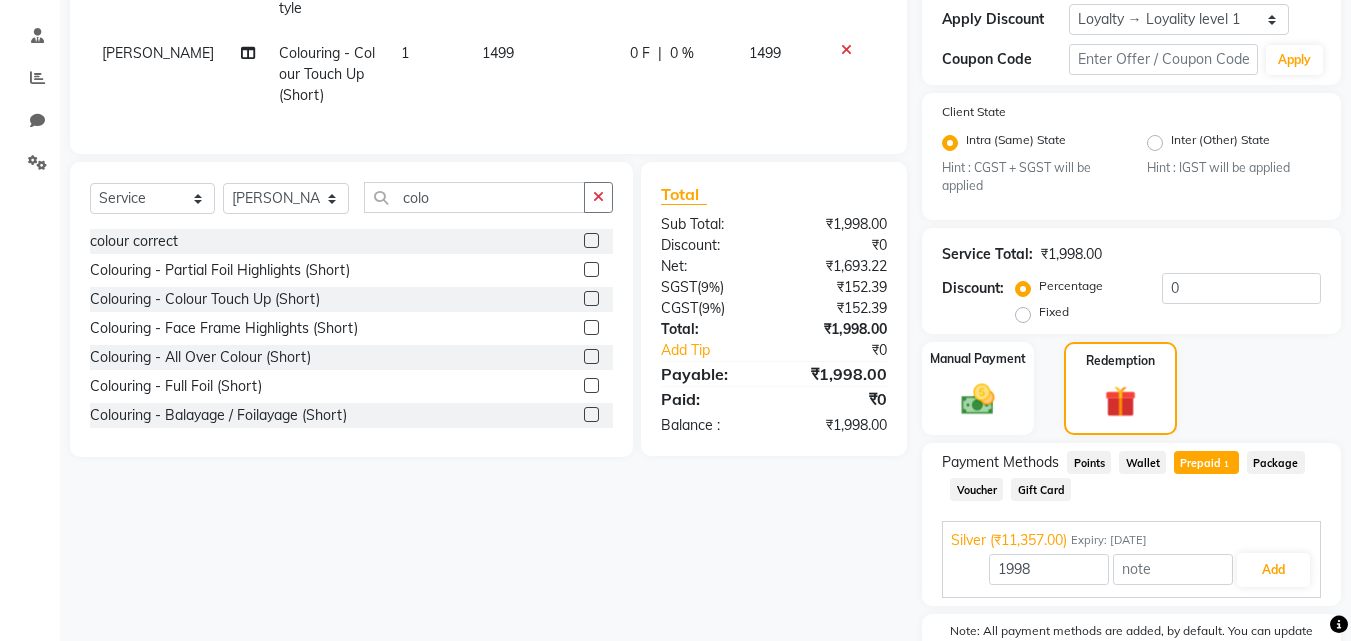 scroll, scrollTop: 400, scrollLeft: 0, axis: vertical 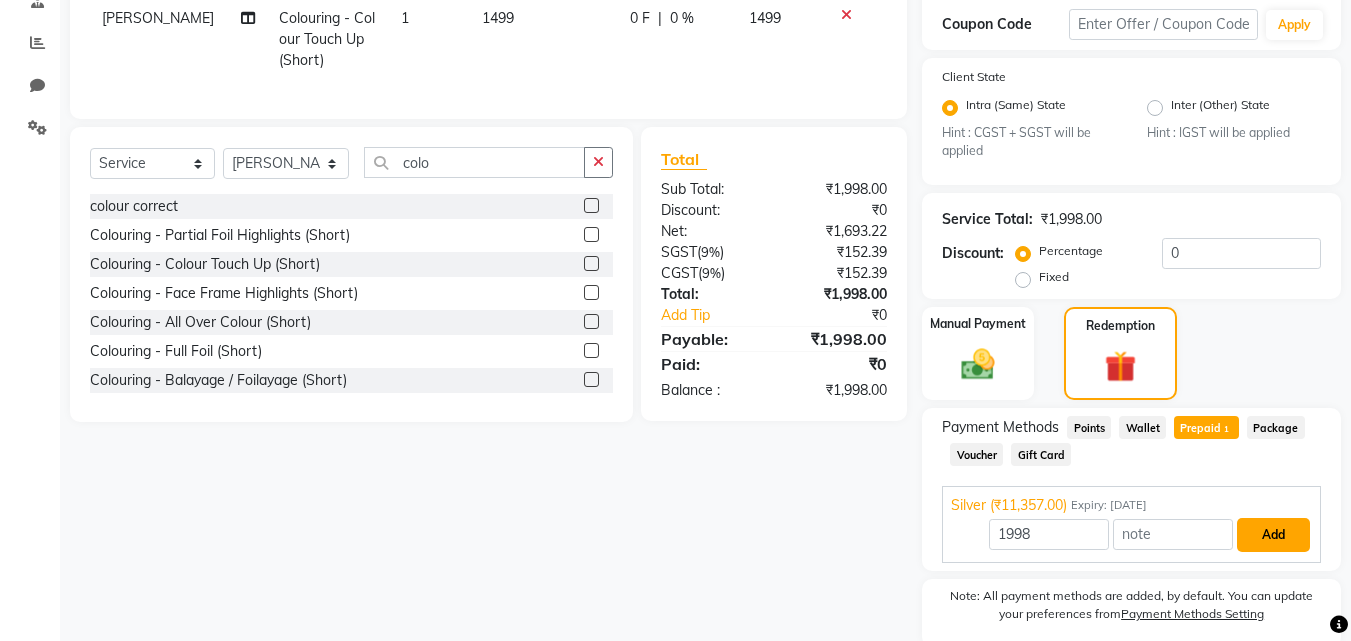click on "Add" at bounding box center [1273, 535] 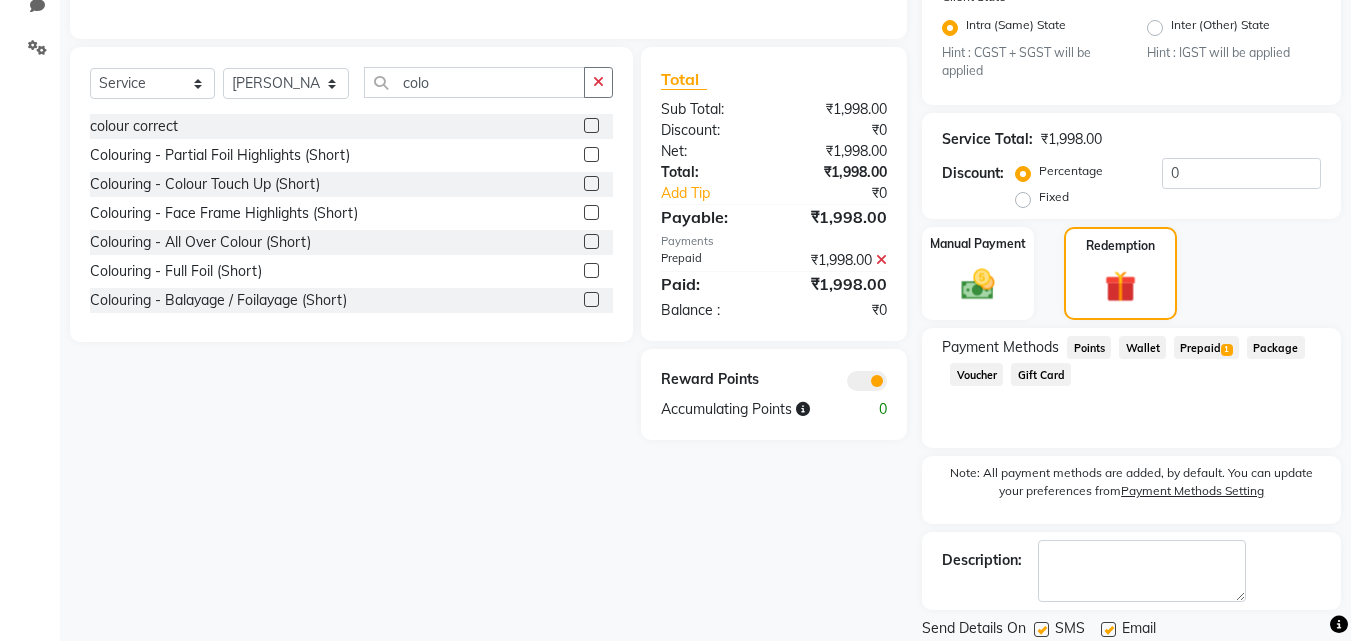 scroll, scrollTop: 547, scrollLeft: 0, axis: vertical 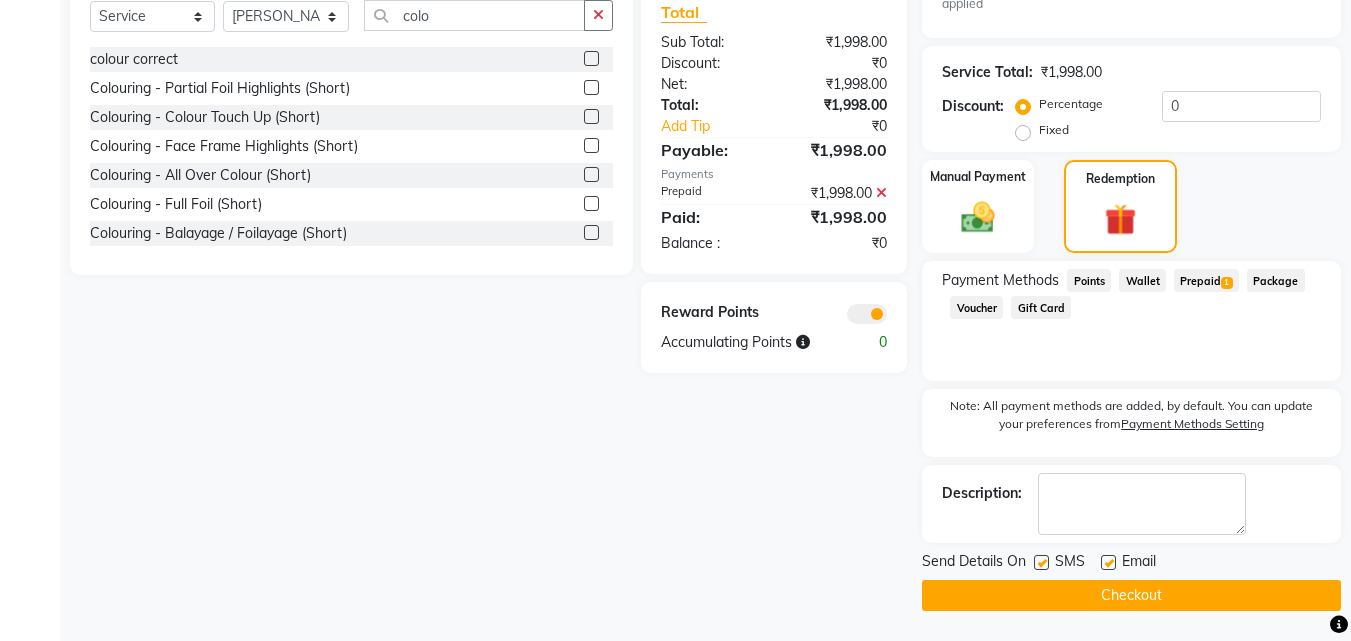 click on "Checkout" 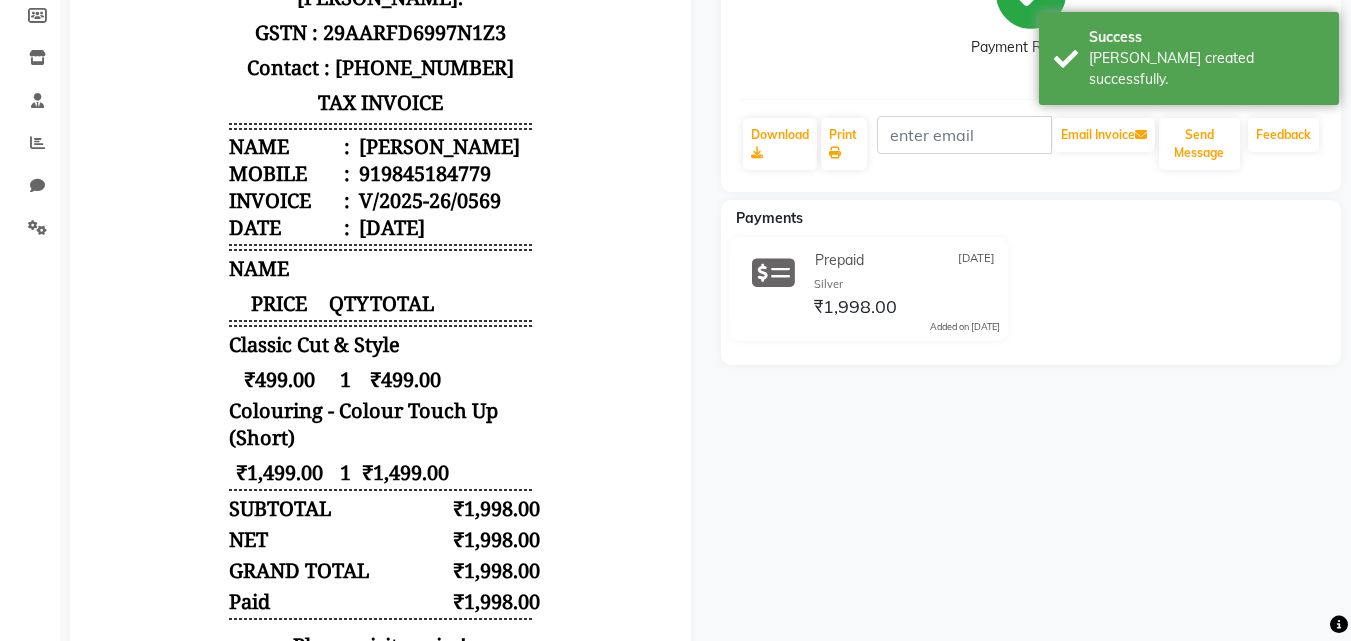 scroll, scrollTop: 0, scrollLeft: 0, axis: both 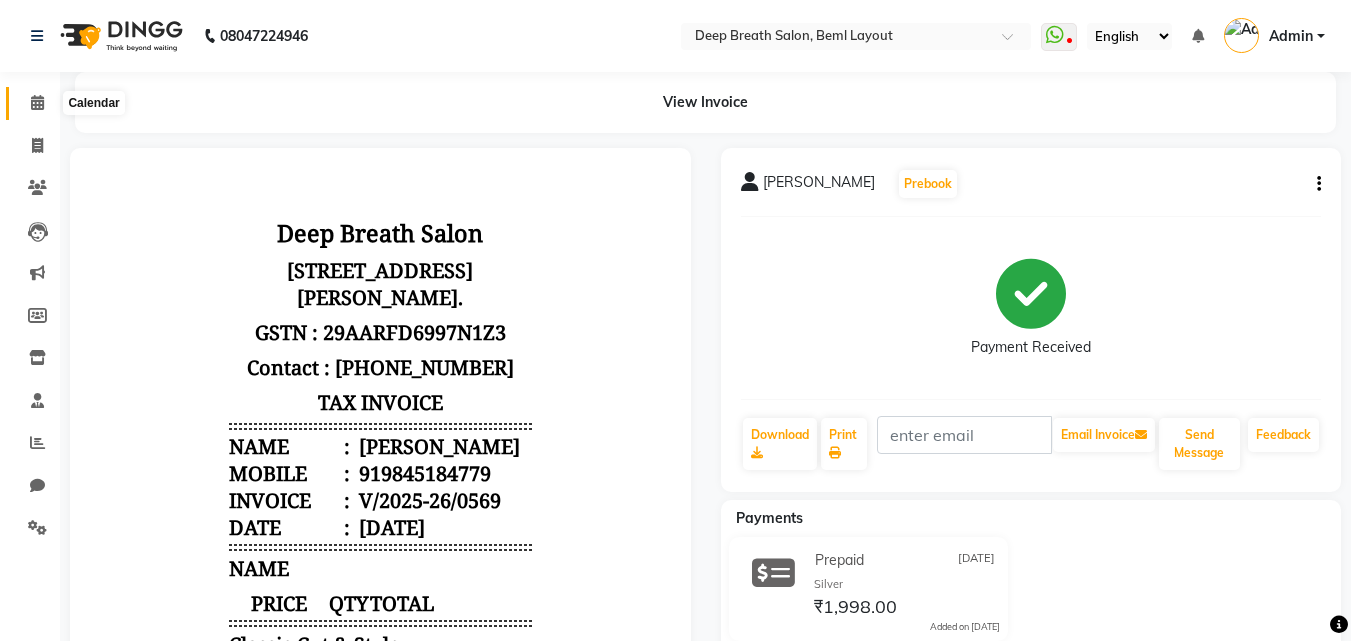 click 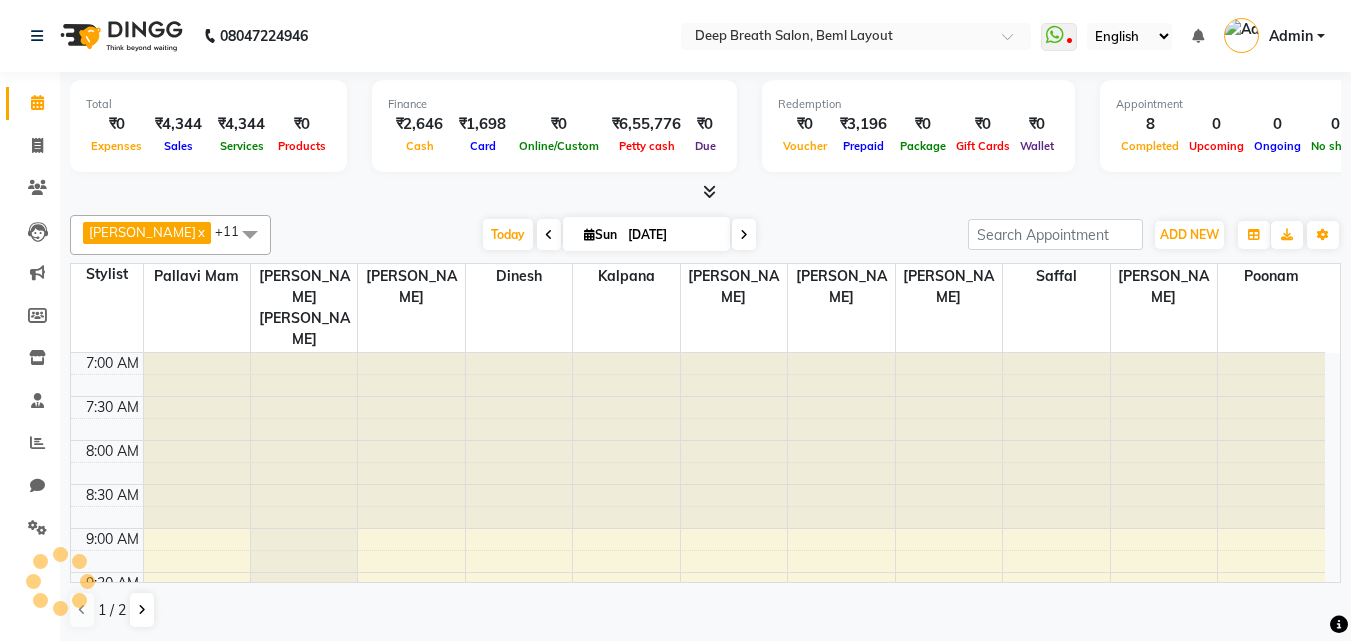 scroll, scrollTop: 0, scrollLeft: 0, axis: both 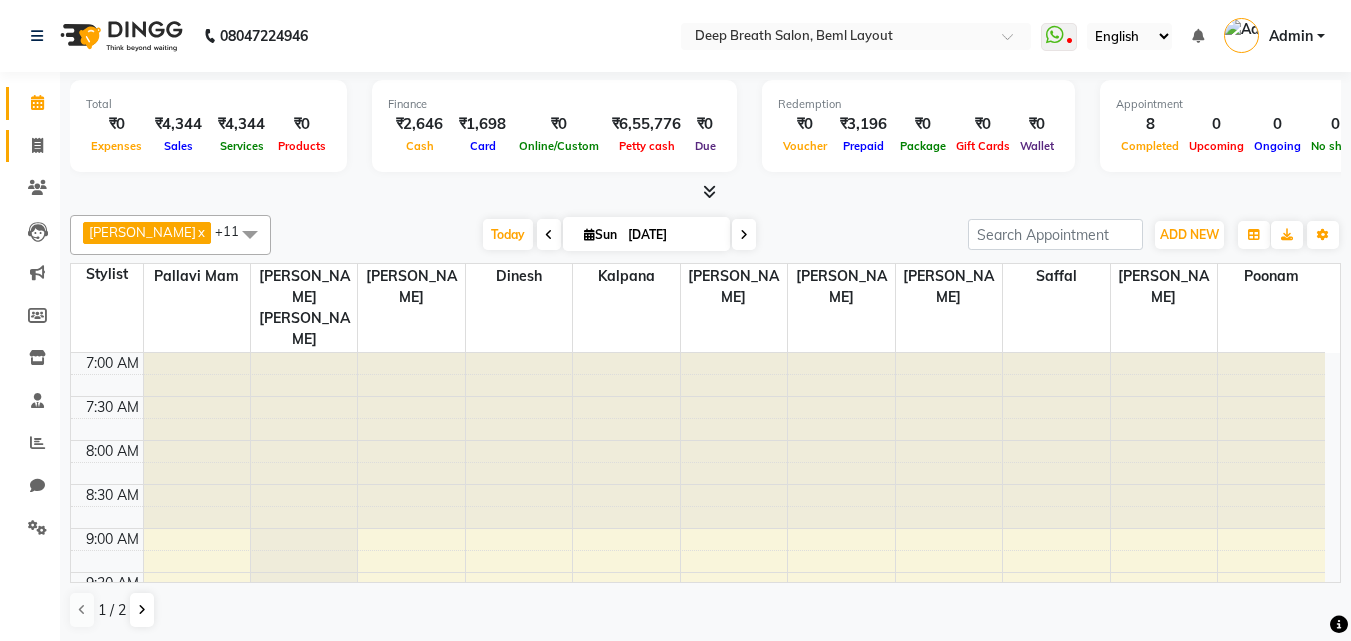 click on "Invoice" 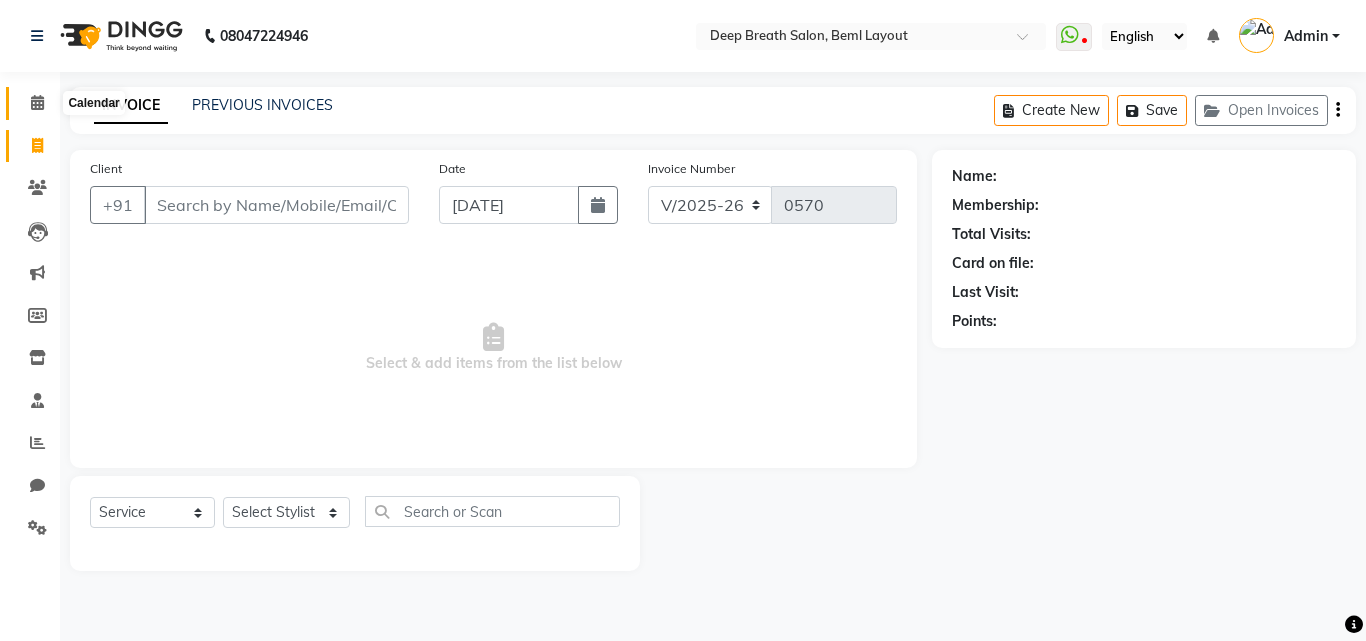 click 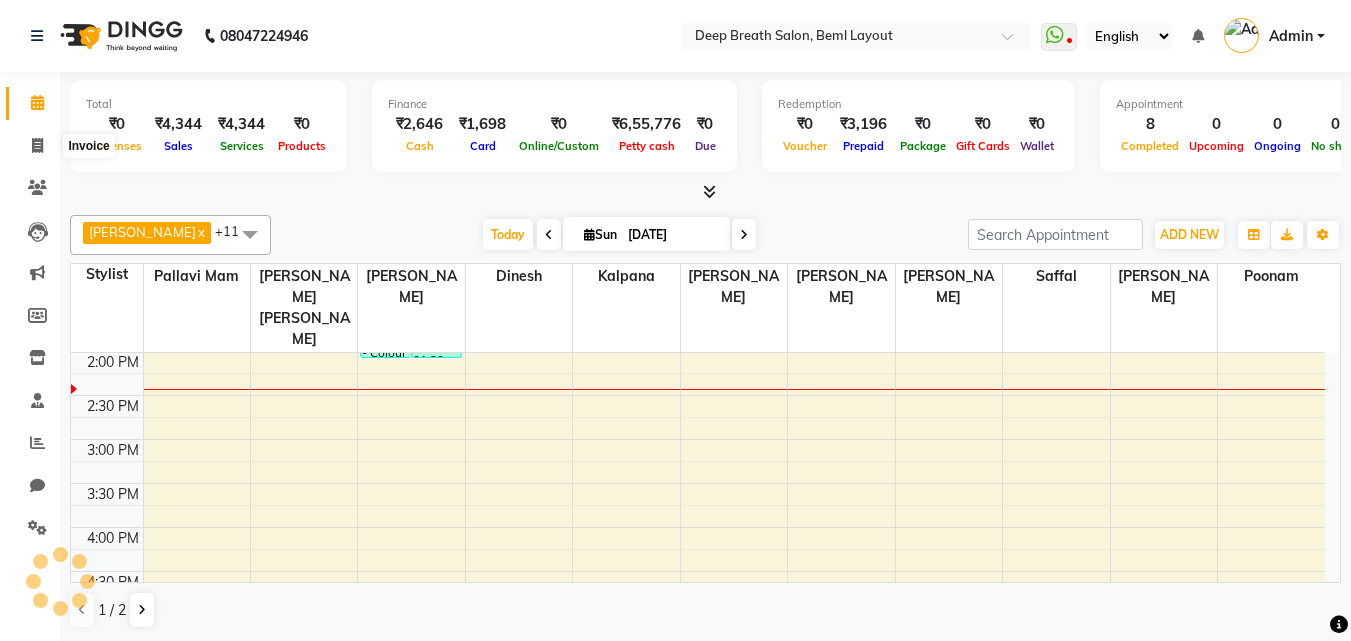 scroll, scrollTop: 0, scrollLeft: 0, axis: both 